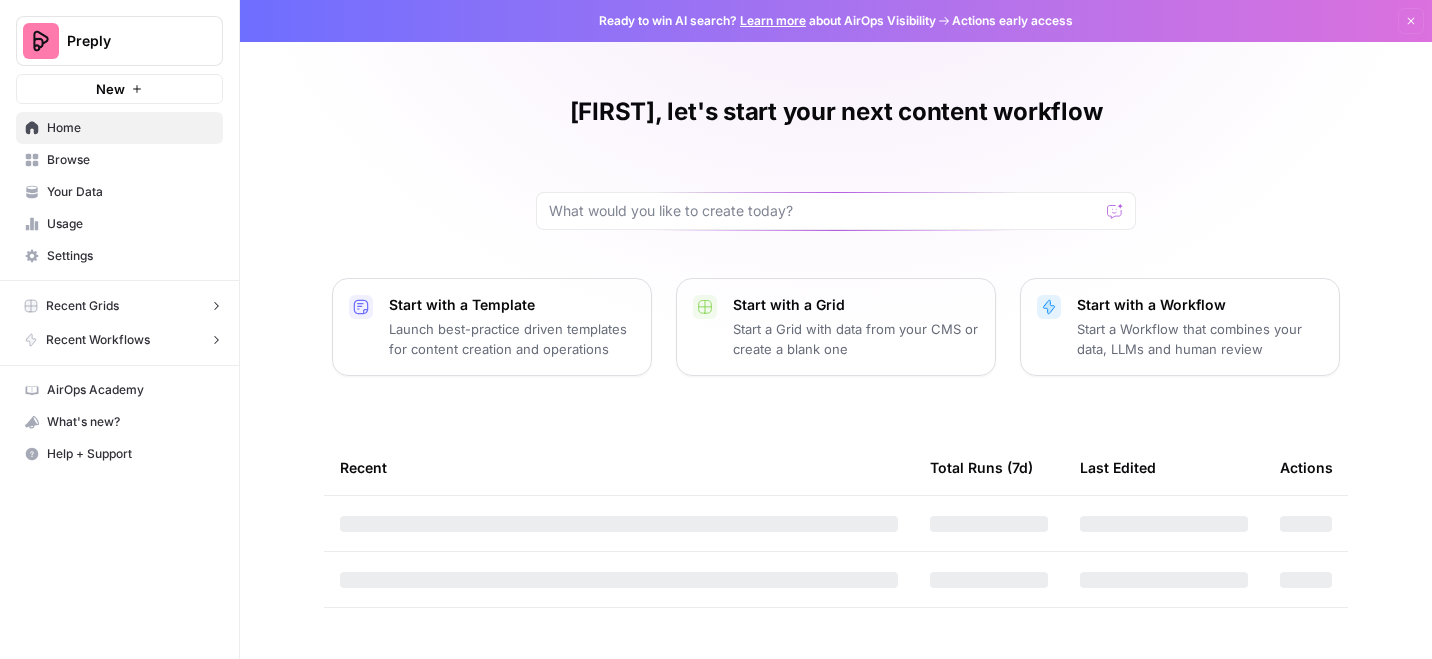 scroll, scrollTop: 0, scrollLeft: 0, axis: both 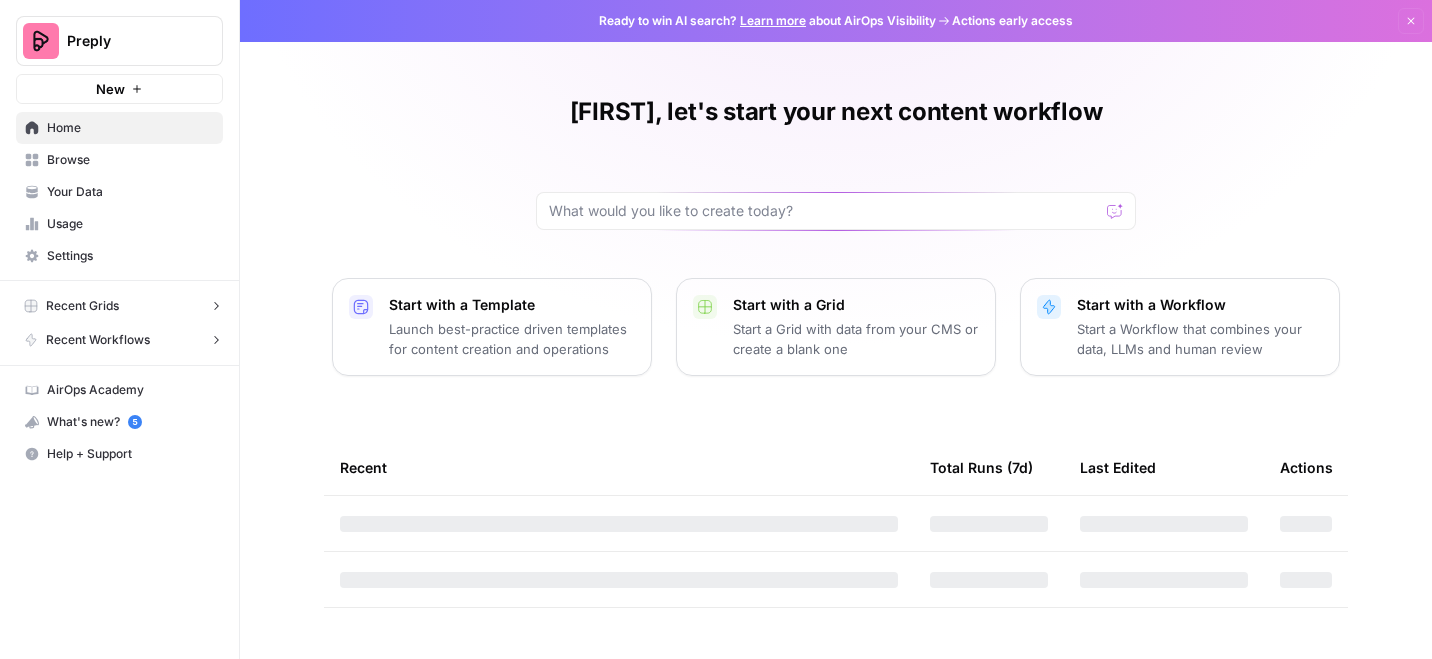 click on "Recent Grids" at bounding box center (82, 306) 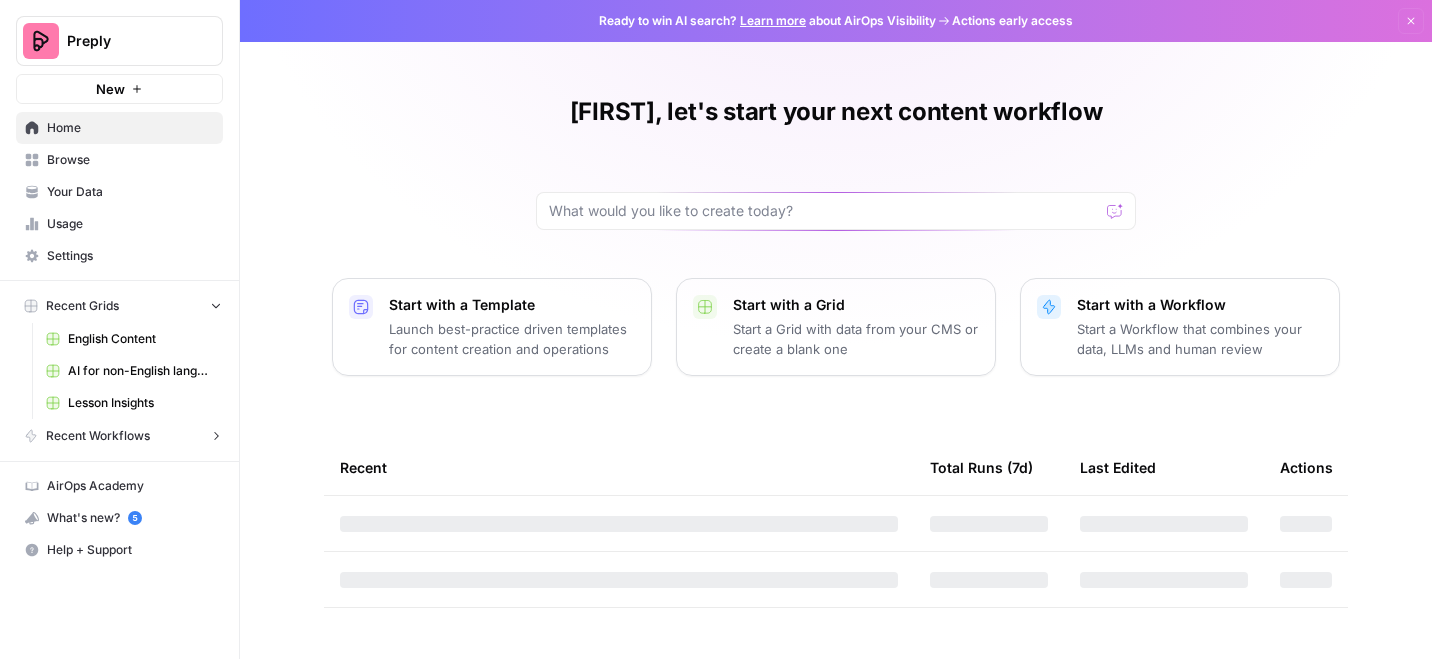 click on "English Content" at bounding box center [141, 339] 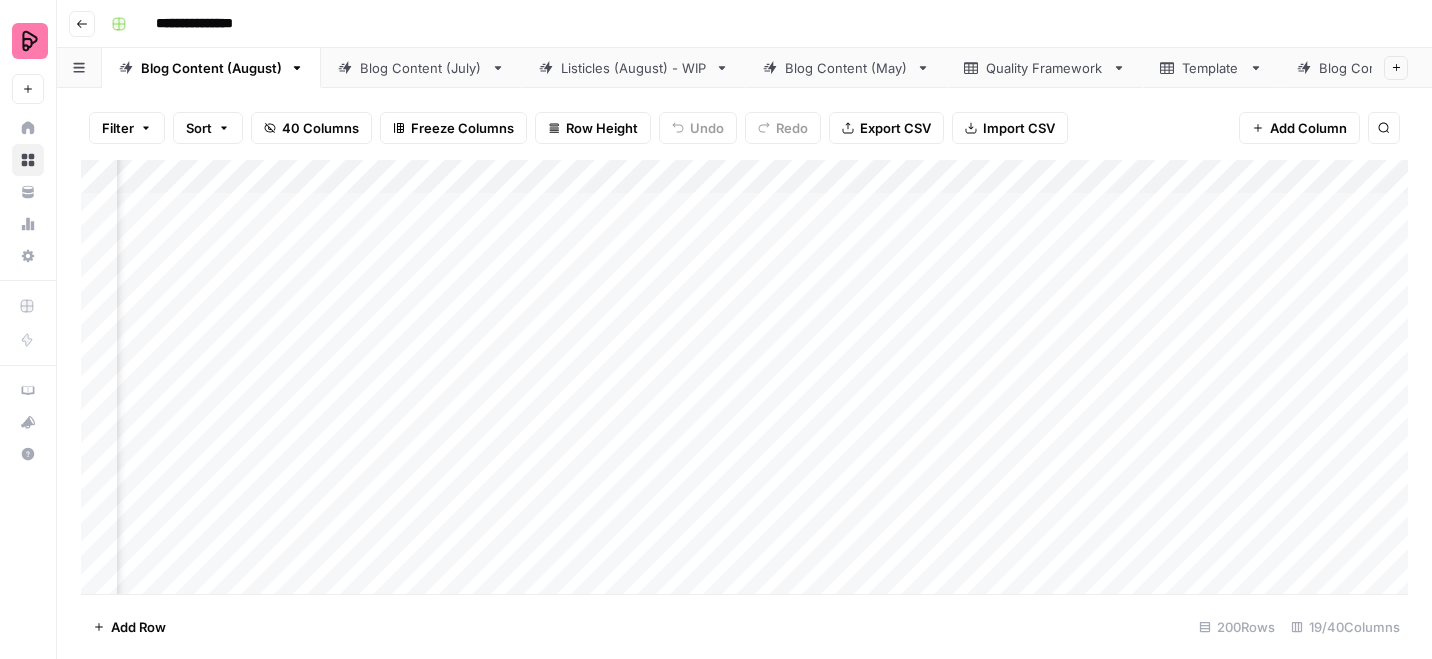 scroll, scrollTop: 0, scrollLeft: 990, axis: horizontal 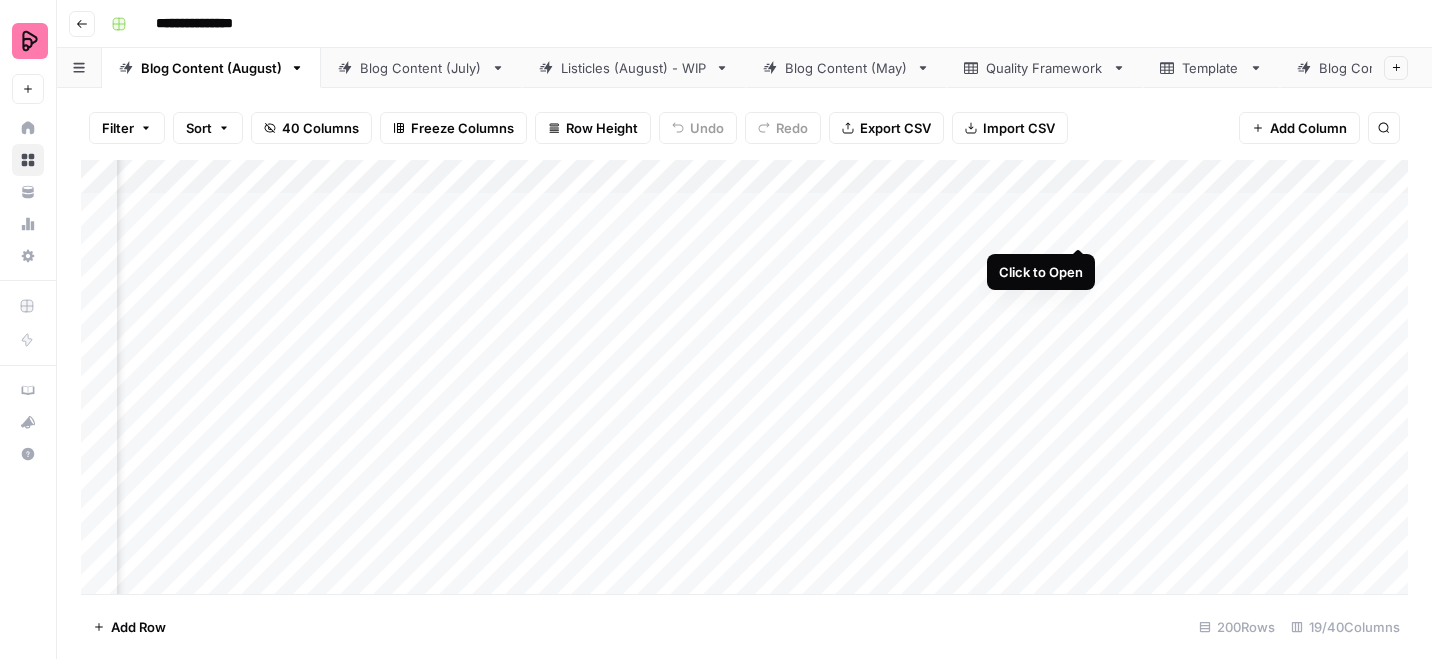 click on "Add Column" at bounding box center [744, 377] 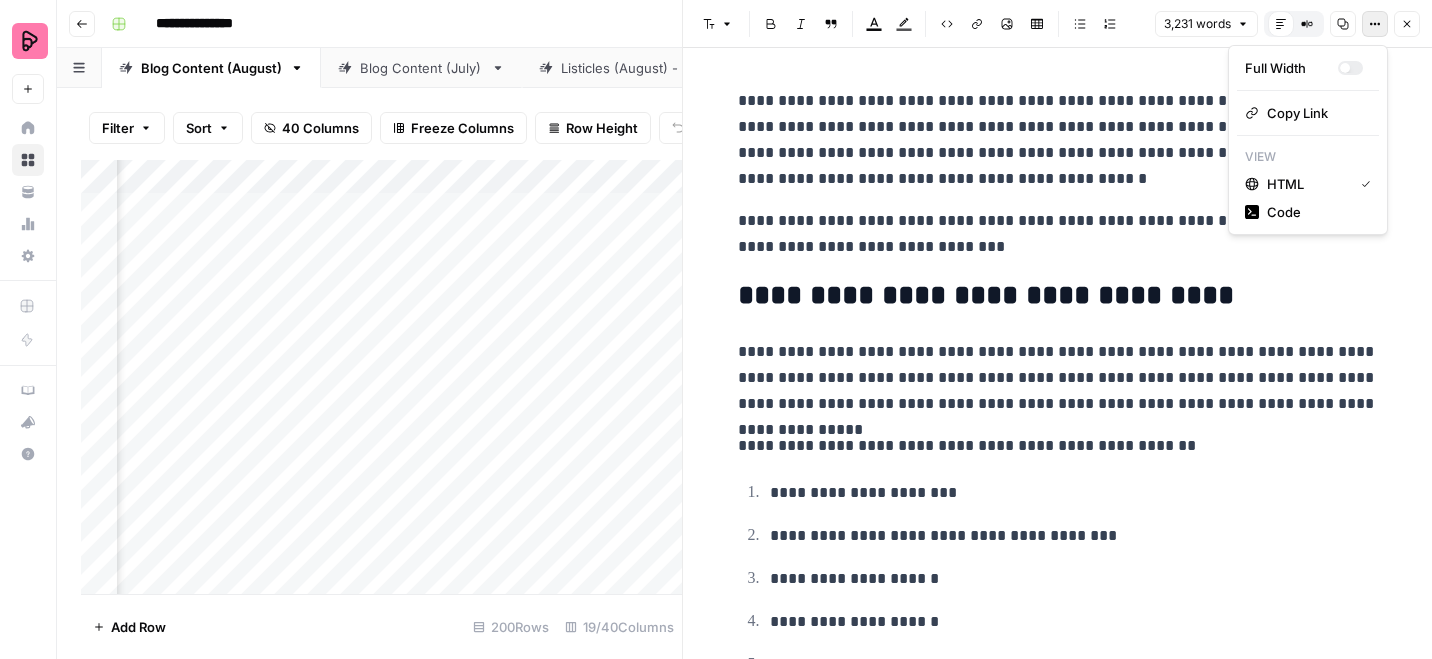 click 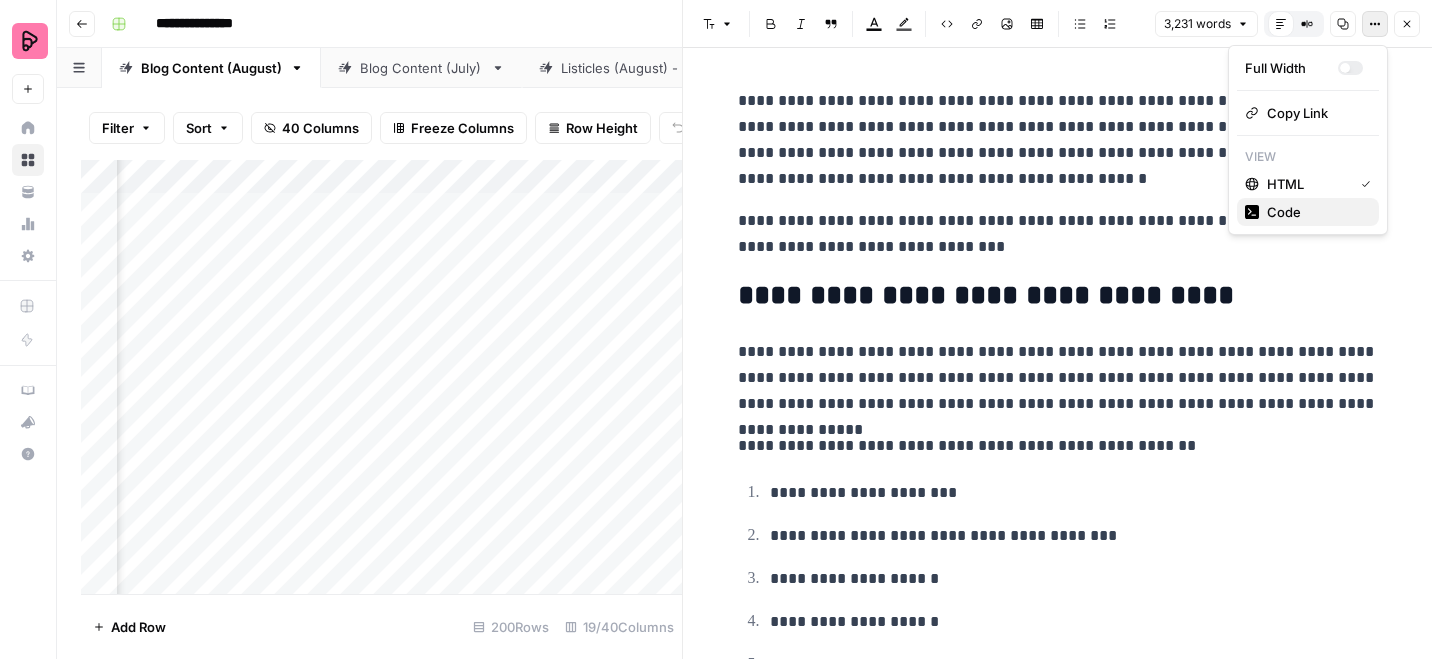drag, startPoint x: 1294, startPoint y: 185, endPoint x: 1293, endPoint y: 208, distance: 23.021729 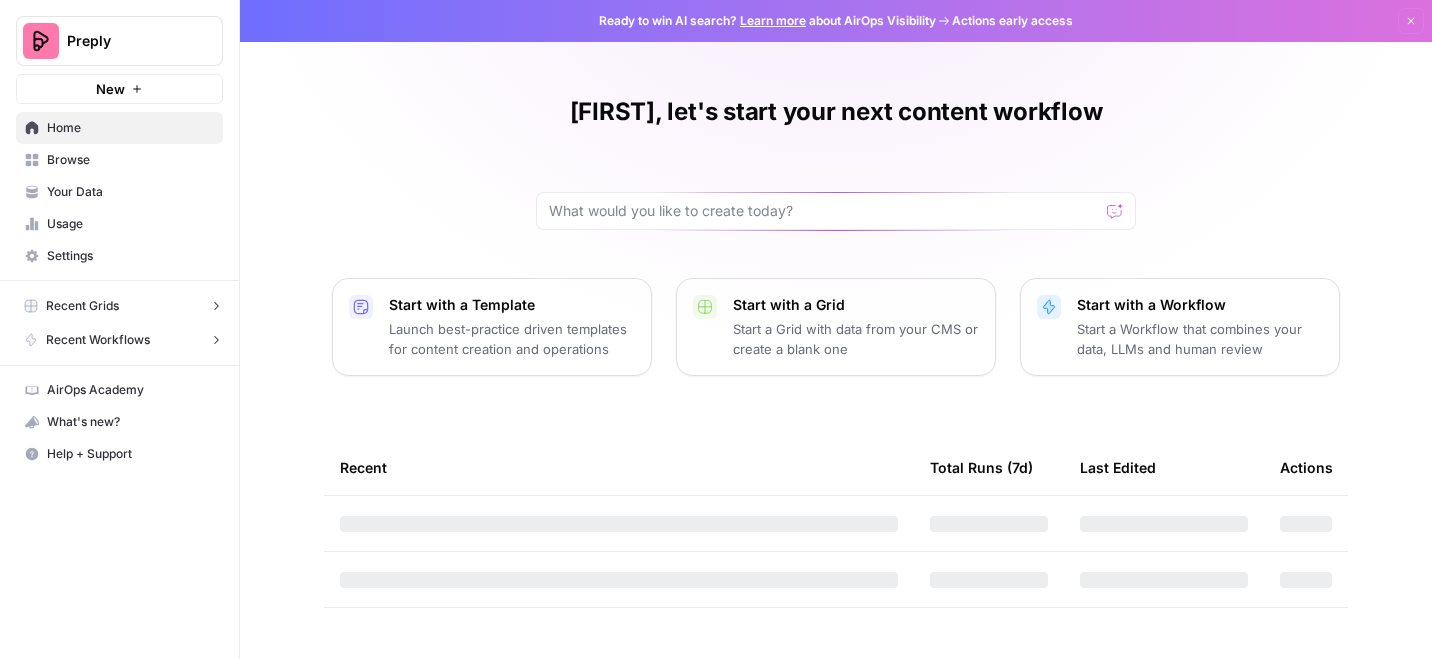 scroll, scrollTop: 0, scrollLeft: 0, axis: both 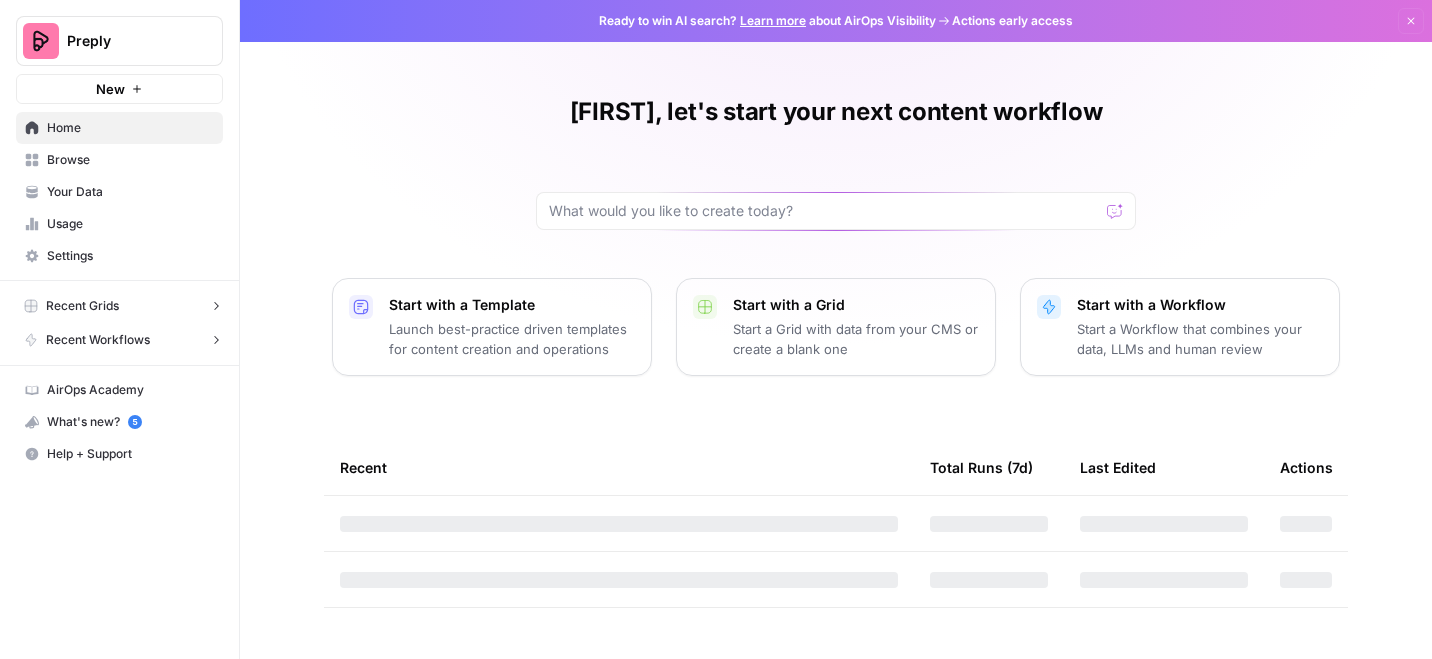 click on "Recent Grids" at bounding box center [119, 306] 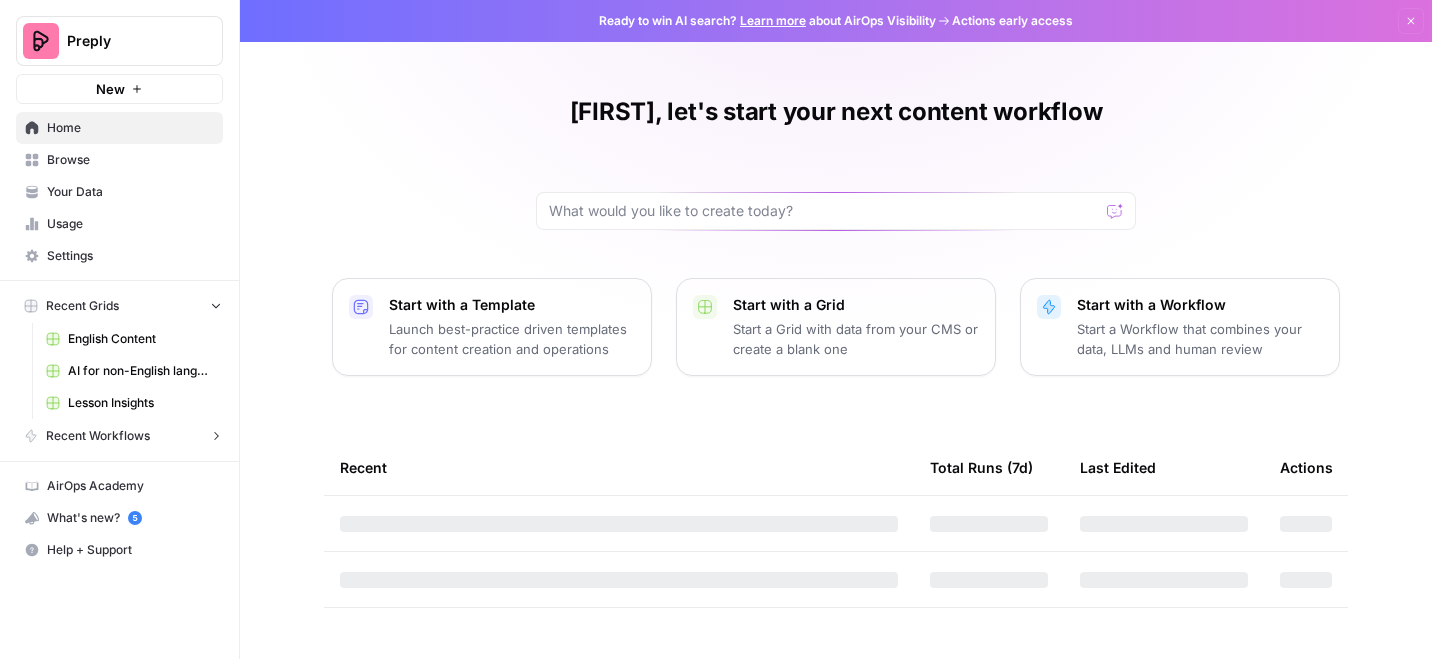 click on "English Content" at bounding box center (141, 339) 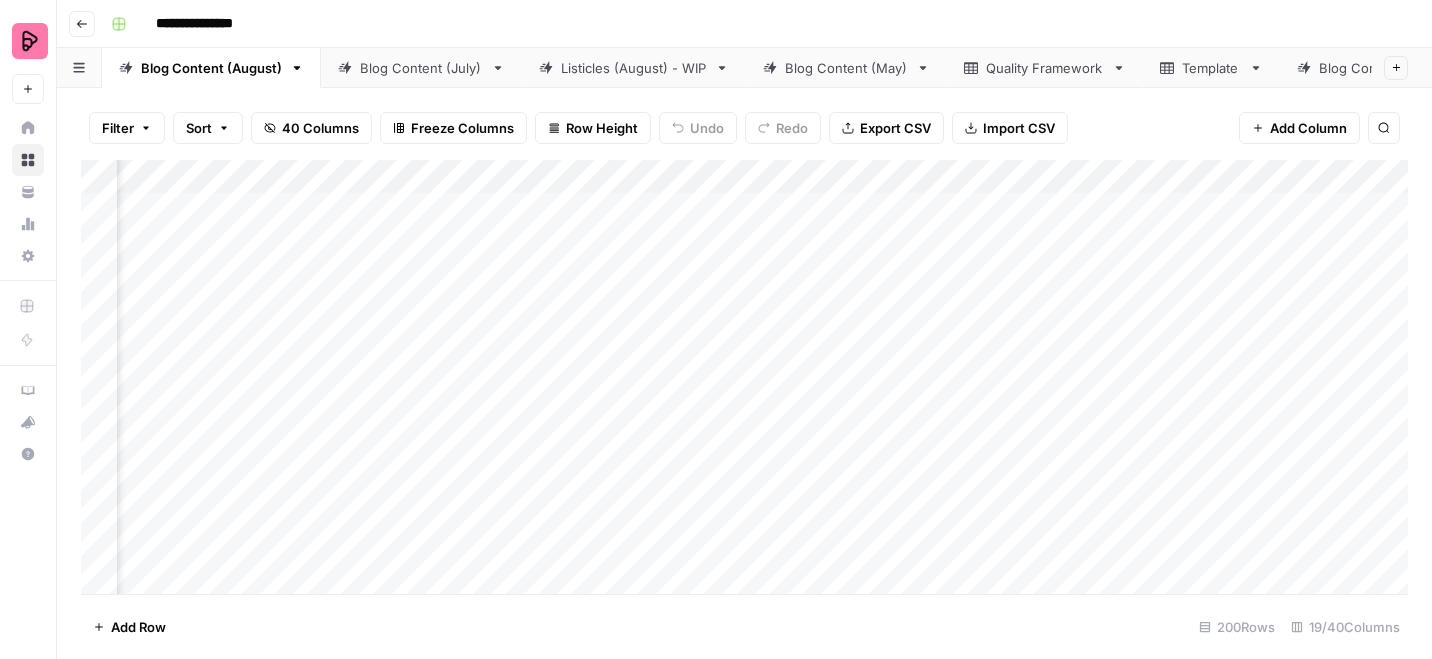 scroll, scrollTop: 0, scrollLeft: 1278, axis: horizontal 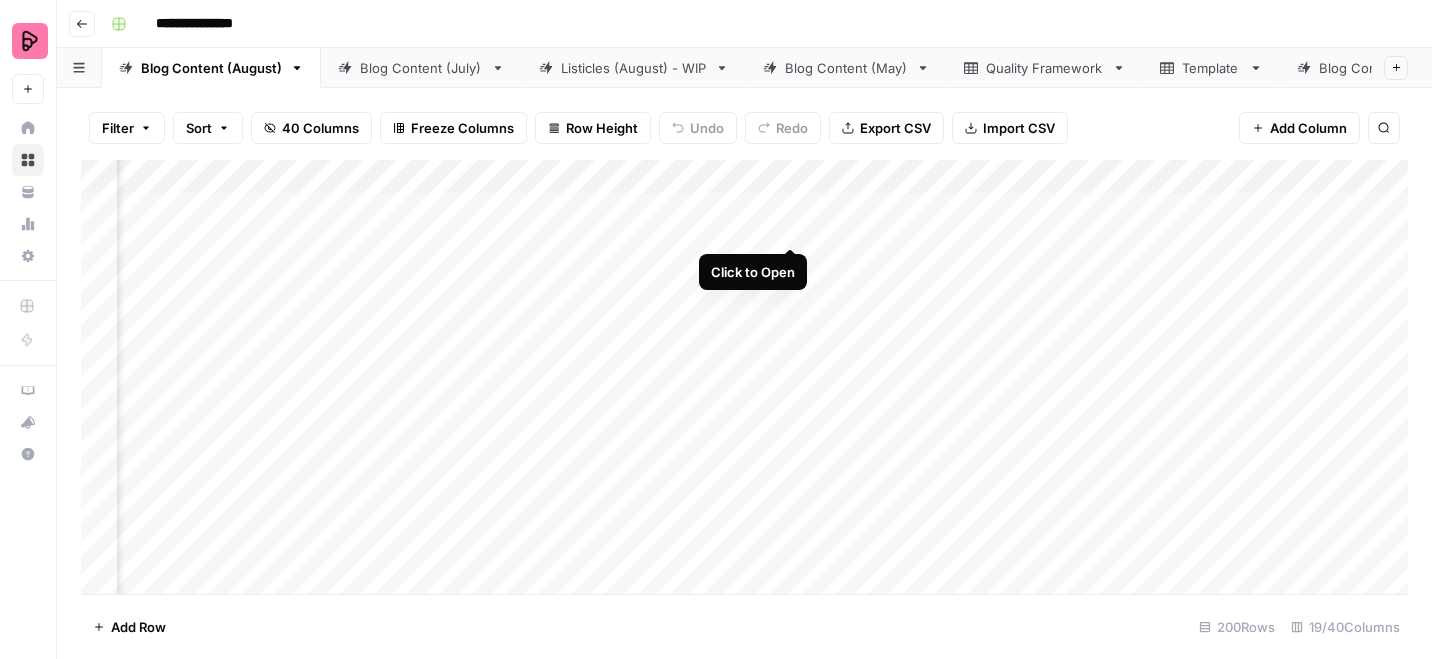 click on "Add Column" at bounding box center [744, 377] 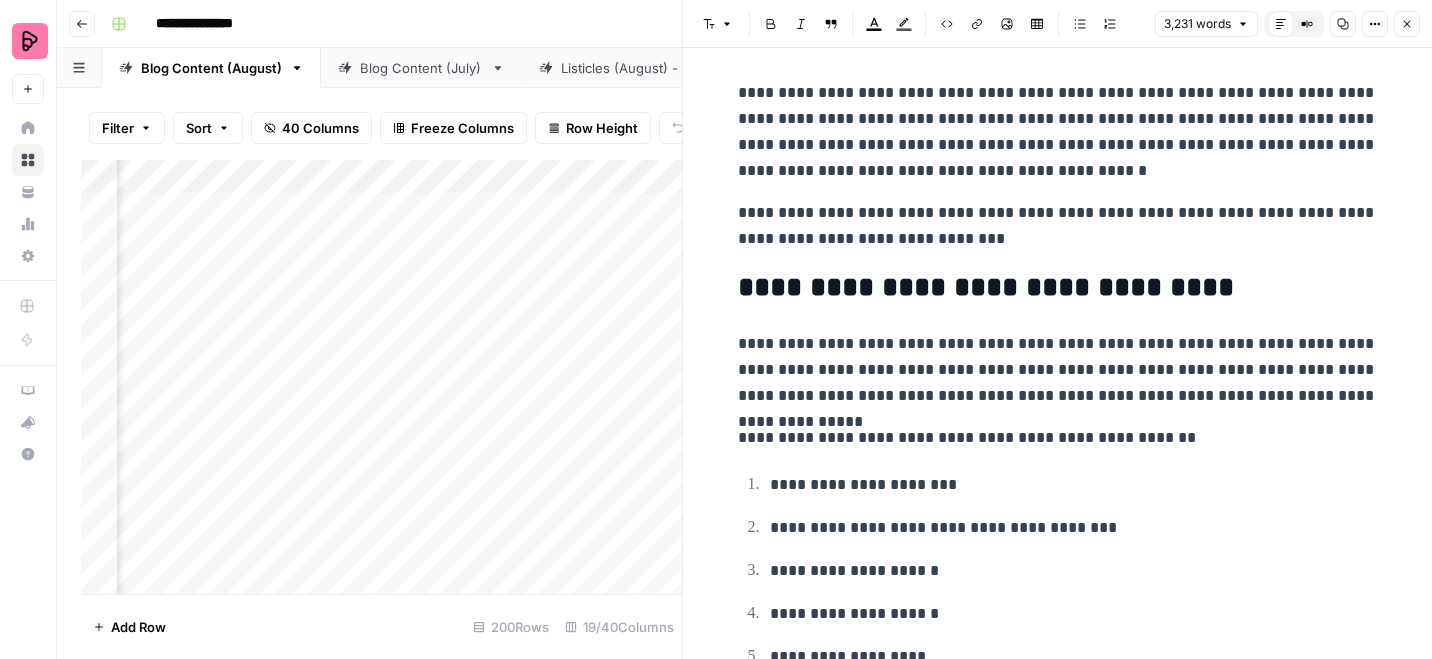 scroll, scrollTop: 8, scrollLeft: 0, axis: vertical 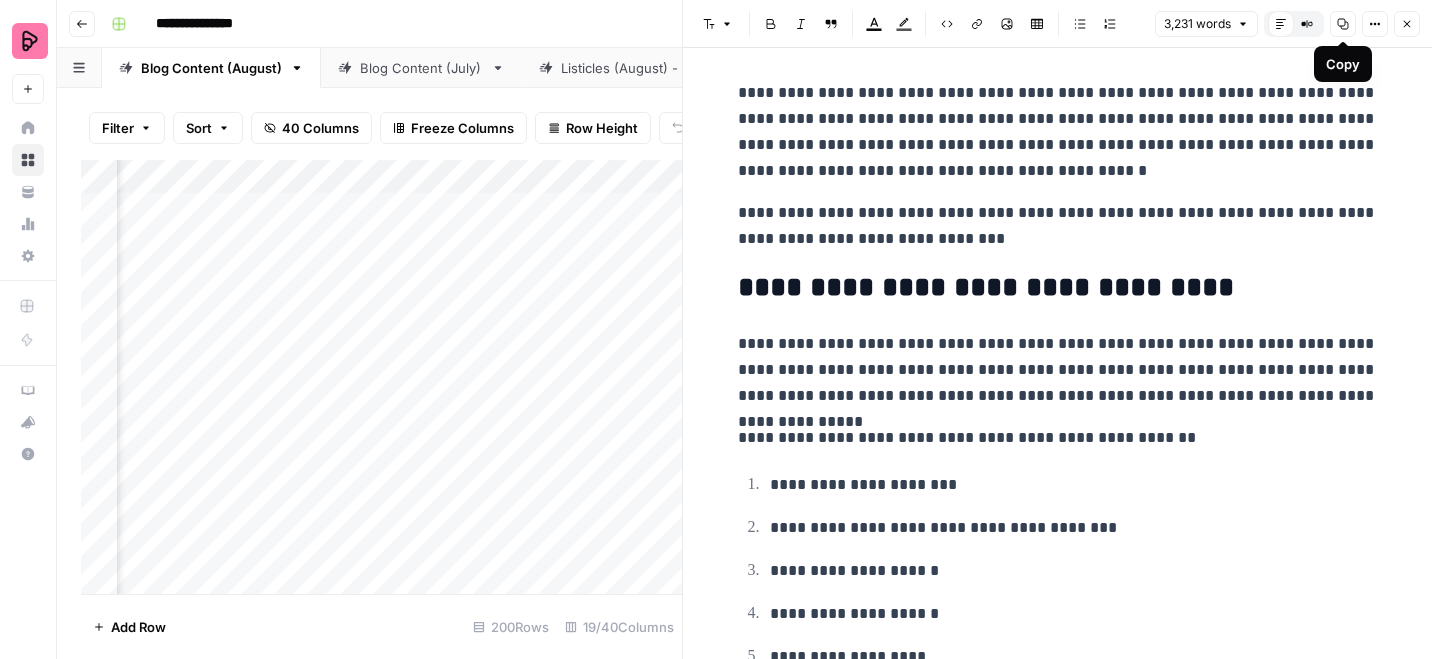 click on "Options" at bounding box center (1375, 24) 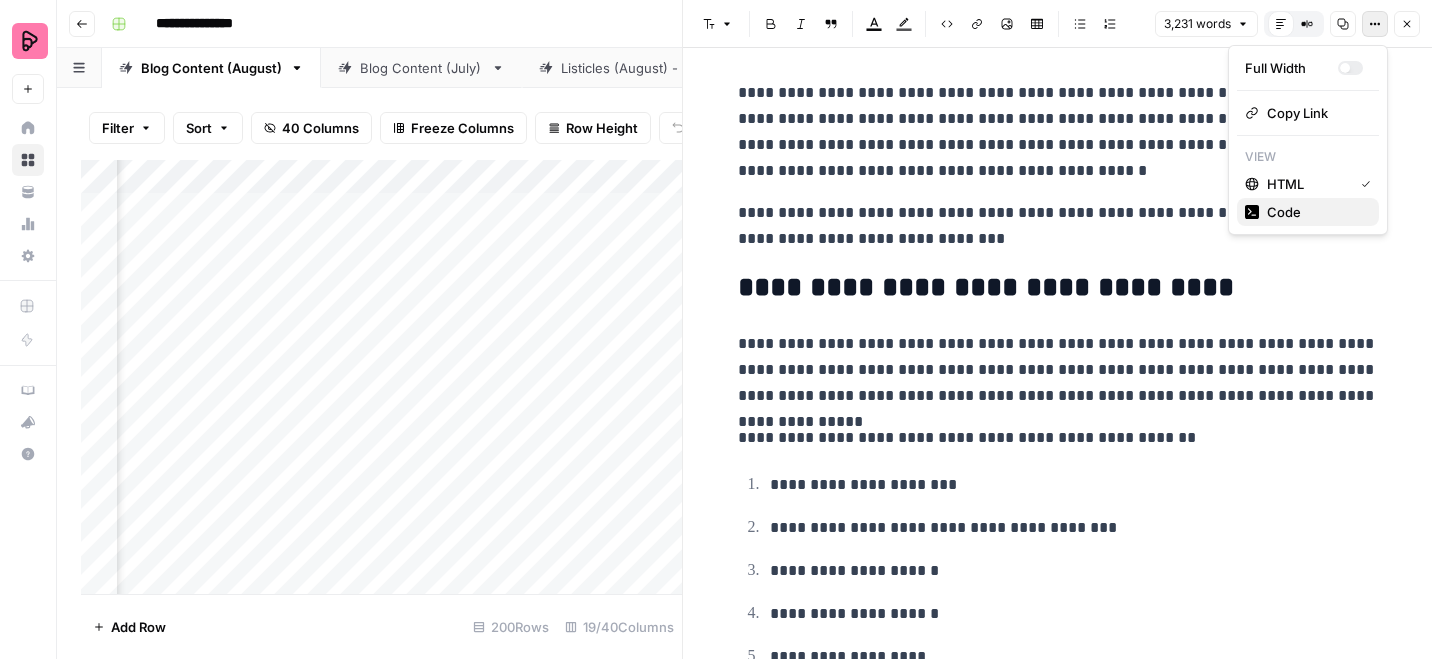 drag, startPoint x: 1289, startPoint y: 192, endPoint x: 1289, endPoint y: 215, distance: 23 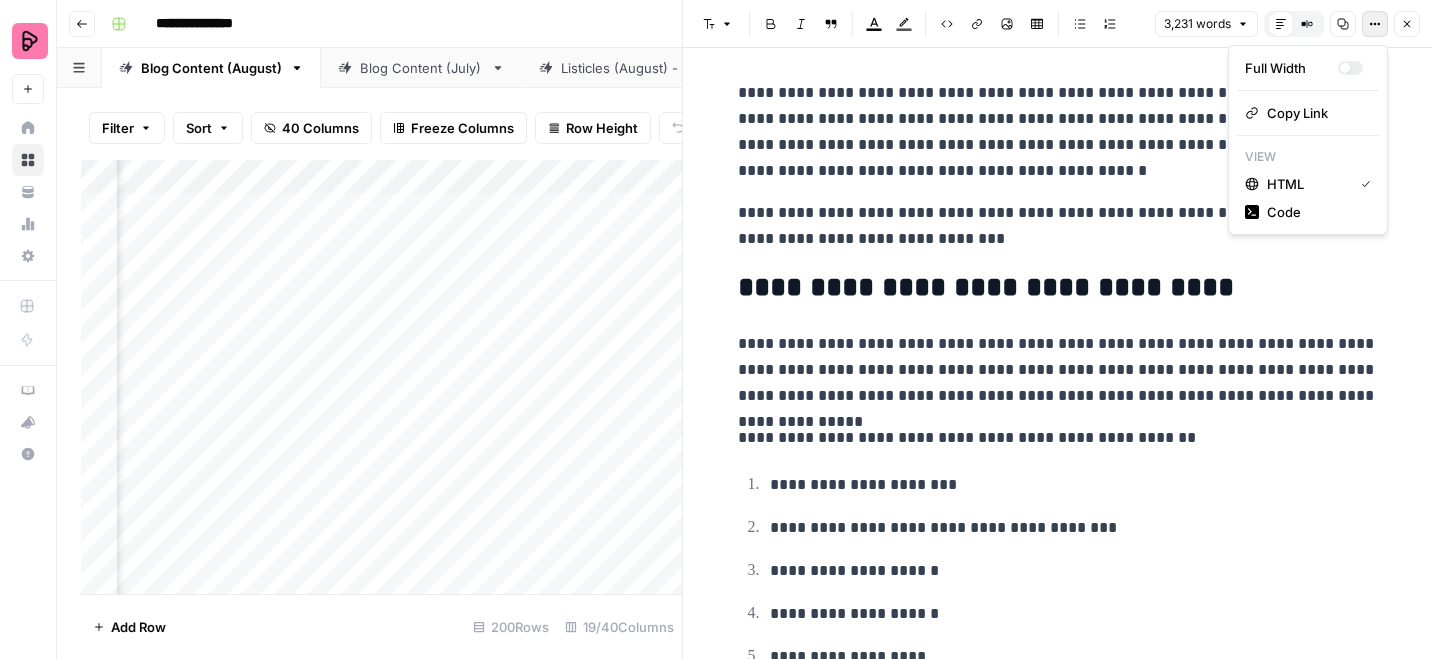 scroll, scrollTop: 0, scrollLeft: 0, axis: both 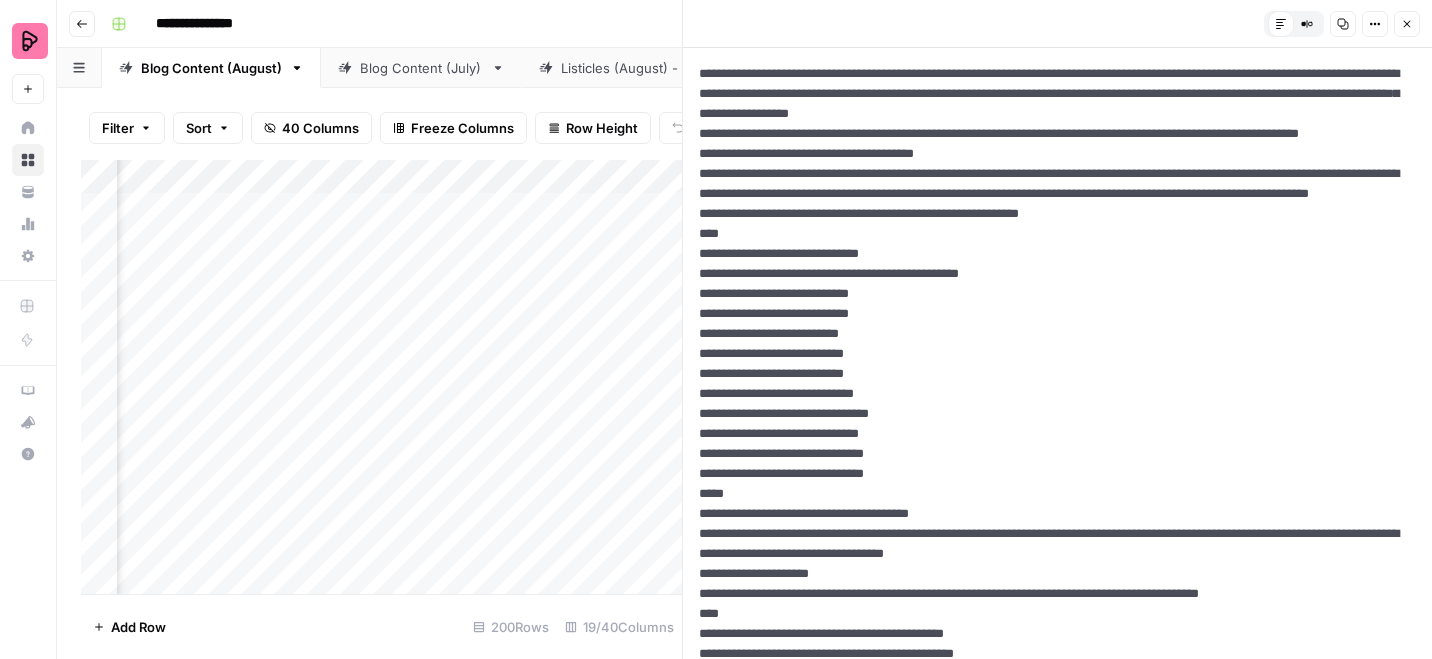 click 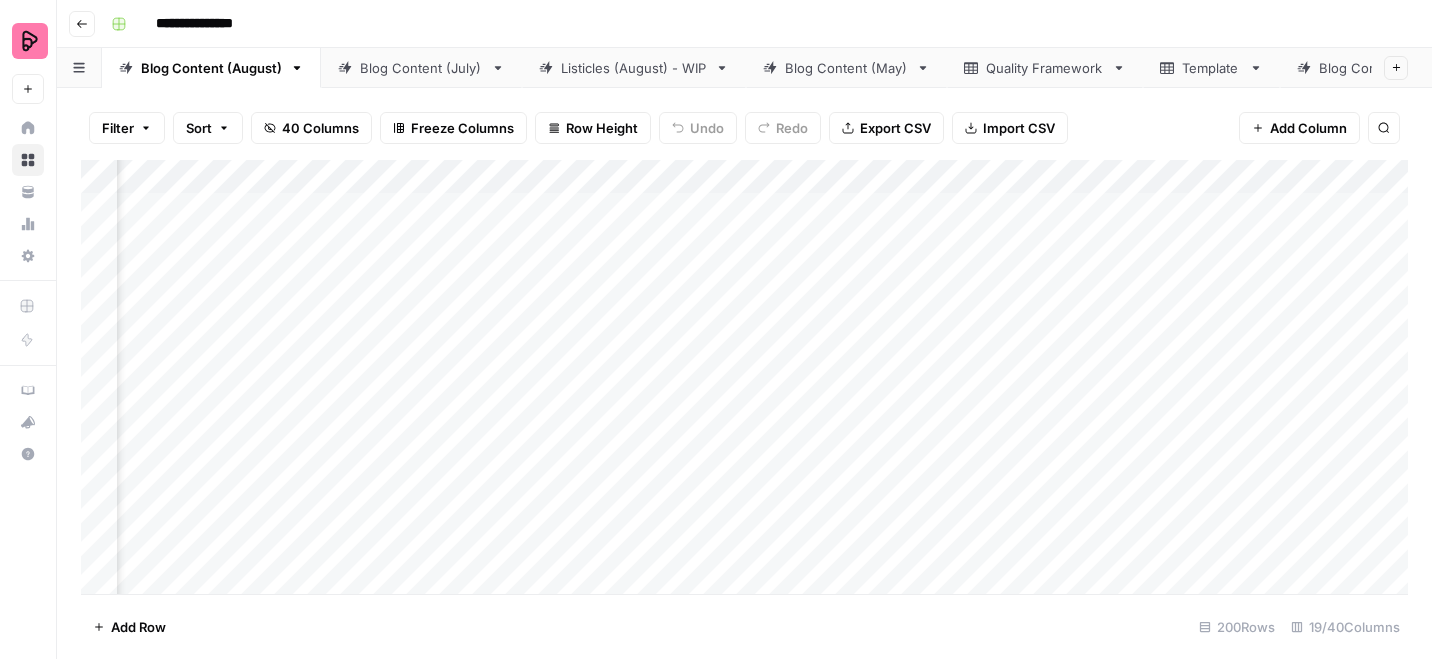 scroll, scrollTop: 0, scrollLeft: 236, axis: horizontal 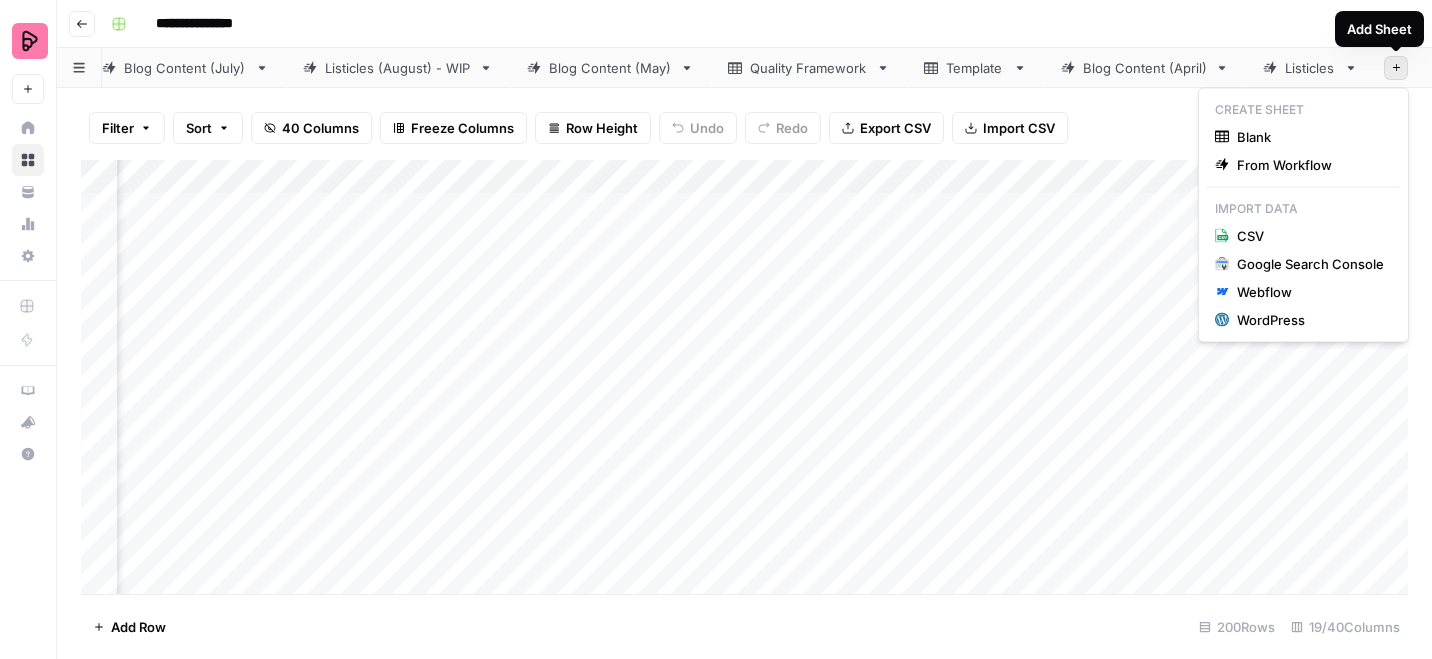 click on "Add Sheet" at bounding box center [1396, 68] 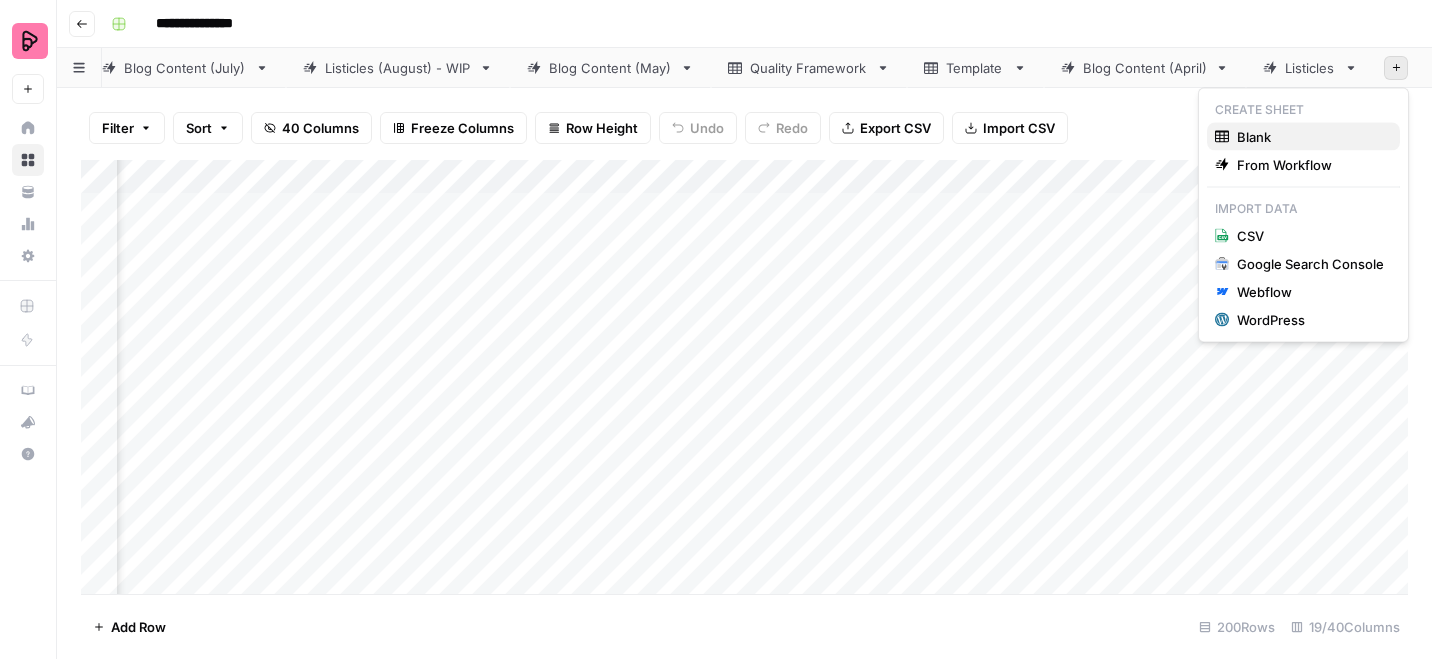 click on "Blank" at bounding box center (1310, 137) 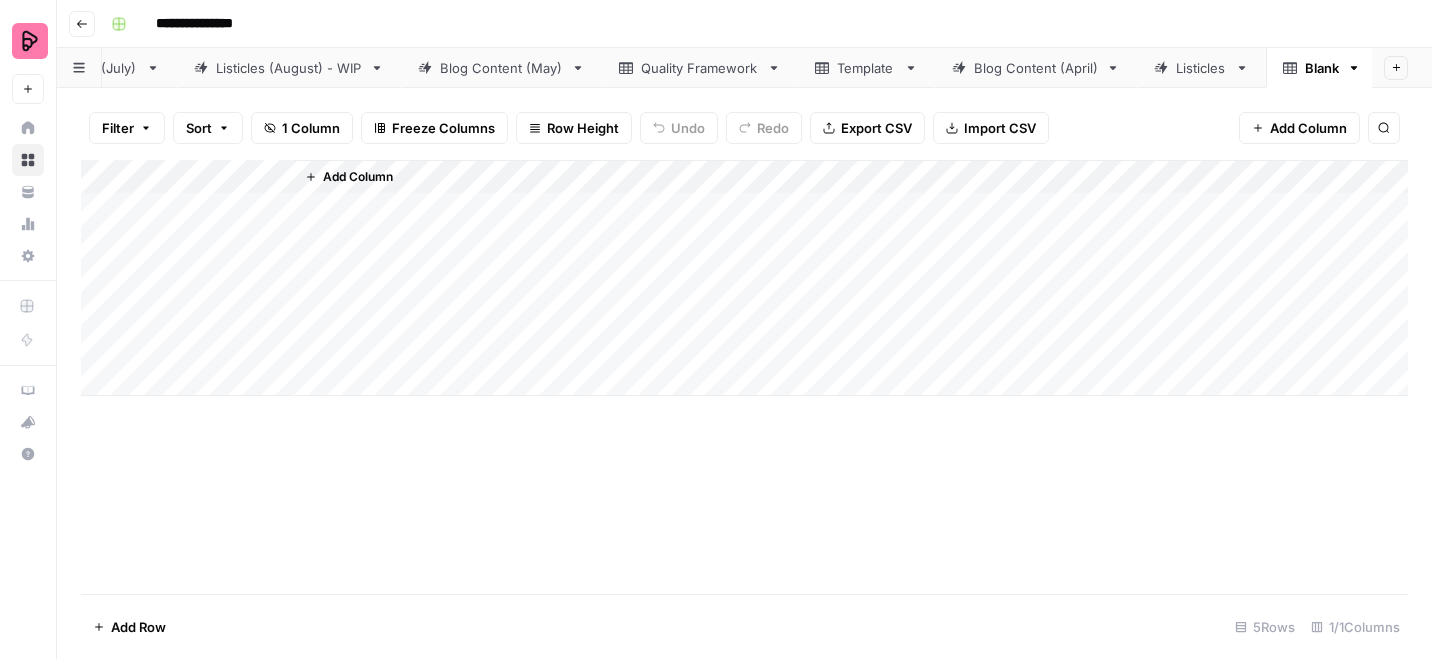 scroll, scrollTop: 0, scrollLeft: 349, axis: horizontal 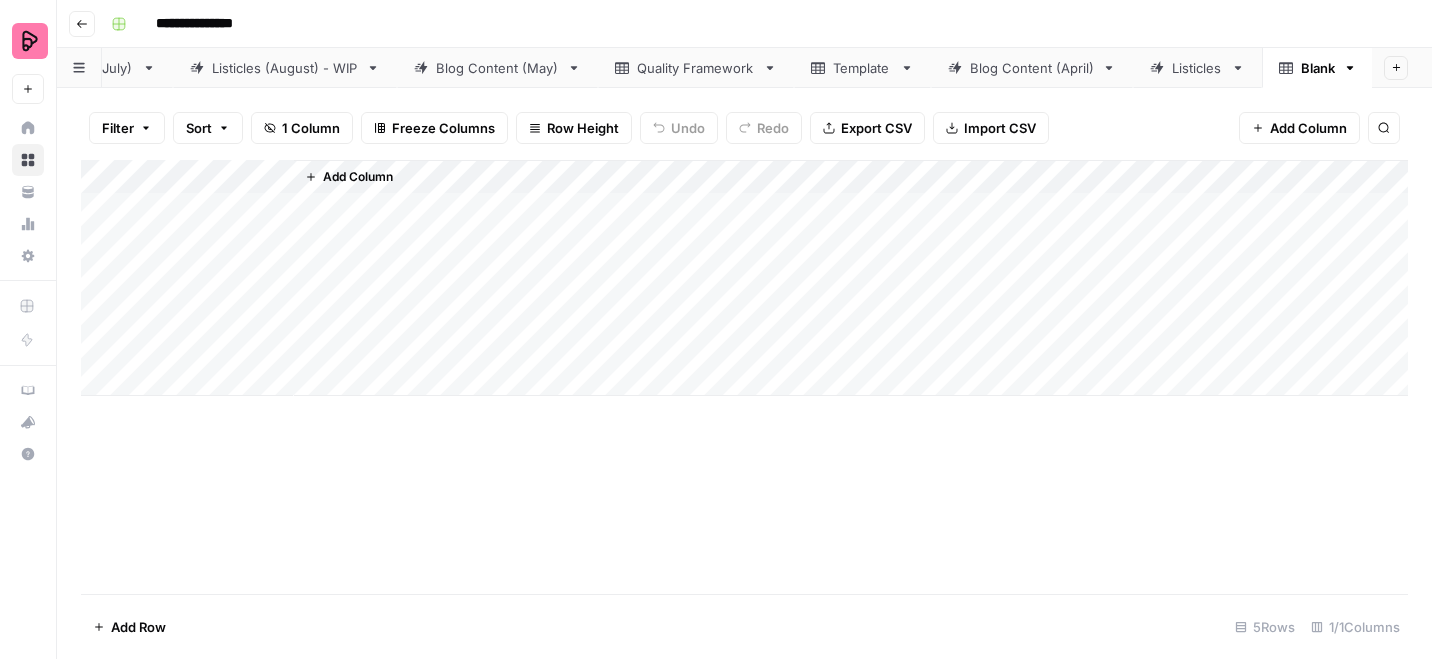 click on "Blank" at bounding box center (1318, 68) 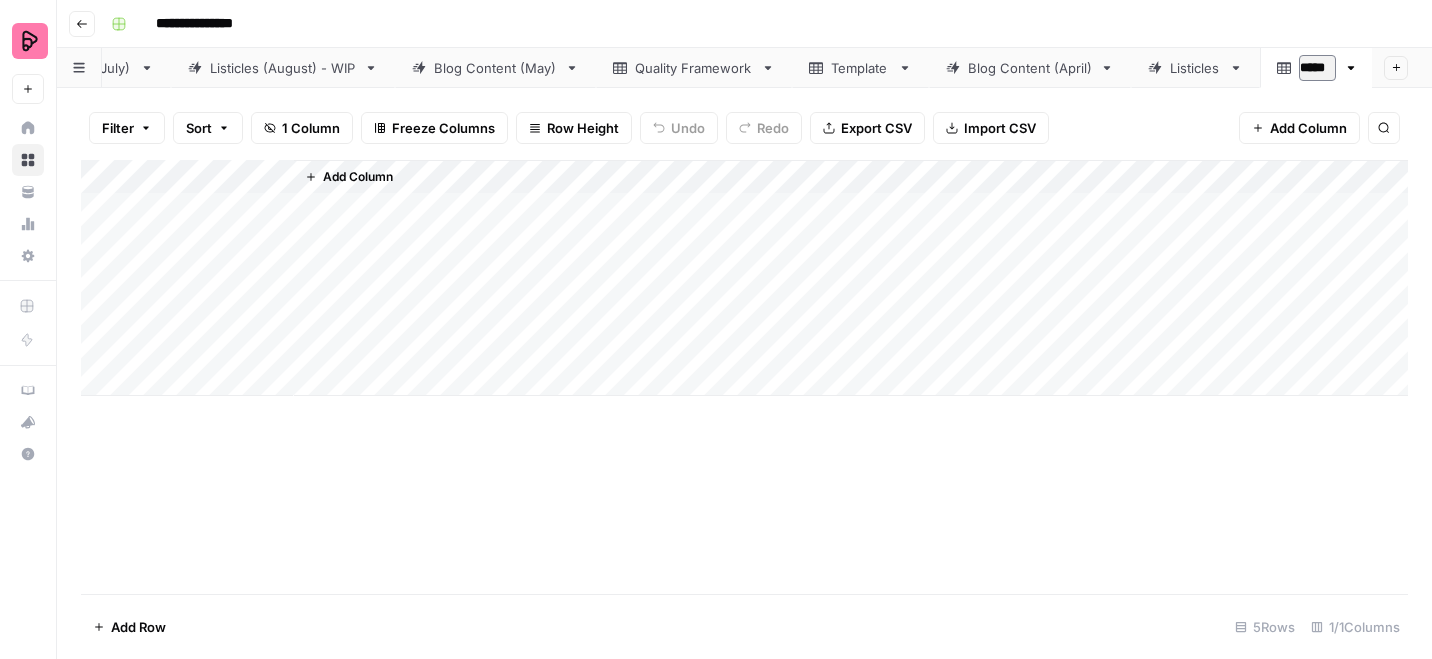 click on "*****" at bounding box center [1317, 68] 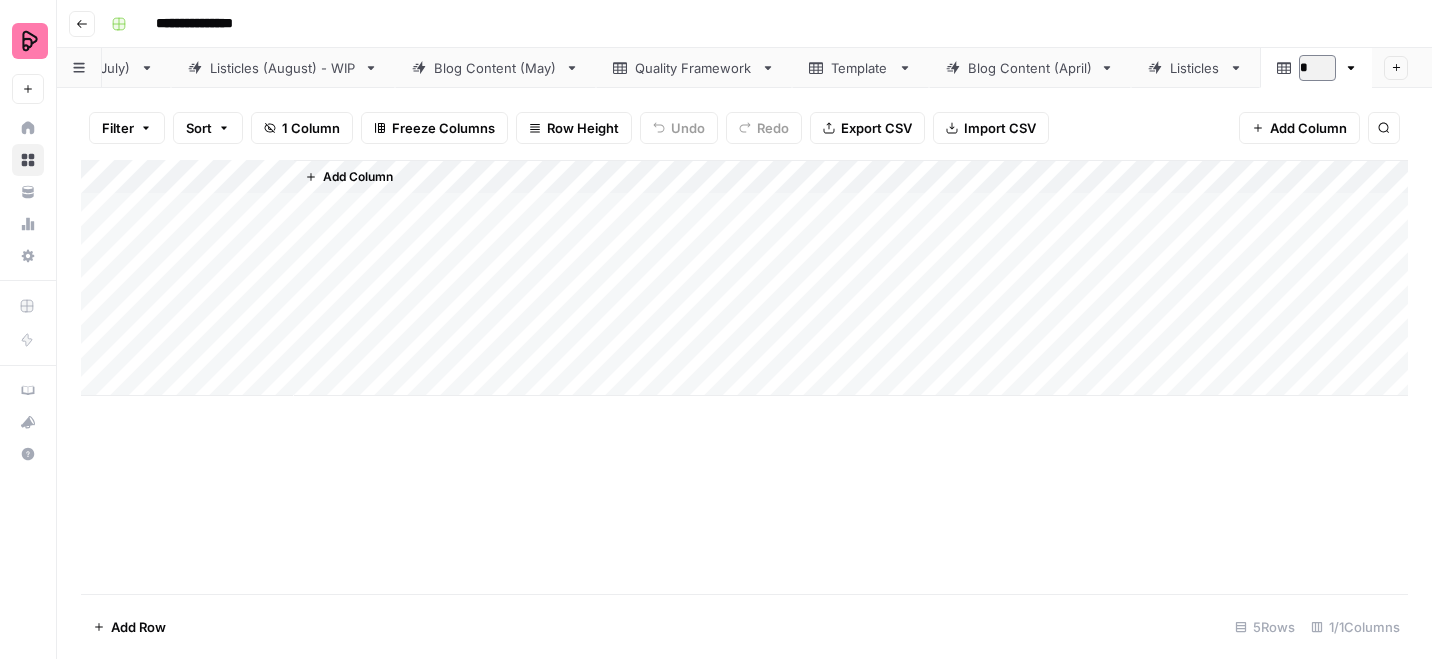 scroll, scrollTop: 0, scrollLeft: 325, axis: horizontal 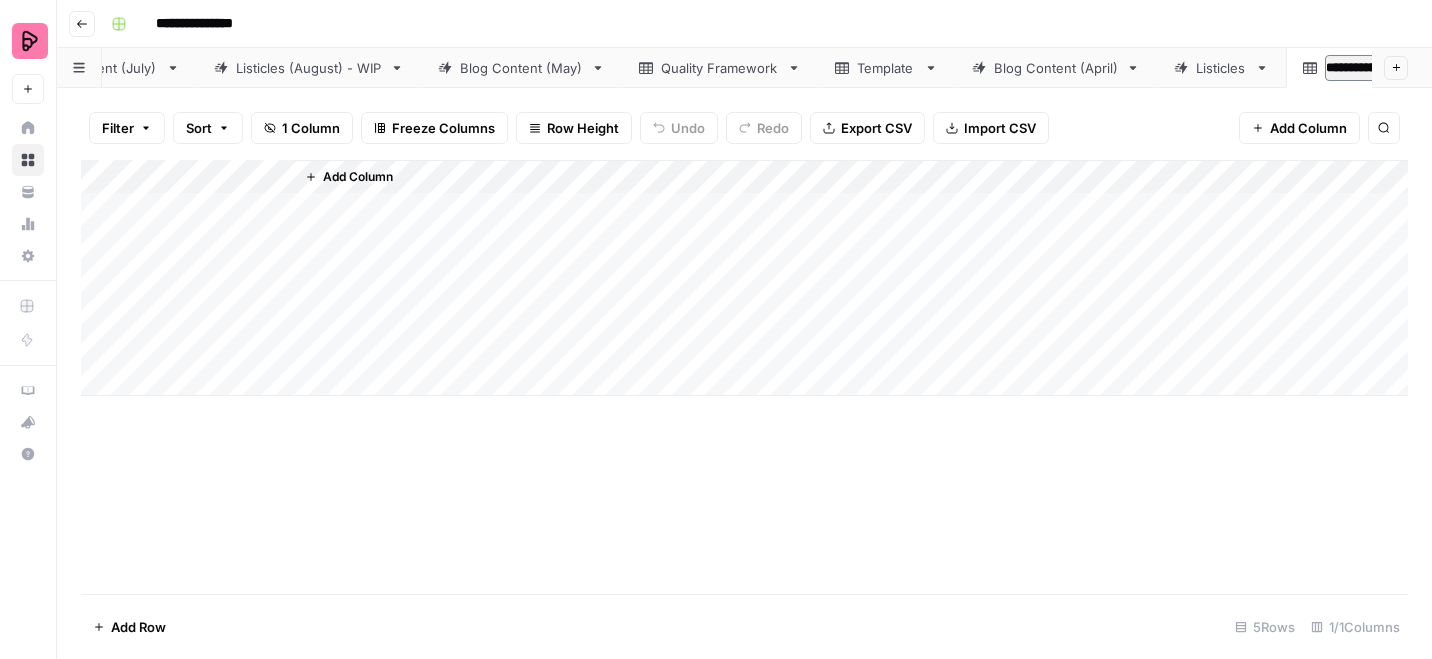 type on "**********" 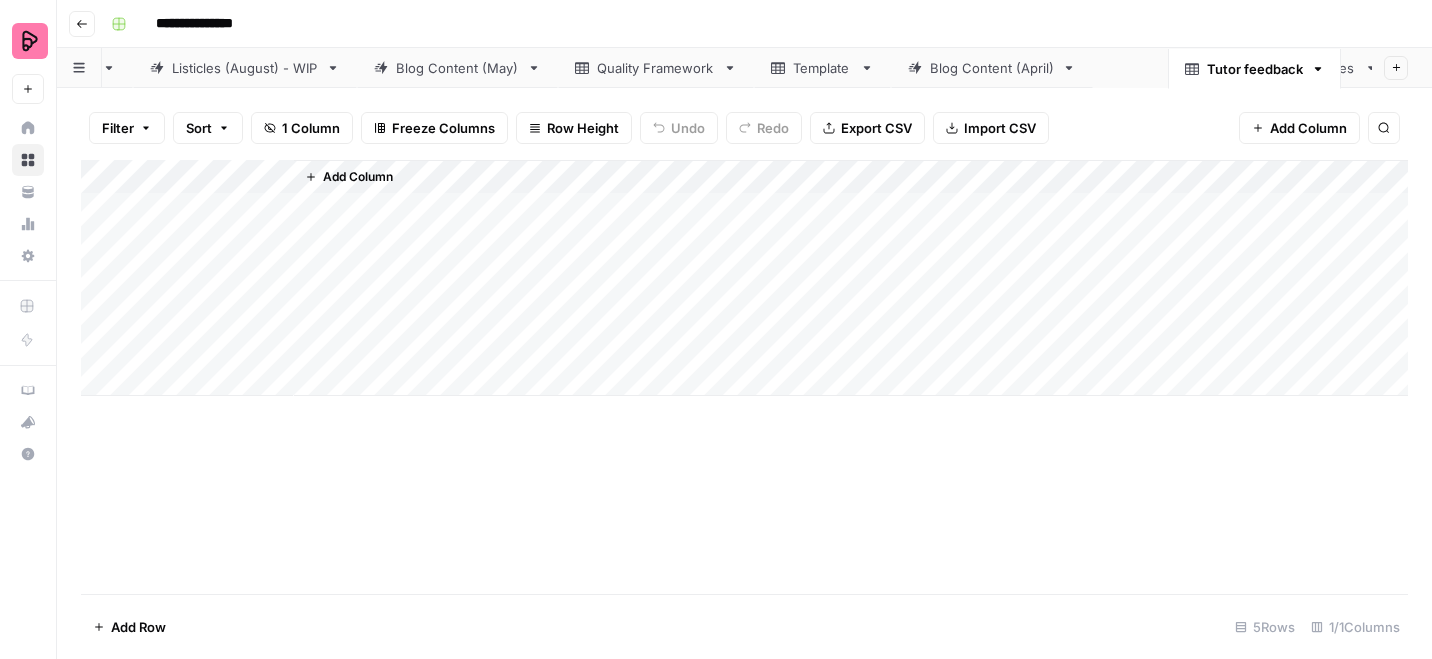 scroll, scrollTop: 0, scrollLeft: 409, axis: horizontal 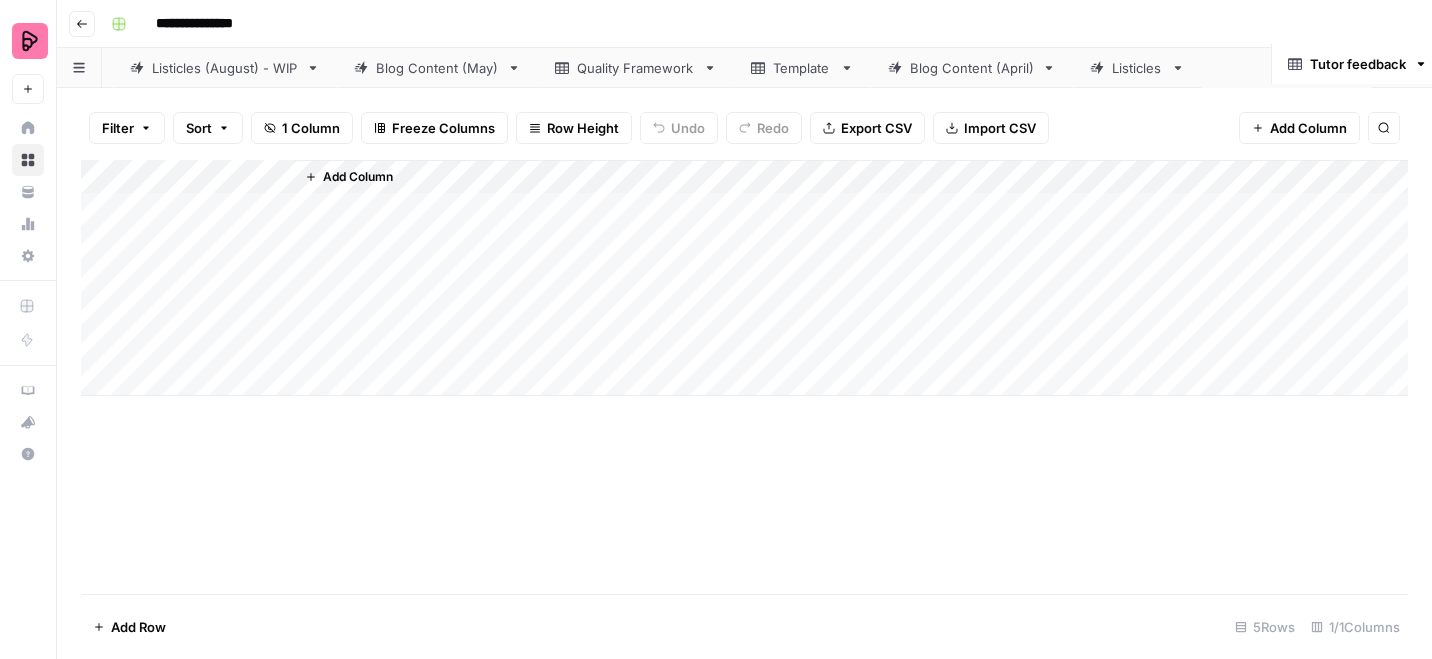 drag, startPoint x: 1328, startPoint y: 65, endPoint x: 1317, endPoint y: 61, distance: 11.7046995 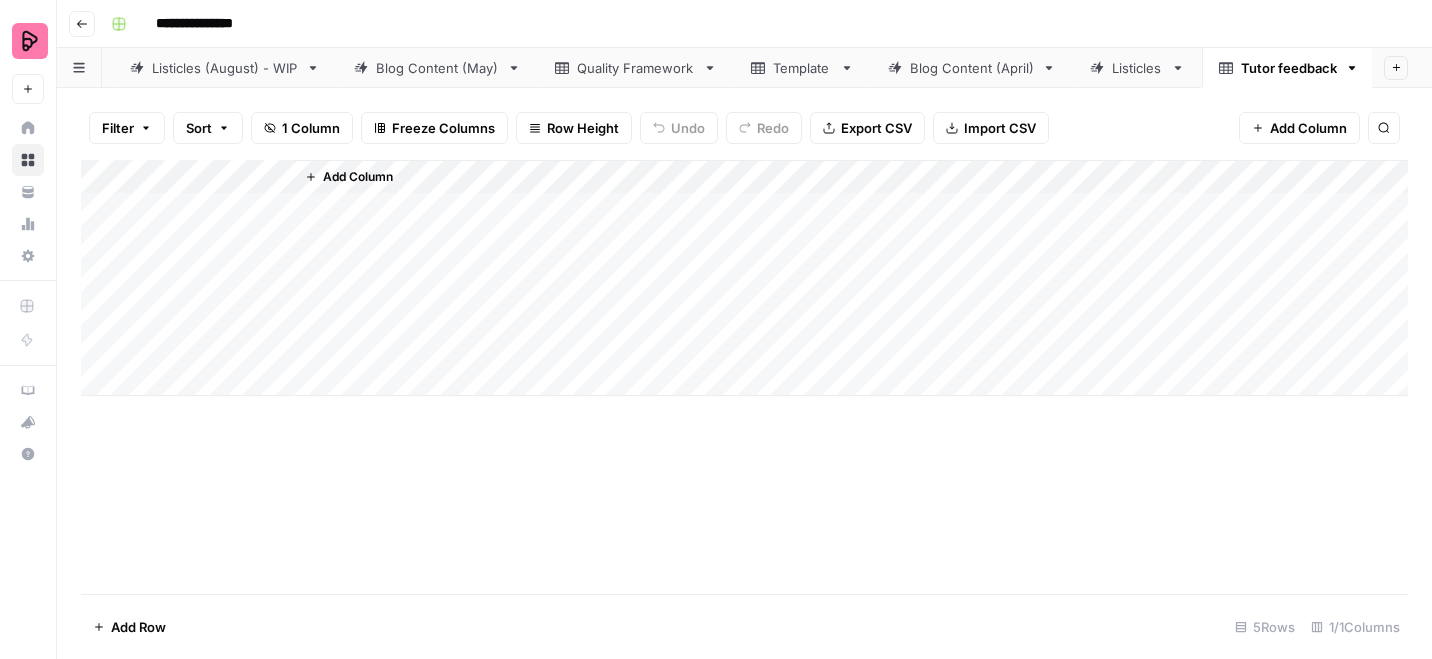 click on "Add Column" at bounding box center (851, 278) 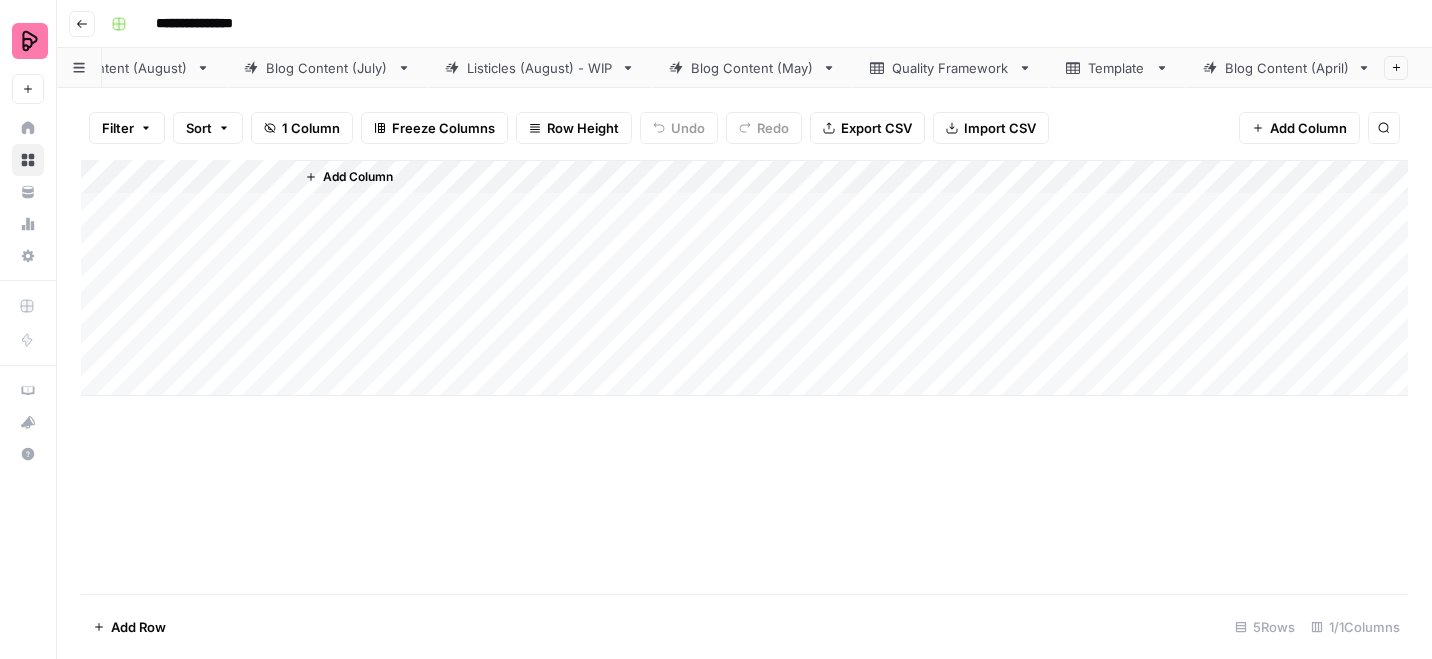 scroll, scrollTop: 0, scrollLeft: 0, axis: both 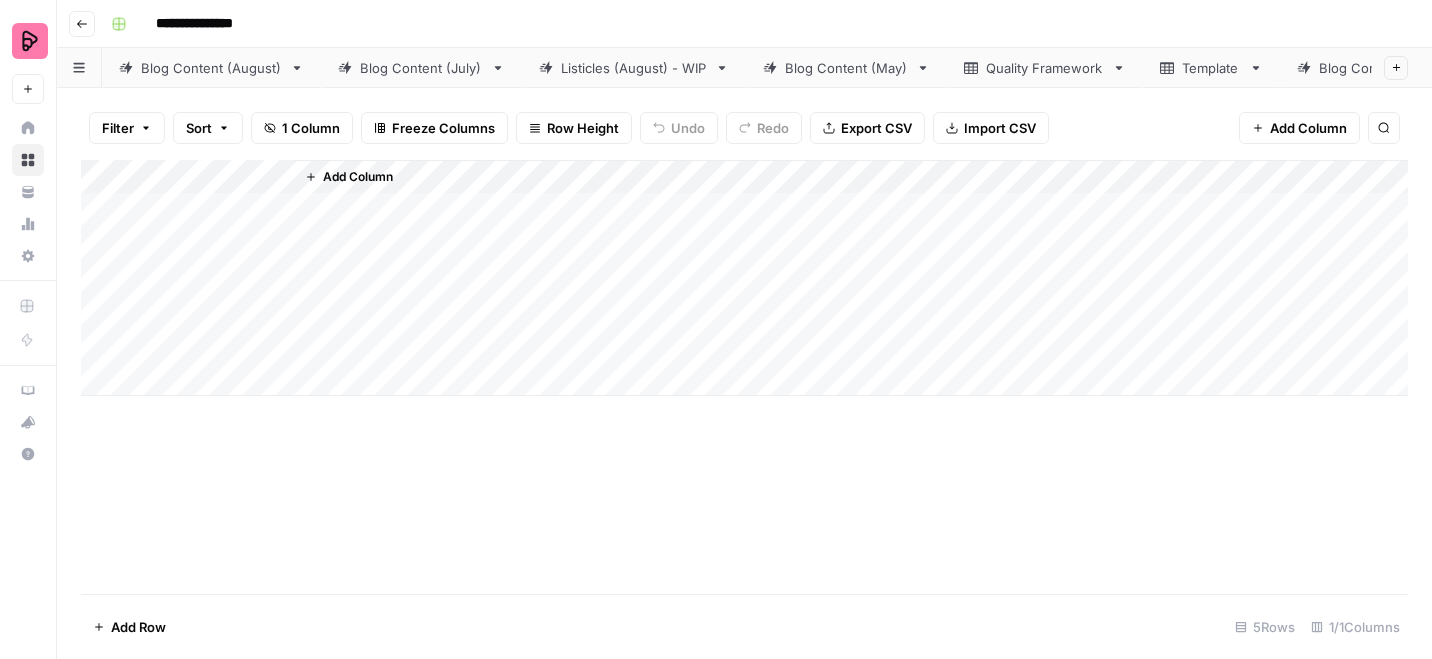 click on "Blog Content (August)" at bounding box center (211, 68) 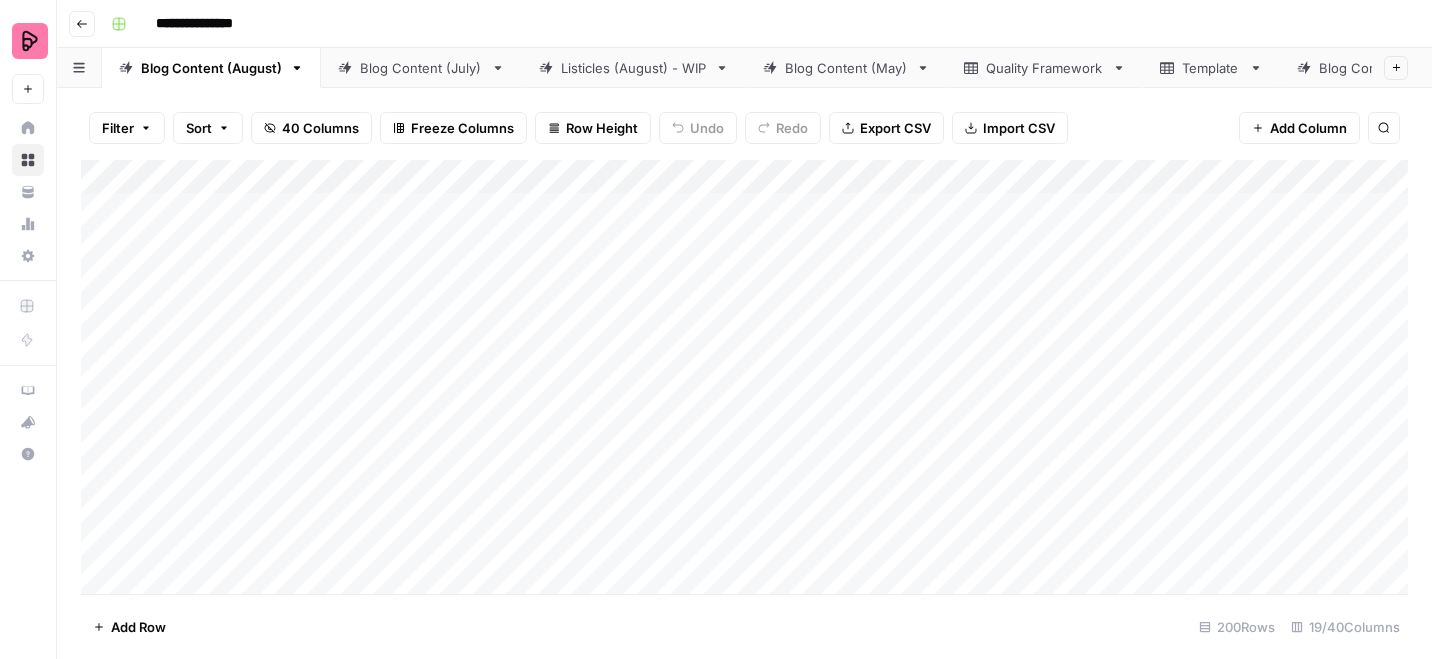 click 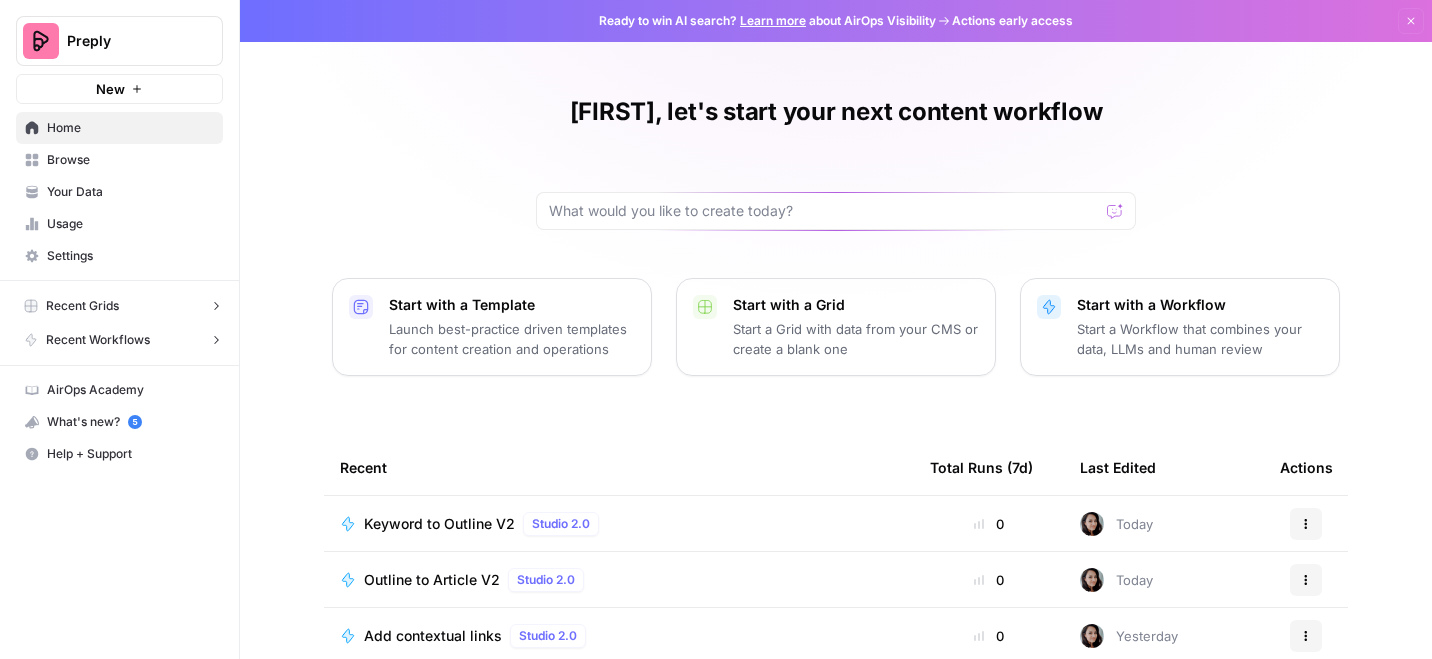 click on "Recent Workflows" at bounding box center [98, 340] 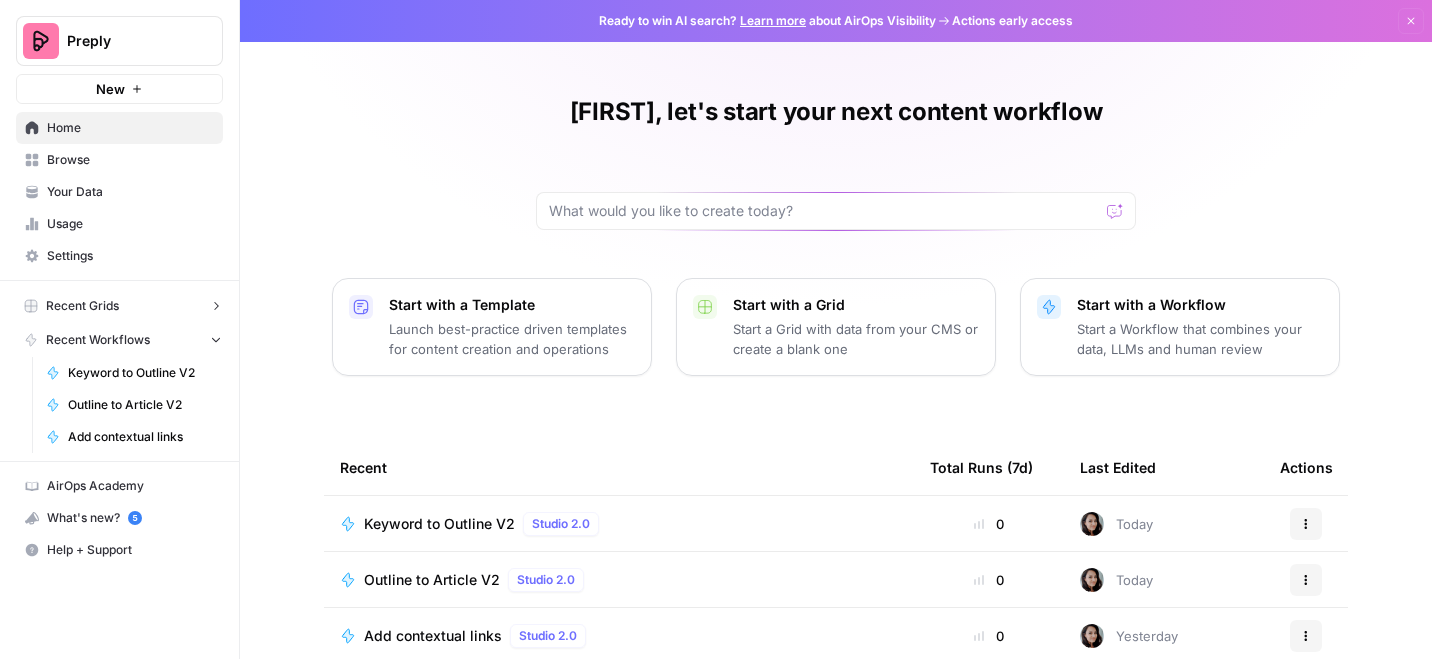 click 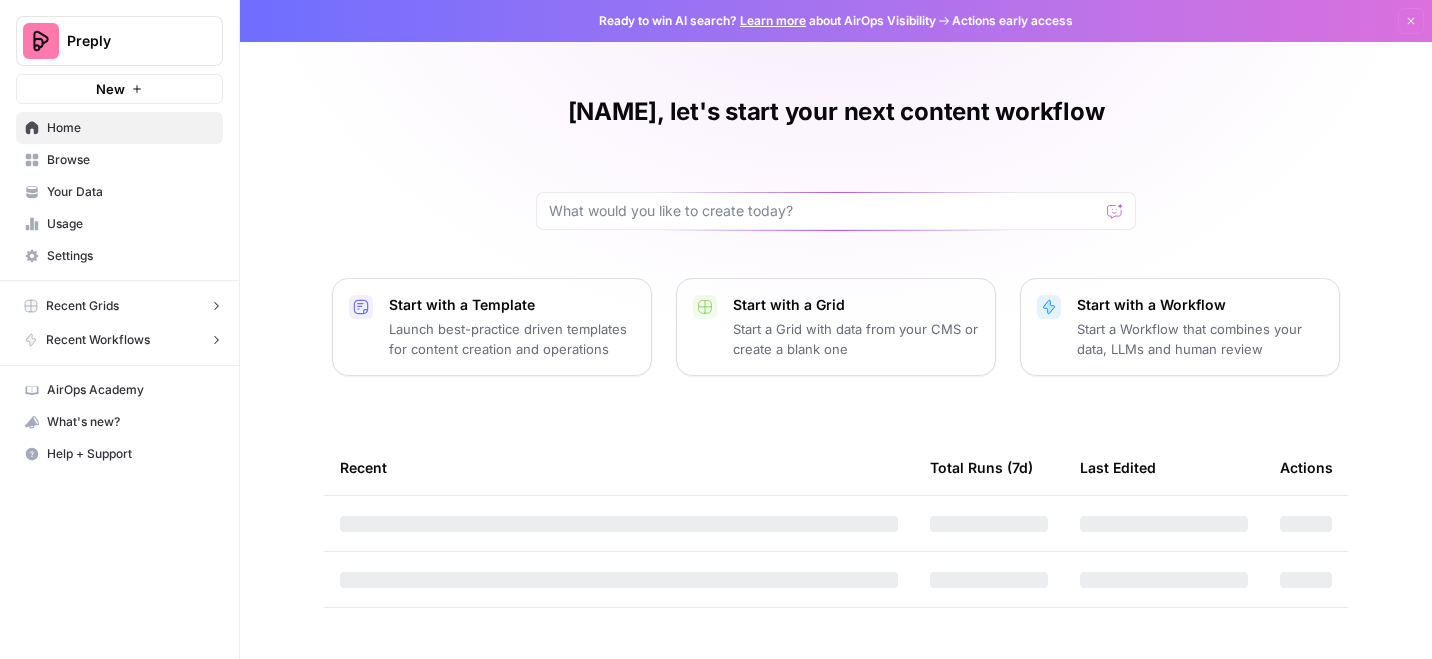 scroll, scrollTop: 0, scrollLeft: 0, axis: both 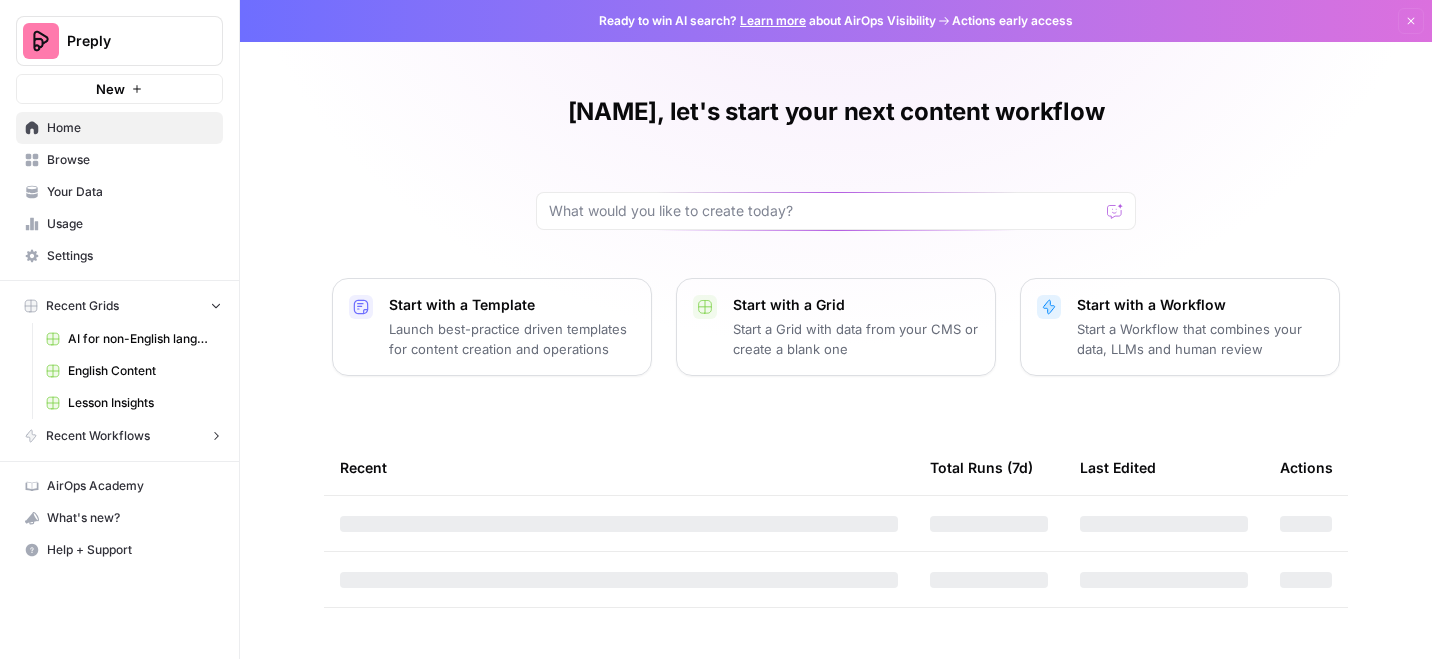 click on "English Content" at bounding box center [141, 371] 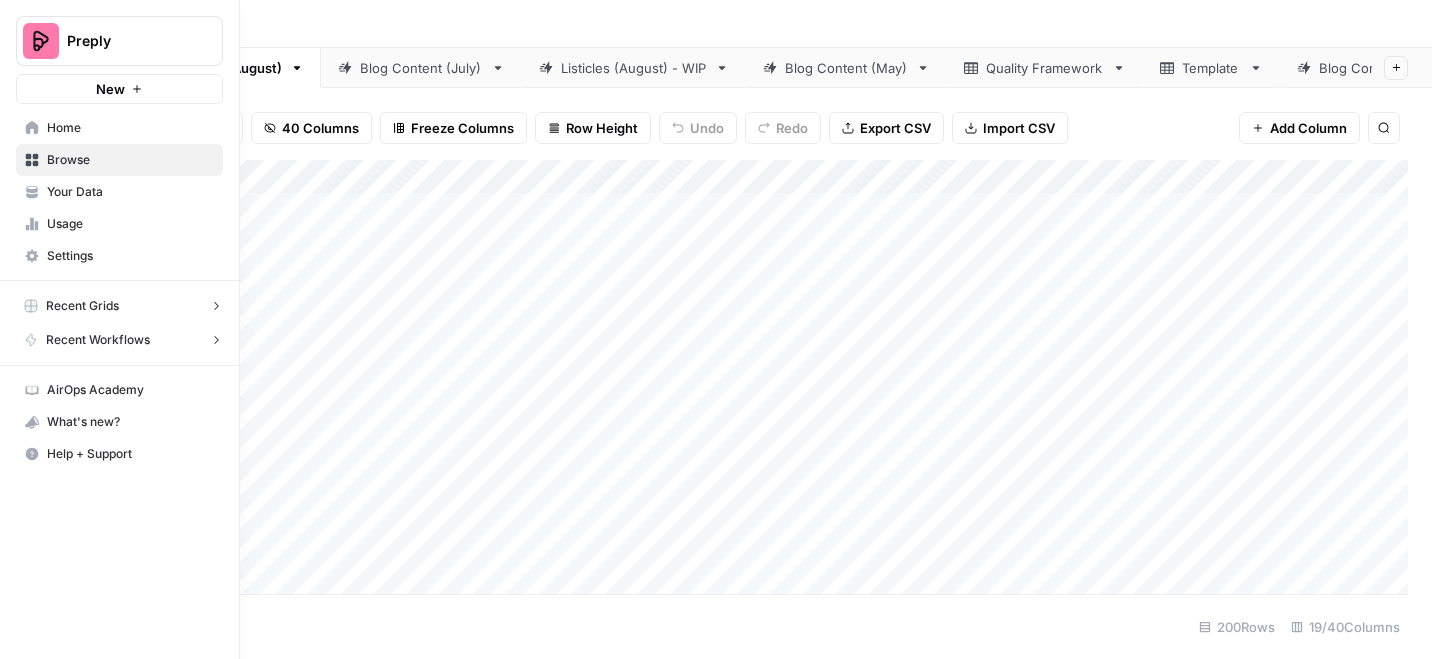 click on "Recent Grids" at bounding box center [82, 306] 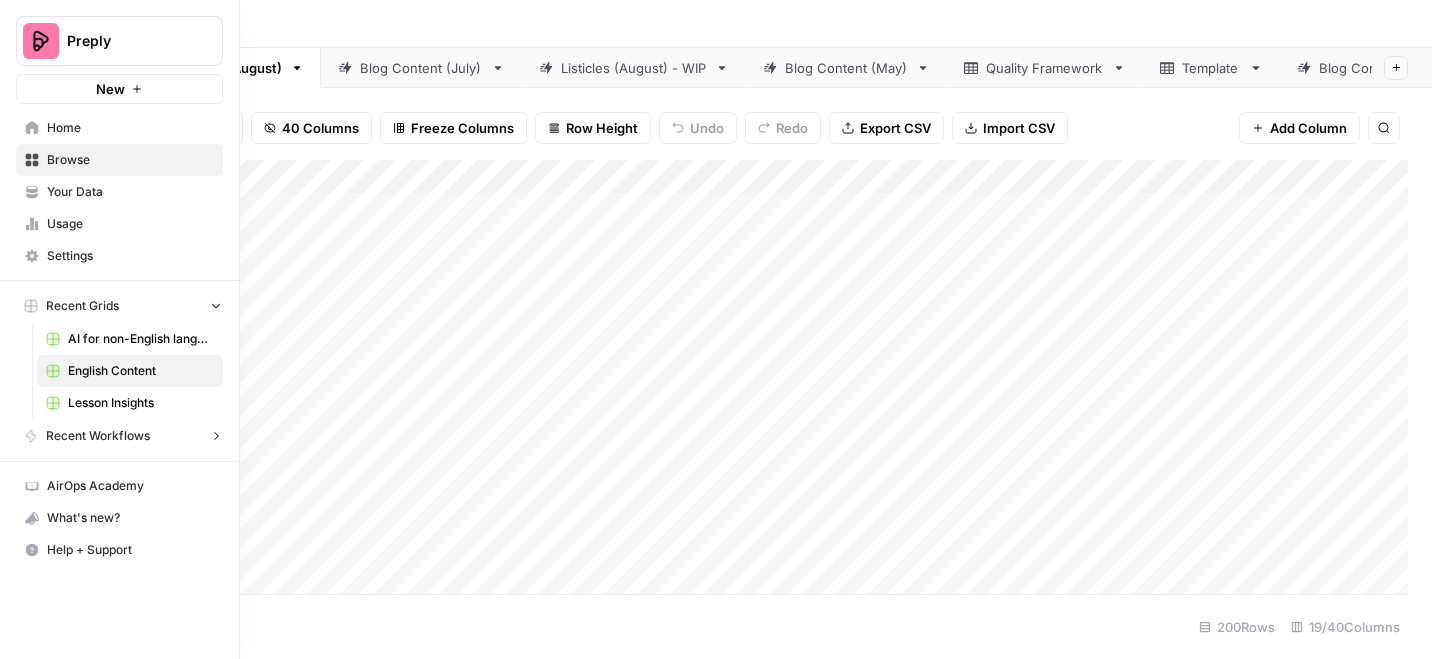 click on "AI for non-English languages" at bounding box center [141, 339] 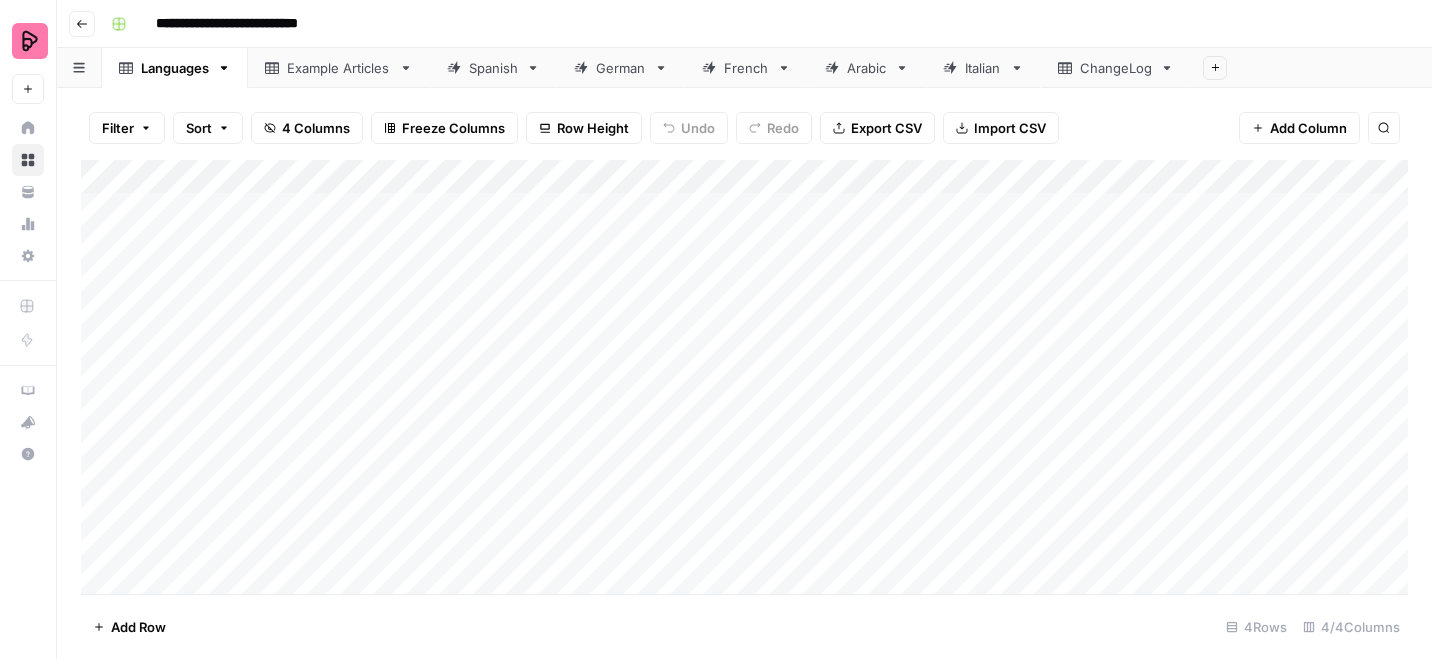 click on "Spanish" at bounding box center (493, 68) 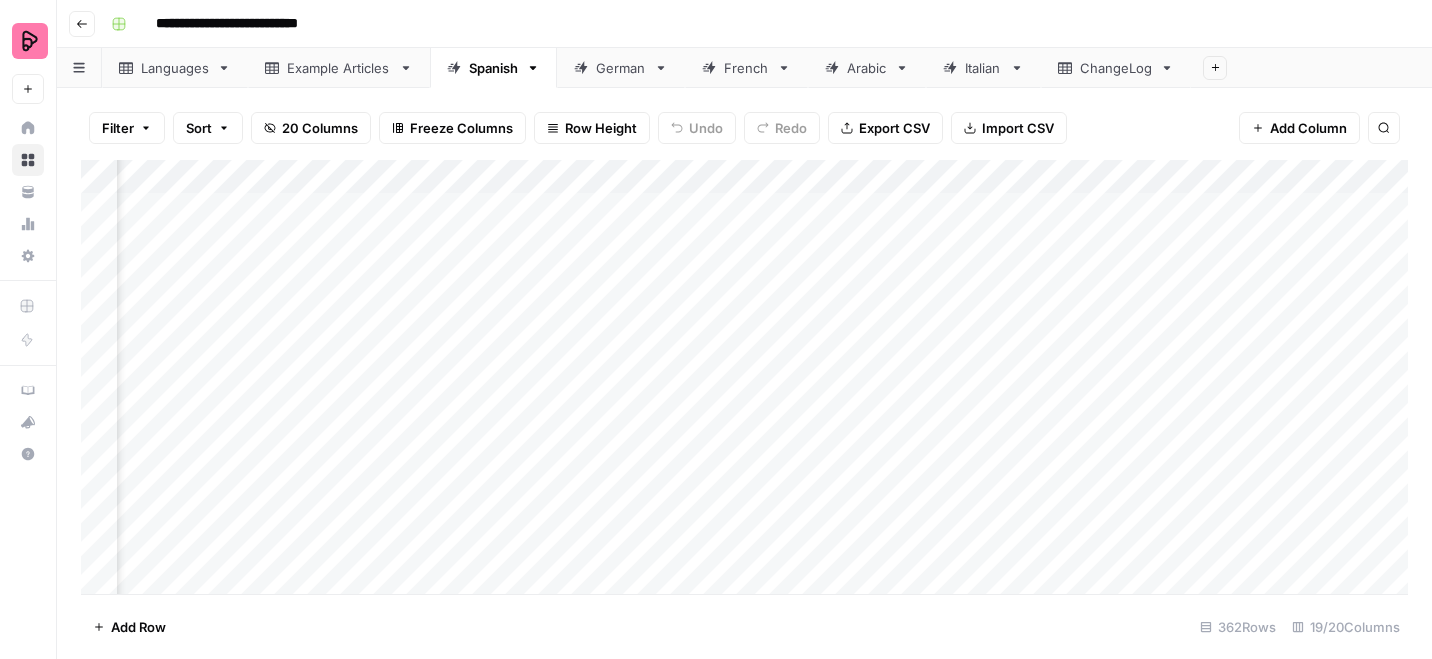 scroll, scrollTop: 0, scrollLeft: 545, axis: horizontal 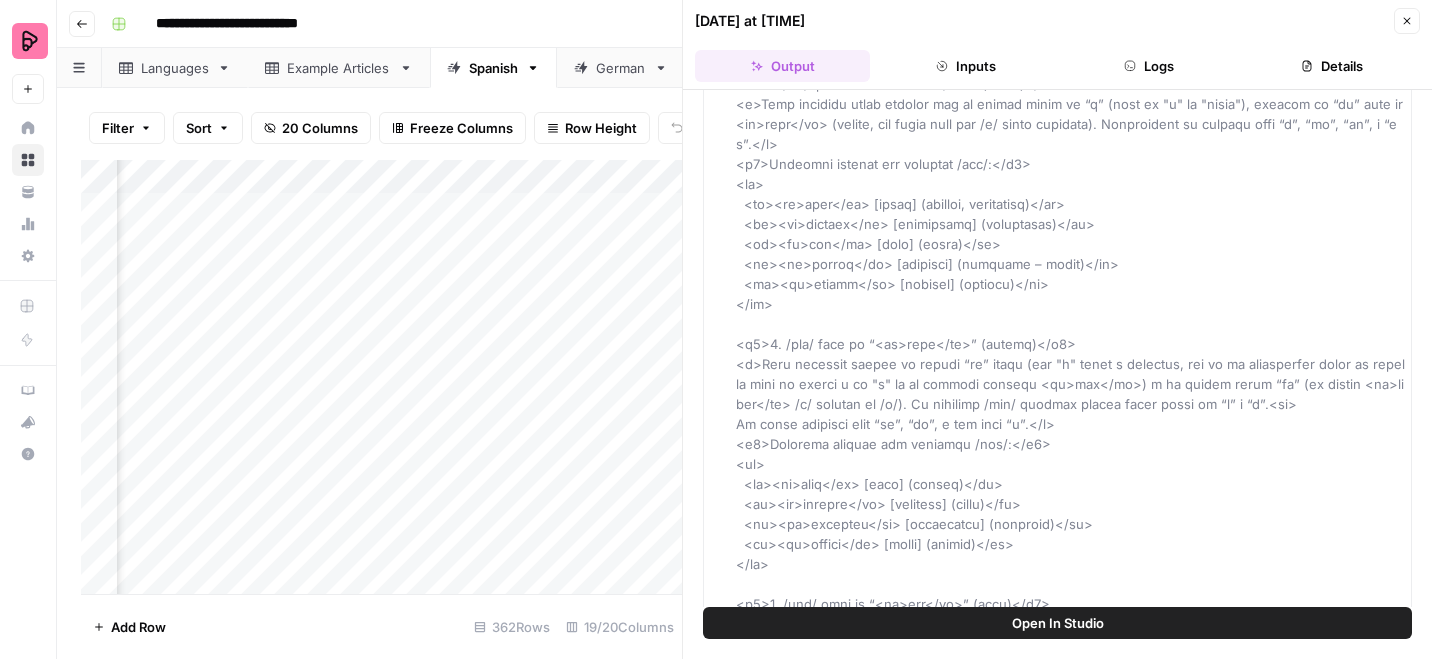 click on "Add Column" at bounding box center [381, 377] 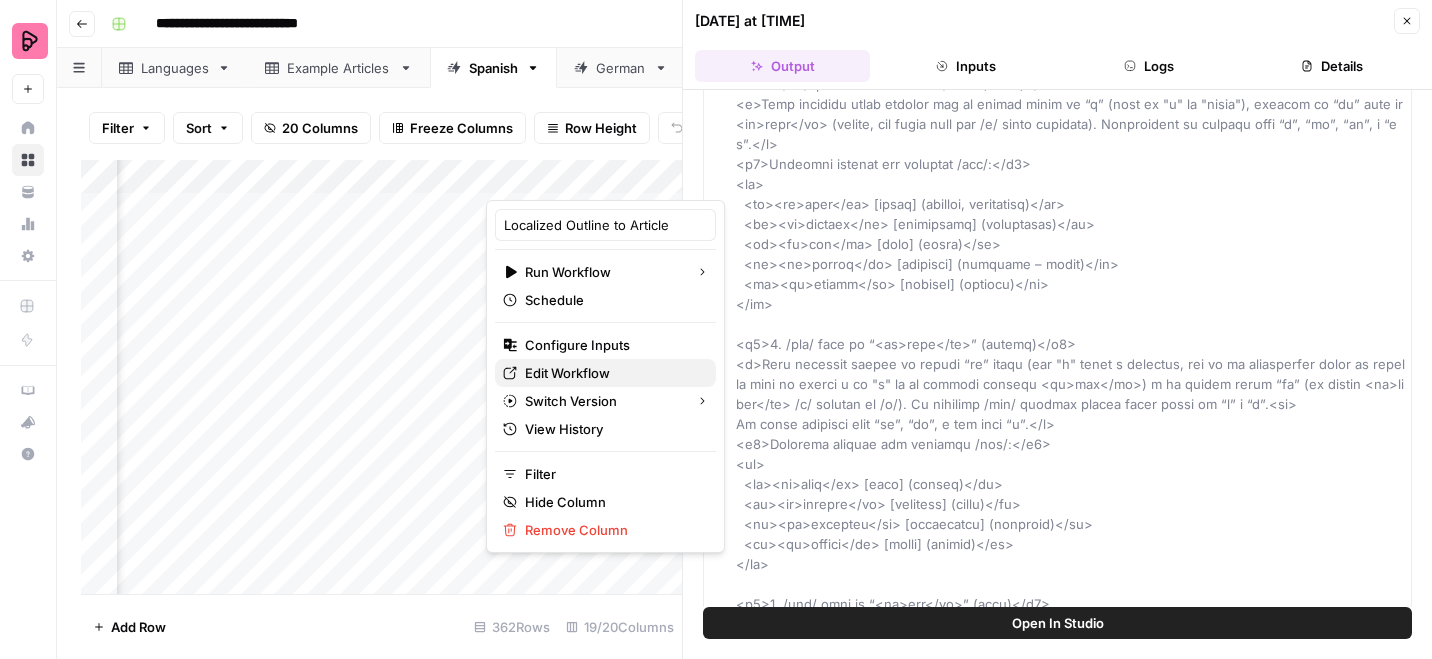 click on "Edit Workflow" at bounding box center [612, 373] 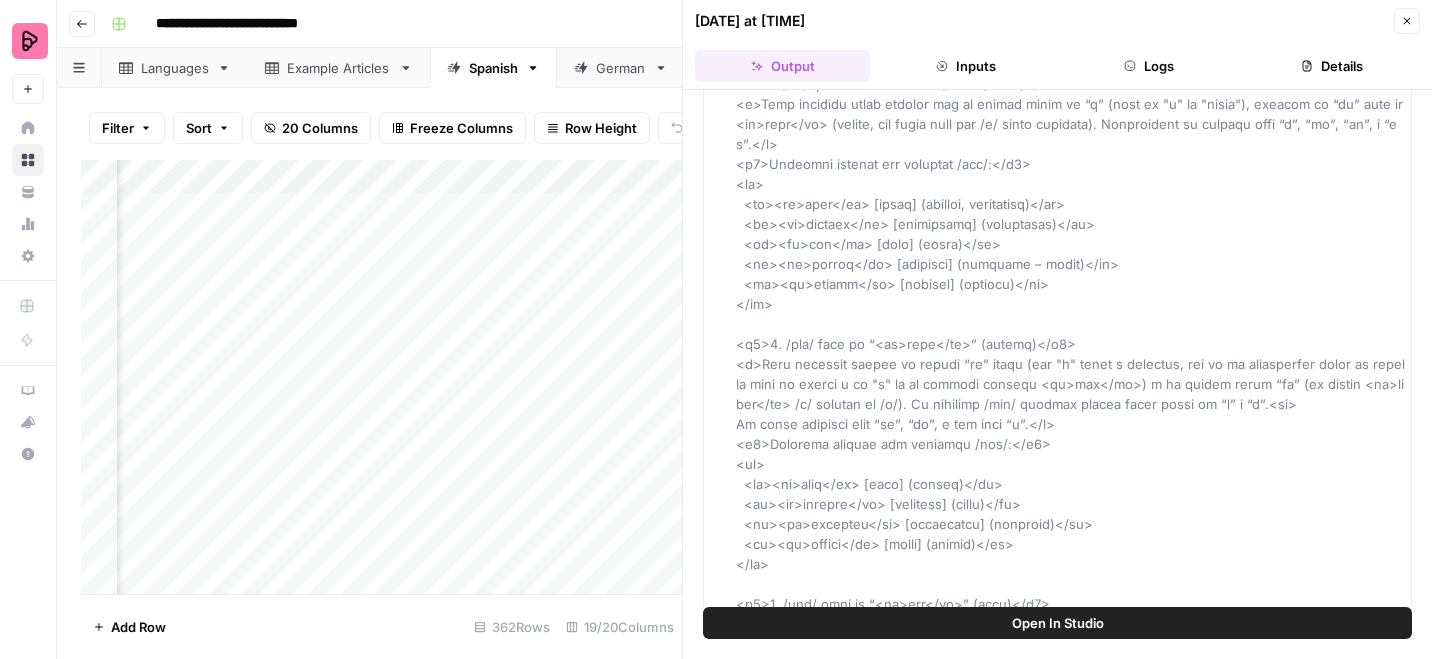click on "Close" at bounding box center (1407, 21) 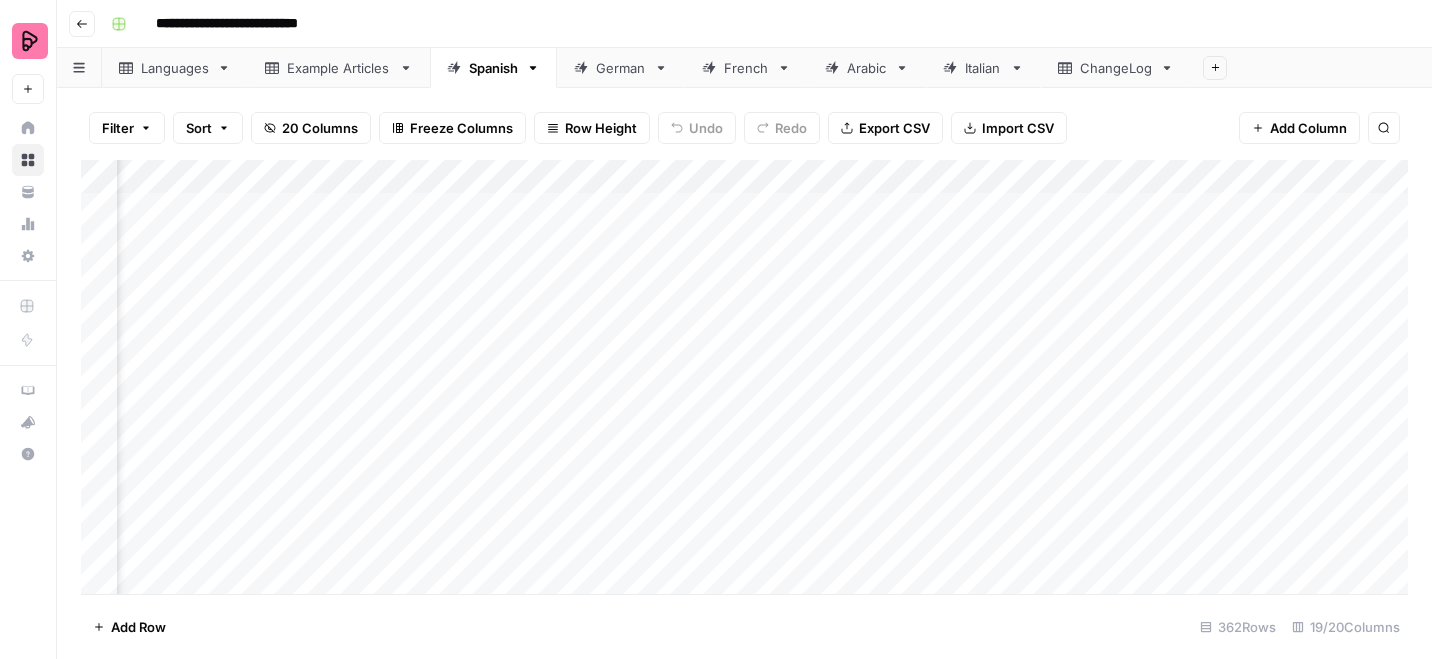 click on "German" at bounding box center [621, 68] 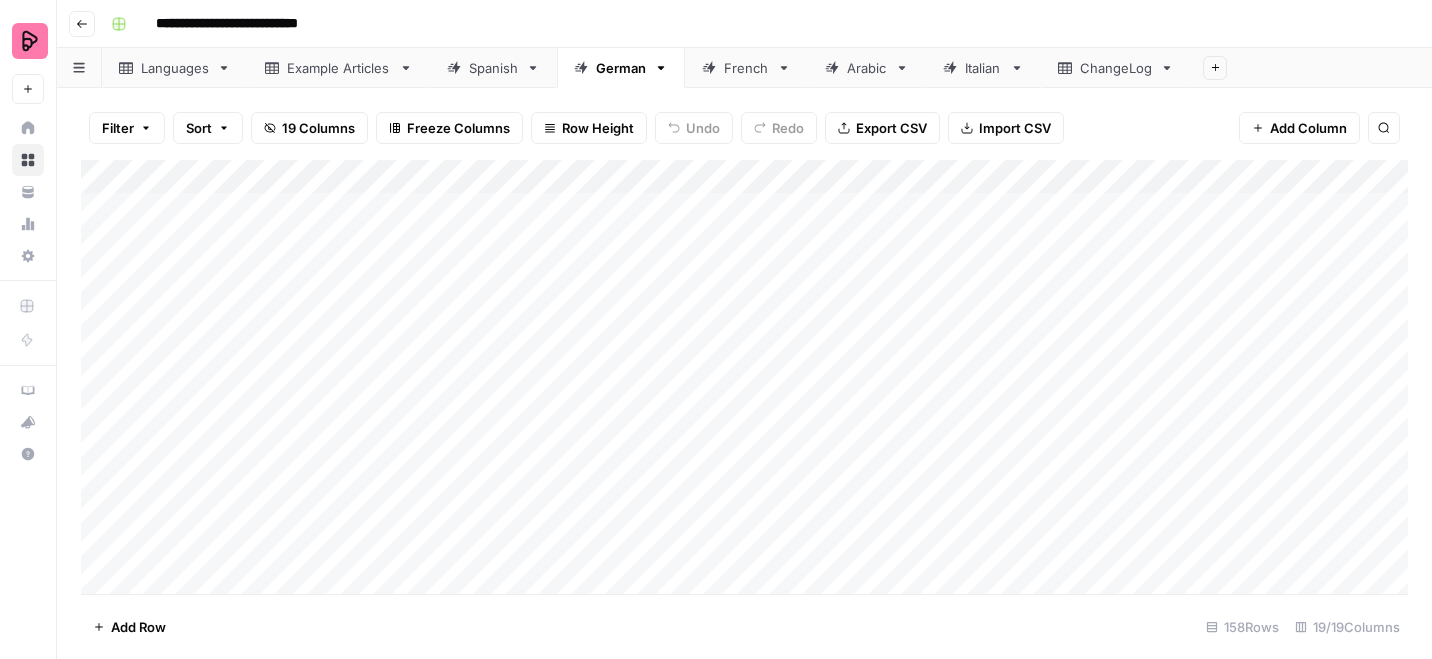 click on "French" at bounding box center (746, 68) 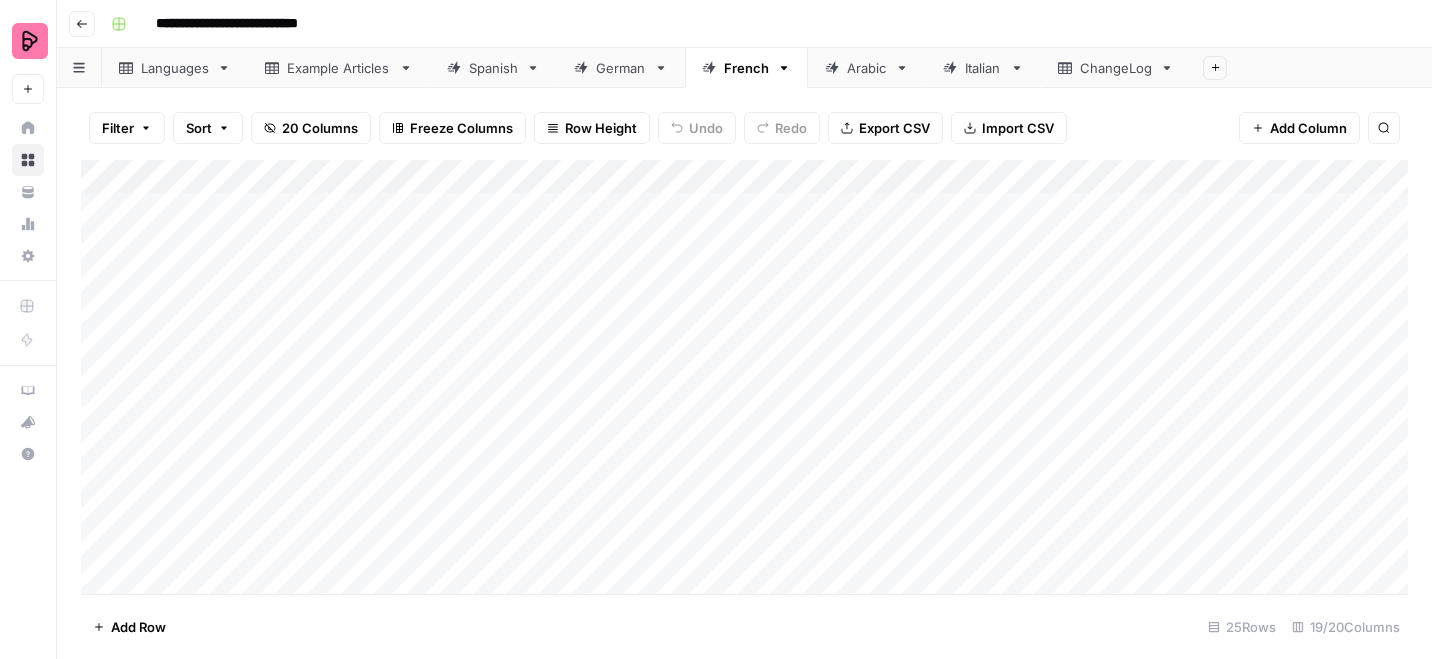 click on "Filter" at bounding box center (127, 128) 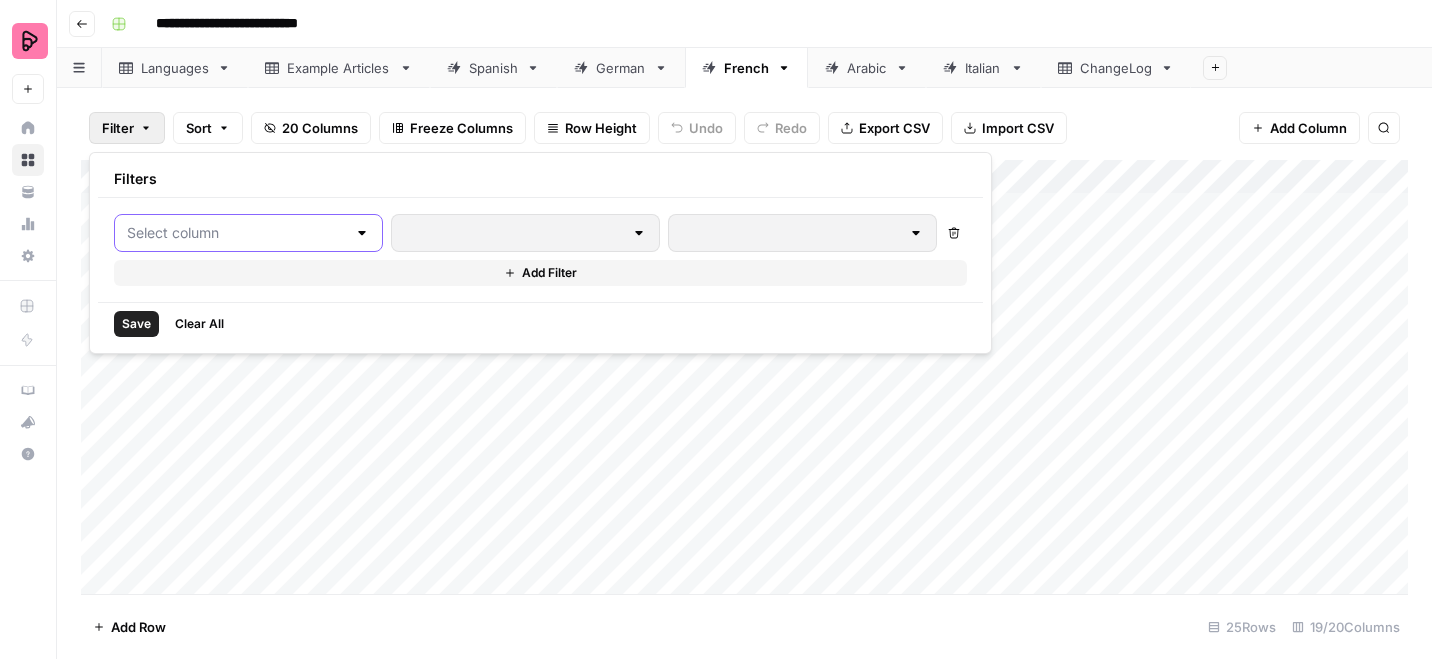 click at bounding box center [236, 233] 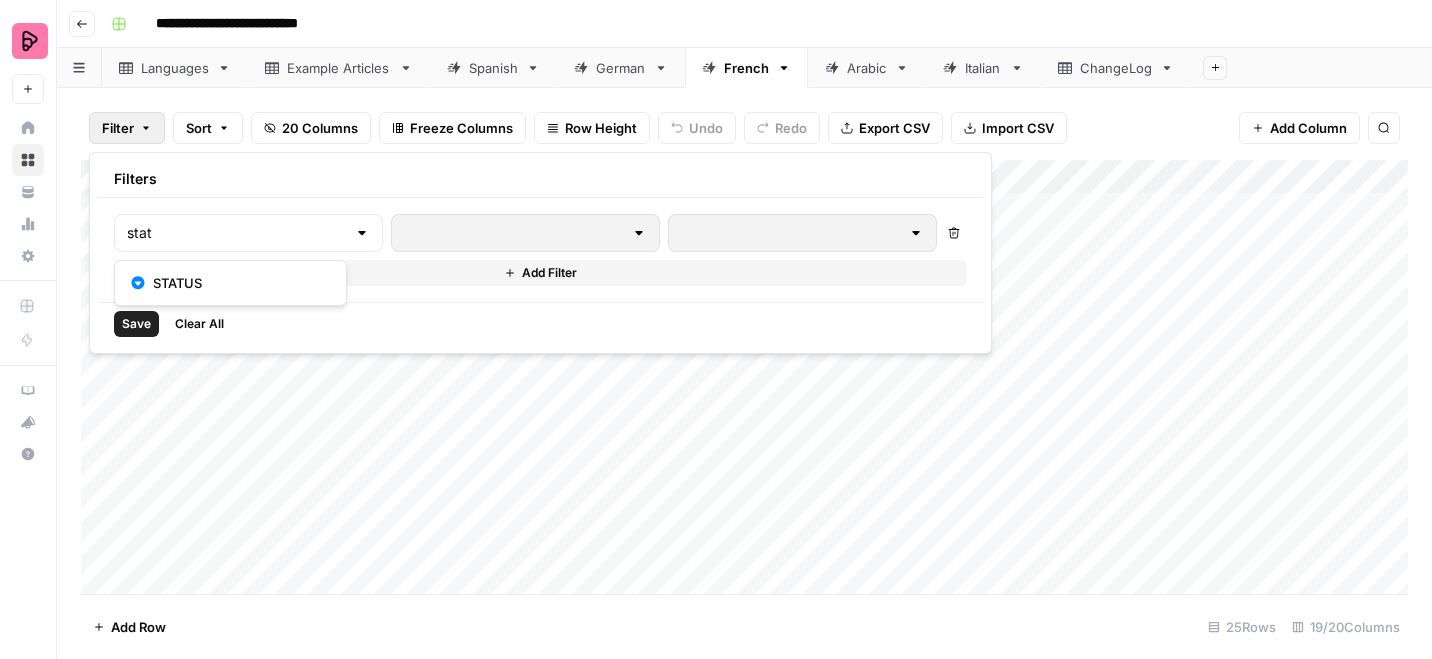 click on "STATUS" at bounding box center (237, 283) 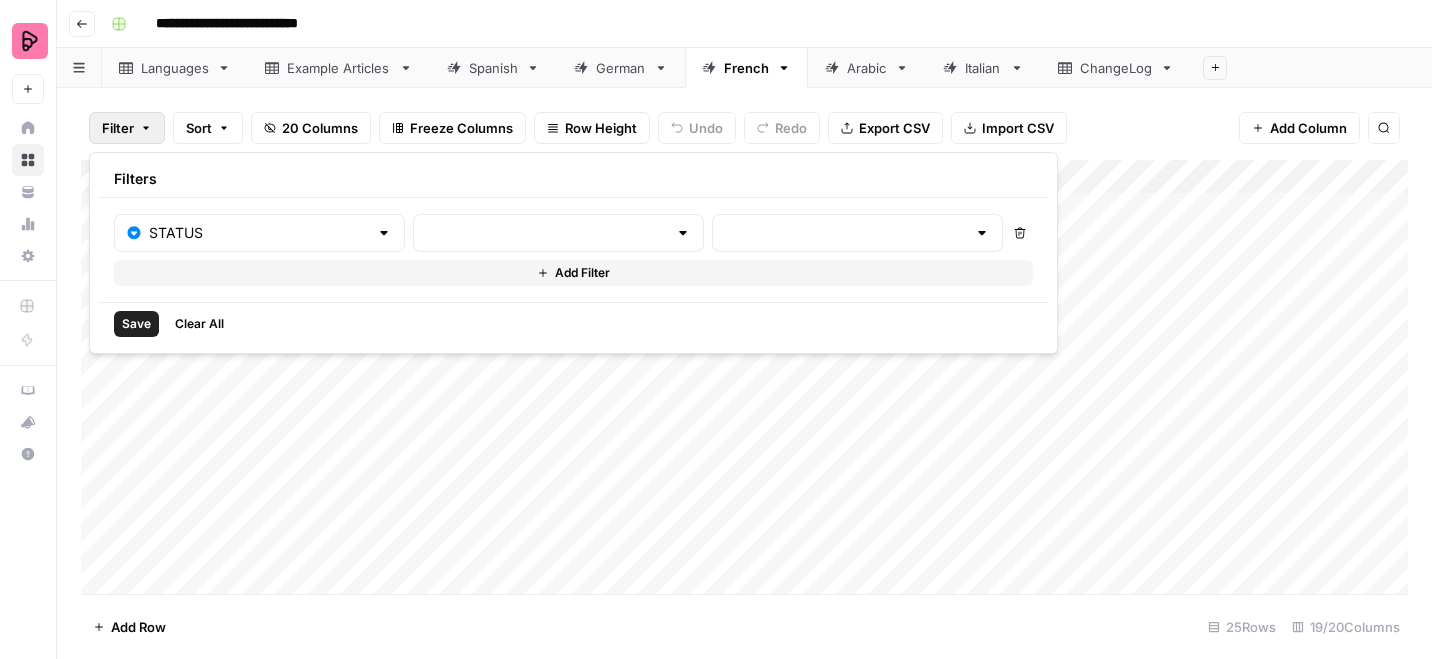 click at bounding box center (558, 233) 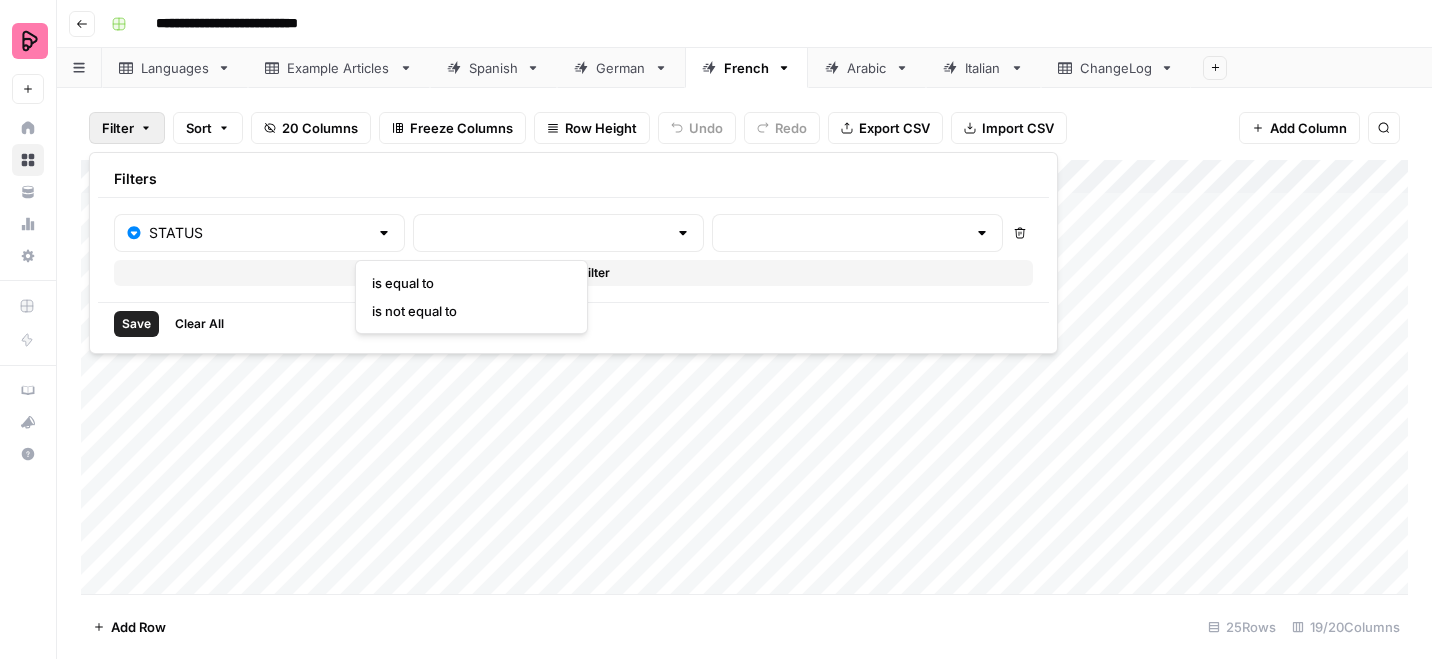 click on "is equal to" at bounding box center [467, 283] 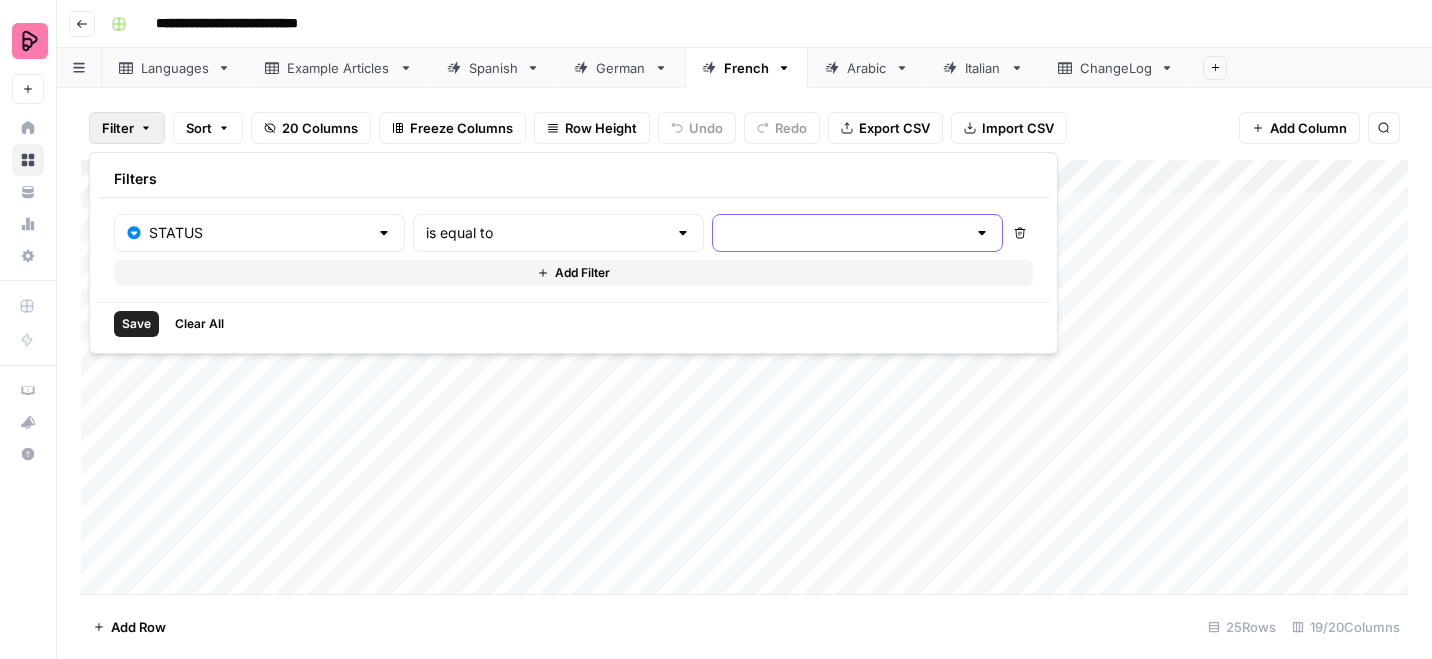 click at bounding box center [845, 233] 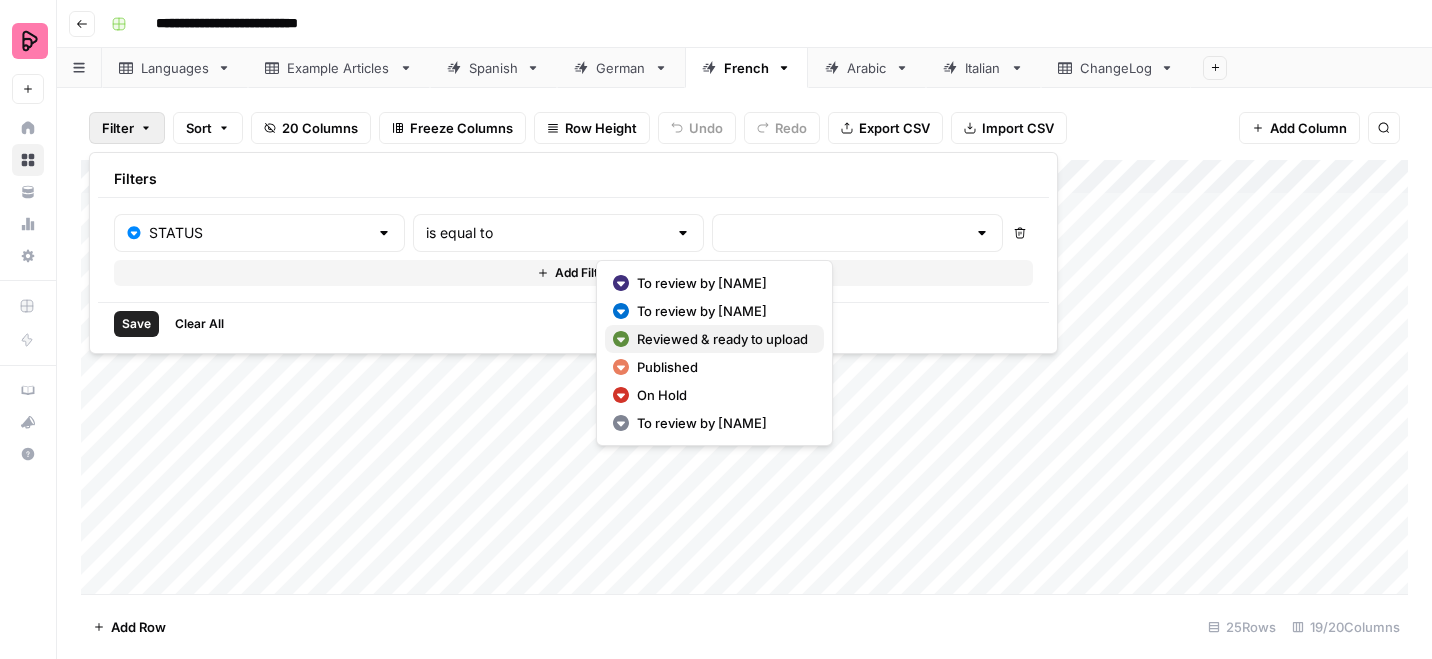 click on "Reviewed & ready to upload" at bounding box center [722, 339] 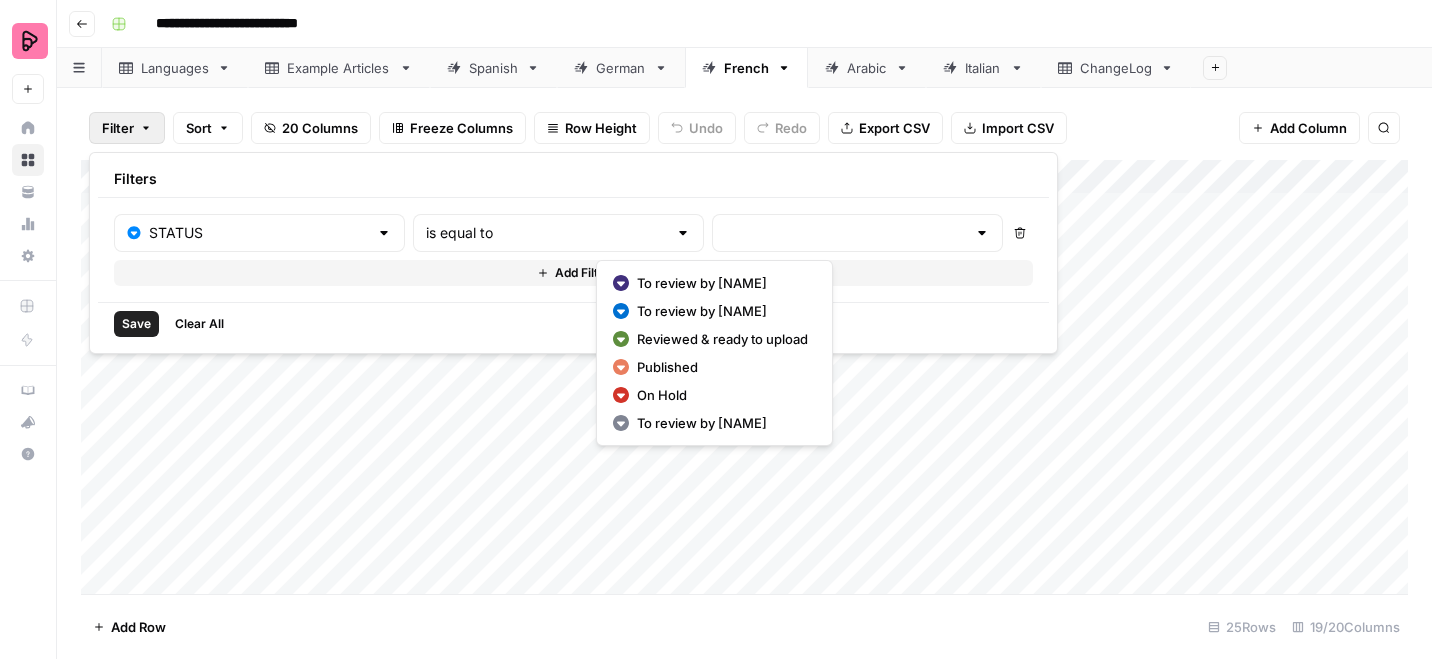 type on "Reviewed & ready to upload" 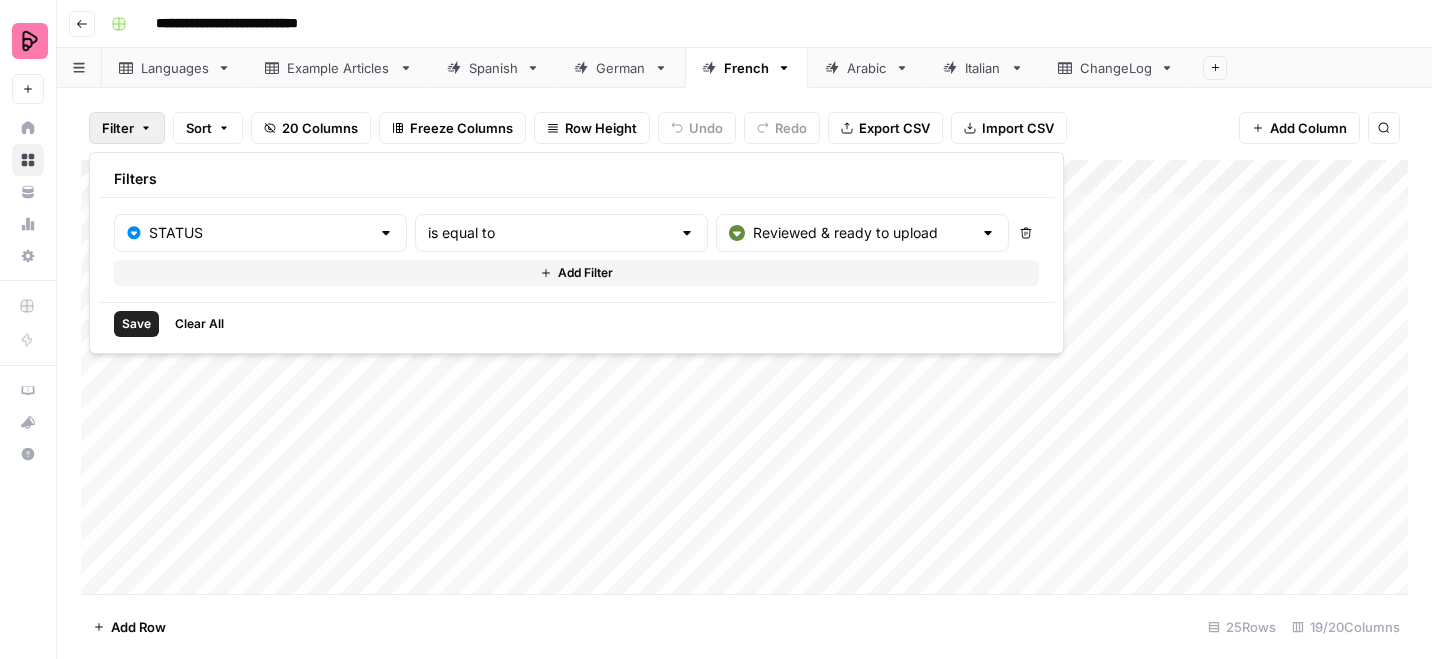 click on "Save" at bounding box center (136, 324) 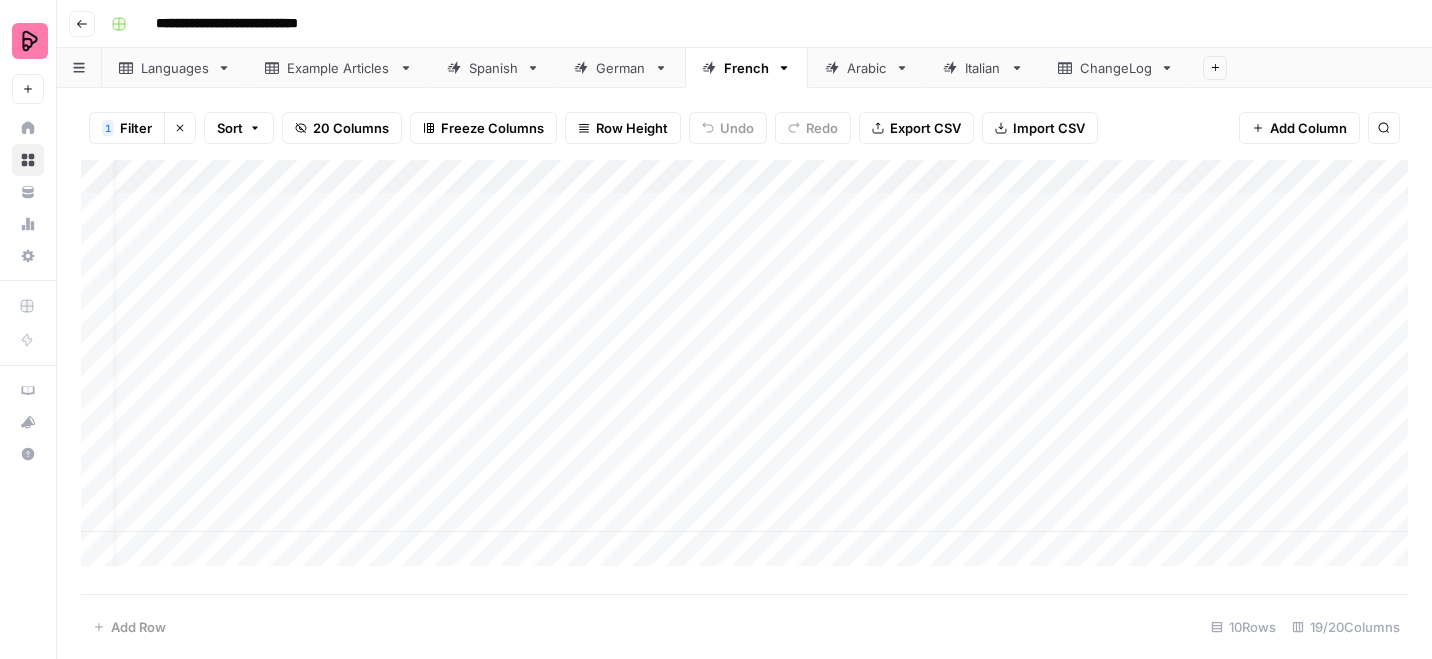 scroll, scrollTop: 0, scrollLeft: 37, axis: horizontal 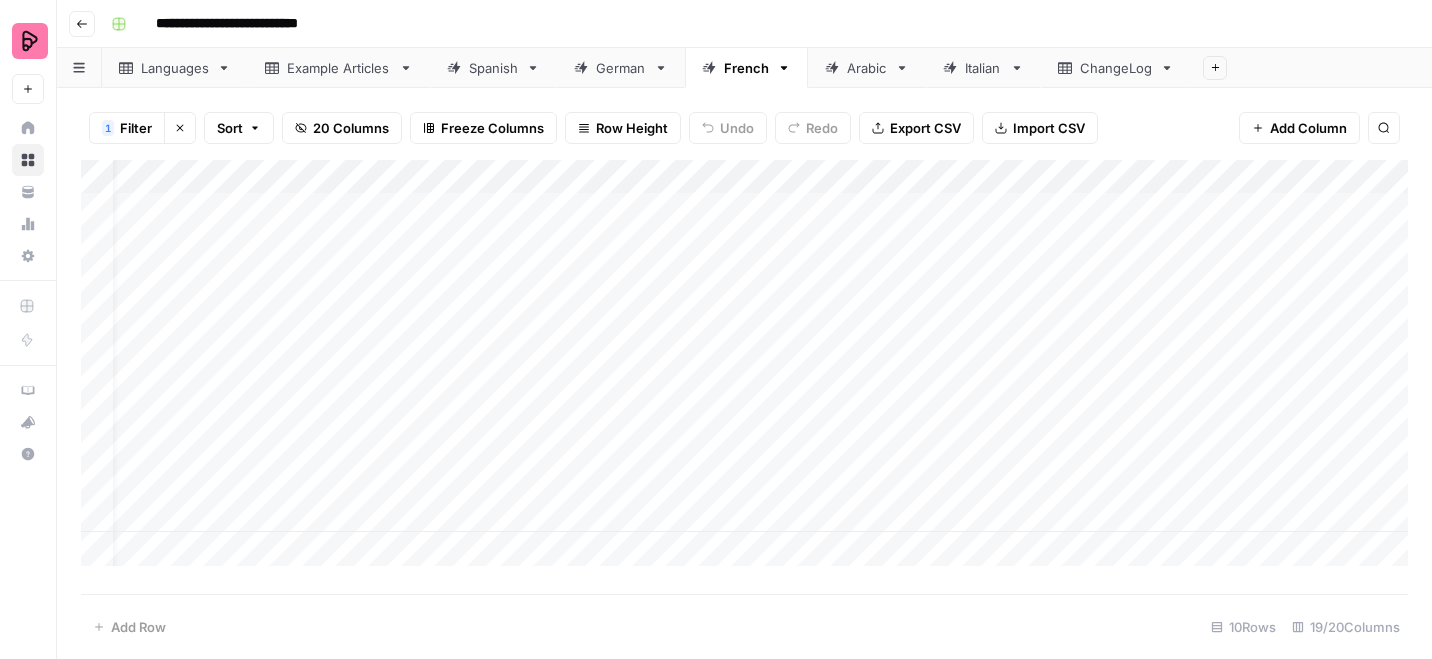 click on "Spanish" at bounding box center (493, 68) 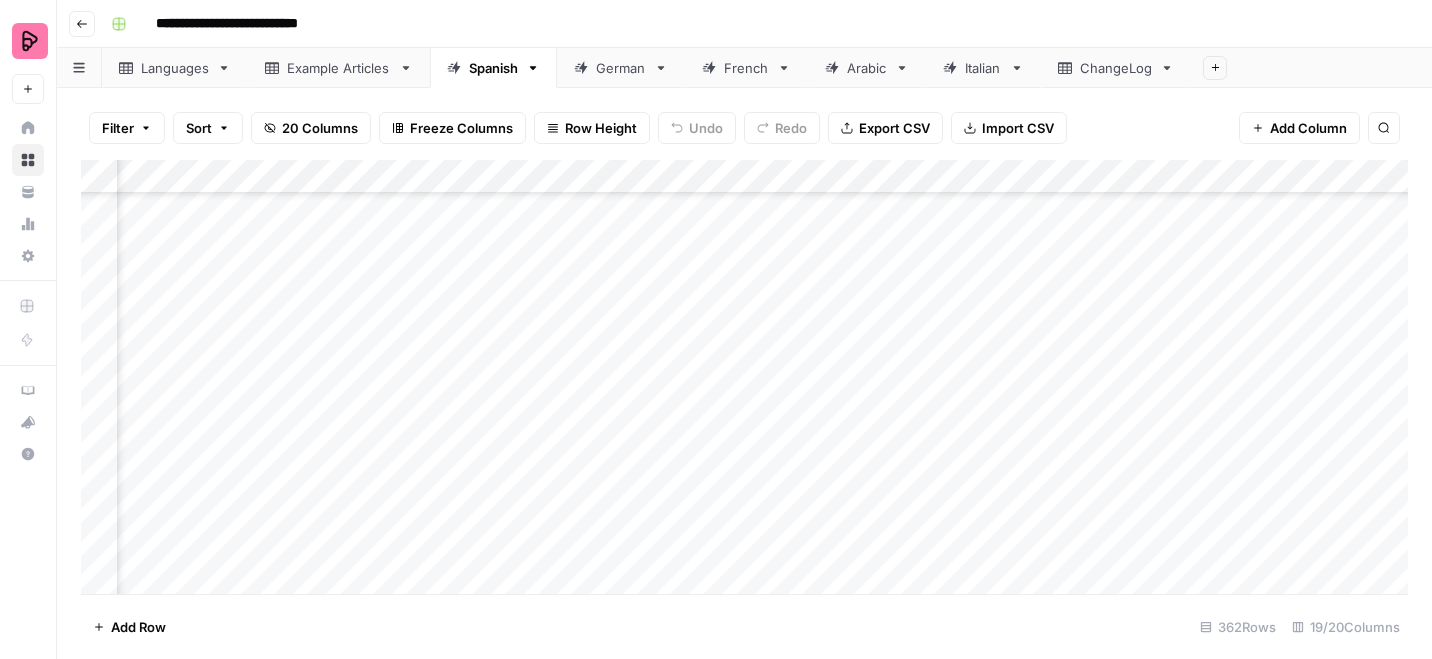 scroll, scrollTop: 11940, scrollLeft: 578, axis: both 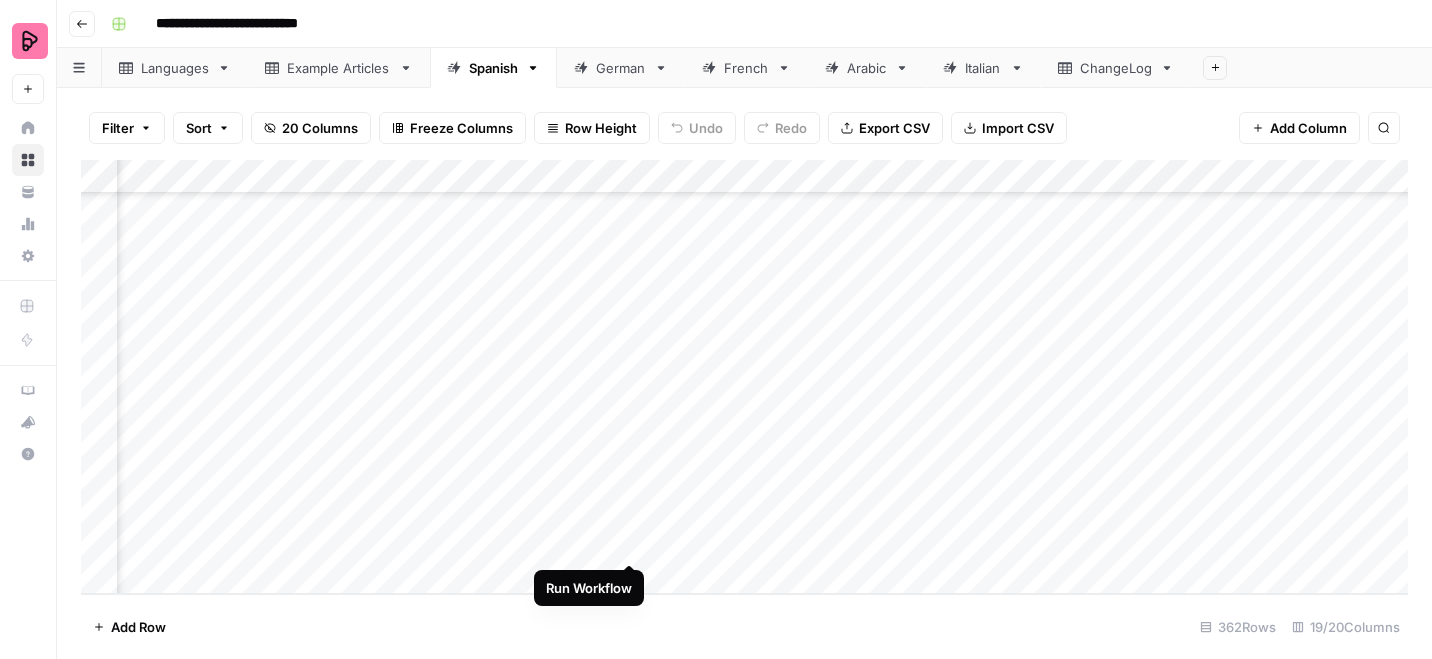 click on "Add Column" at bounding box center (744, 377) 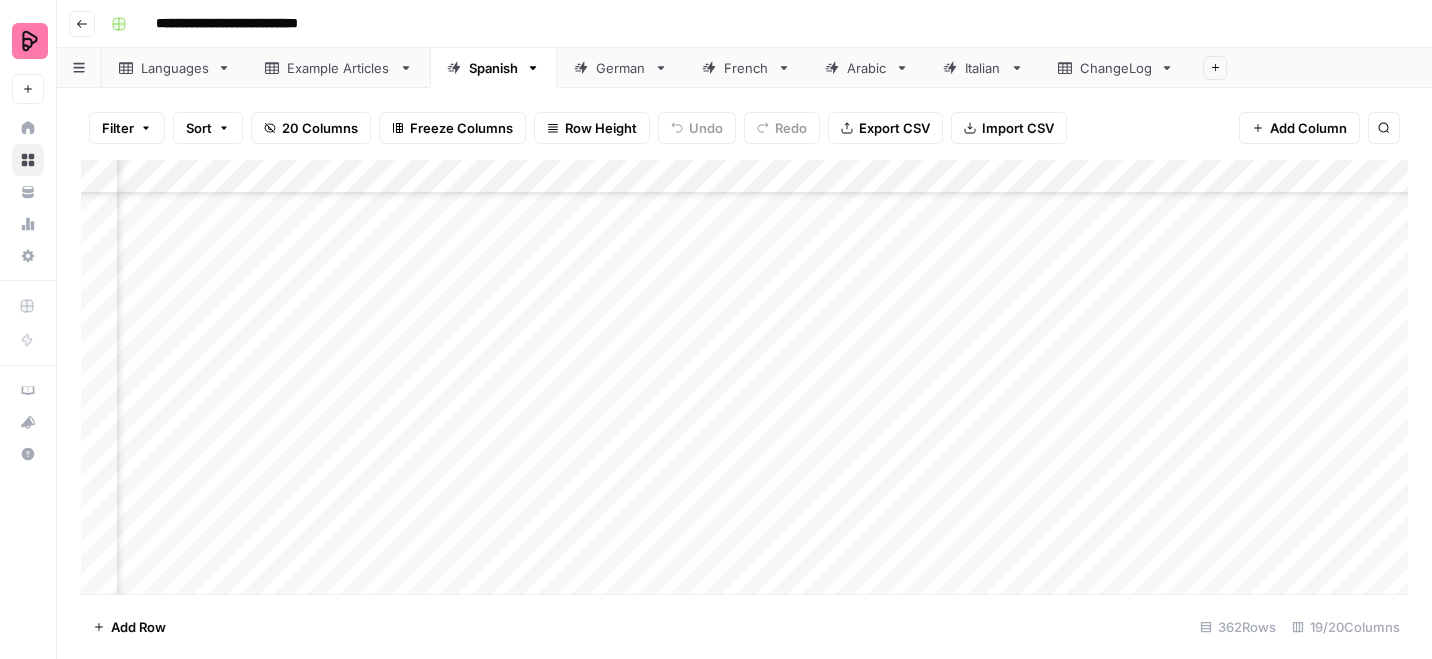 scroll, scrollTop: 11476, scrollLeft: 565, axis: both 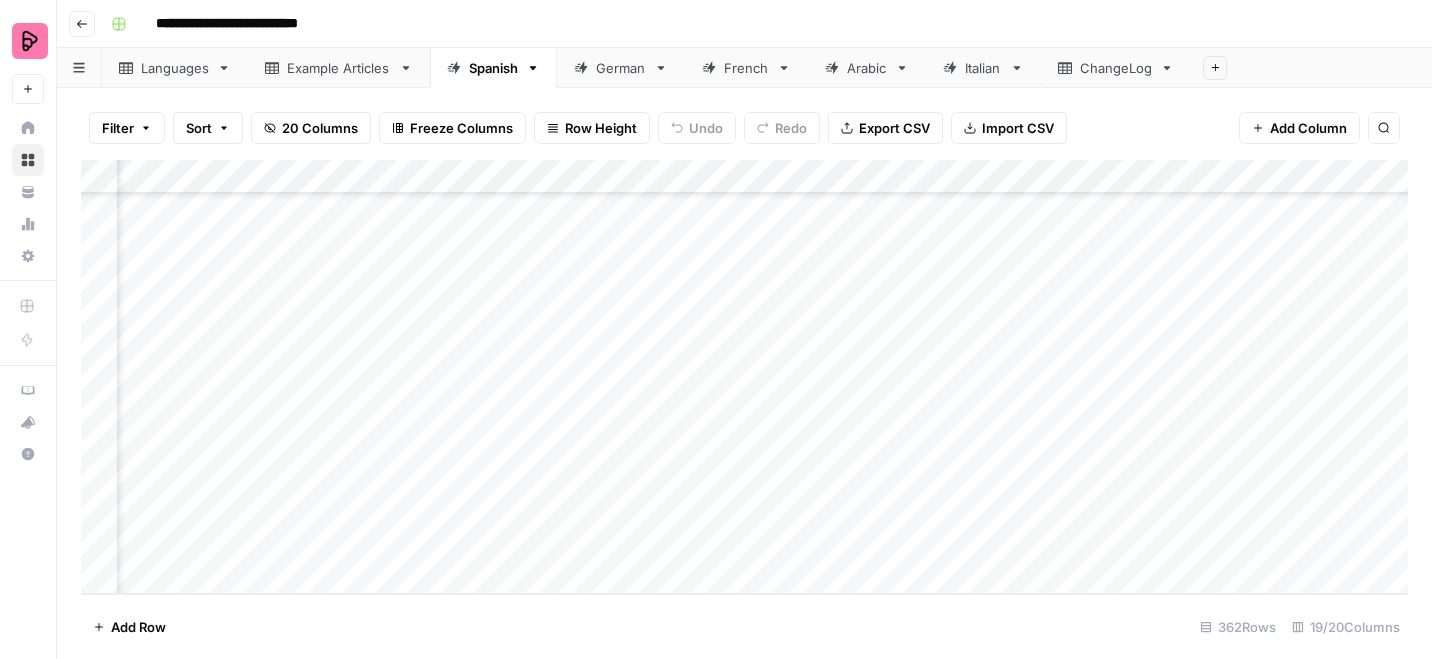 click on "Add Column" at bounding box center [744, 377] 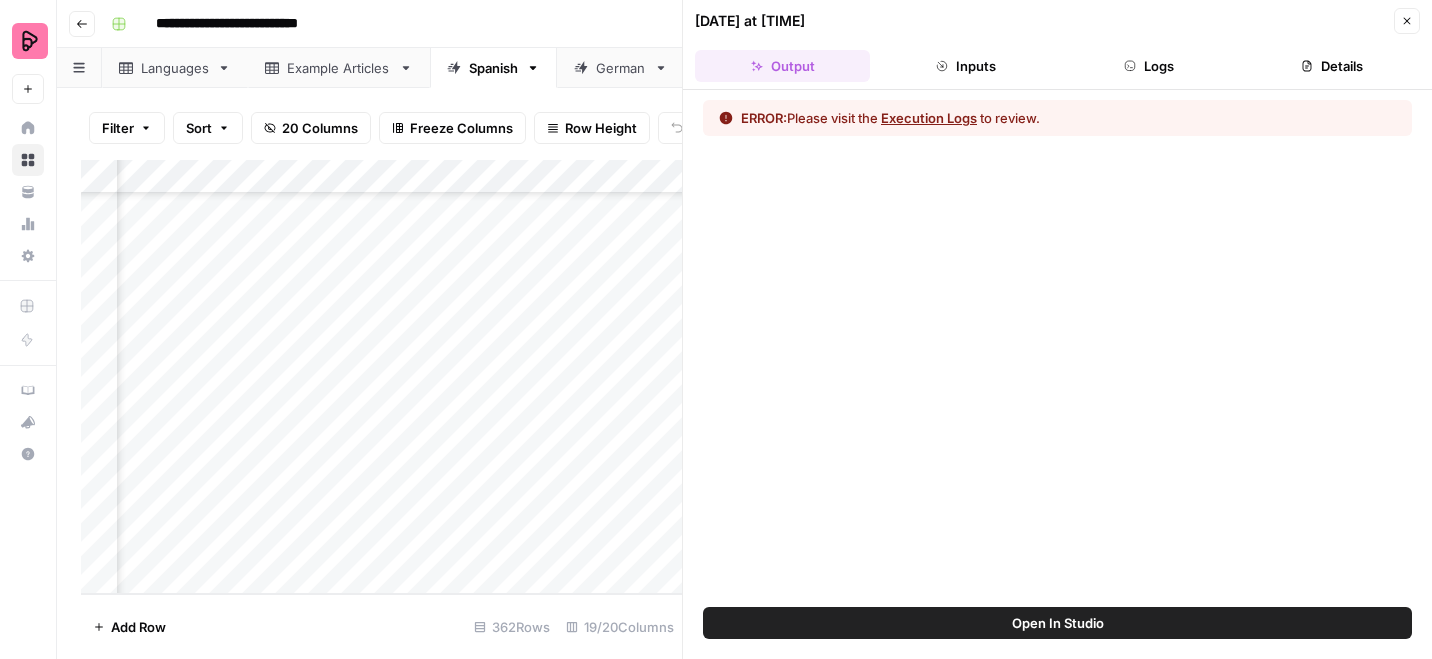 click on "Execution Logs" at bounding box center [929, 118] 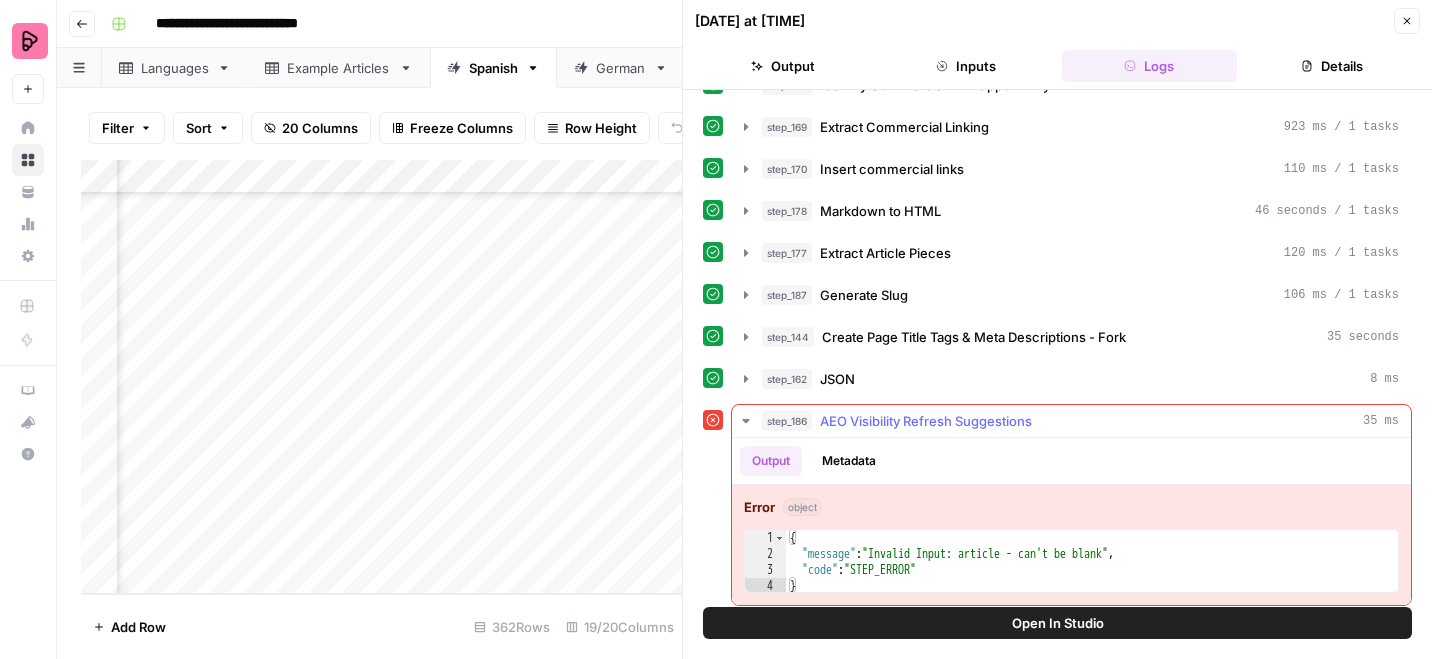 scroll, scrollTop: 629, scrollLeft: 0, axis: vertical 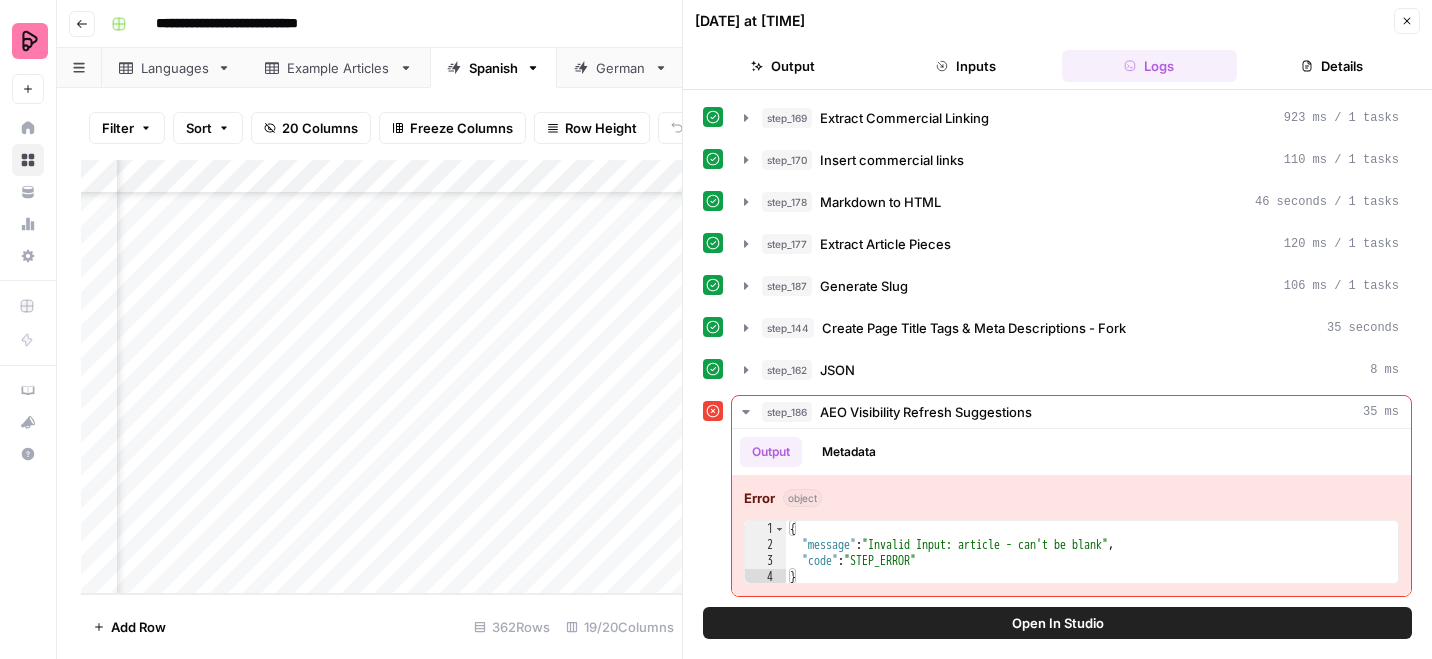 click on "Add Column" at bounding box center [381, 377] 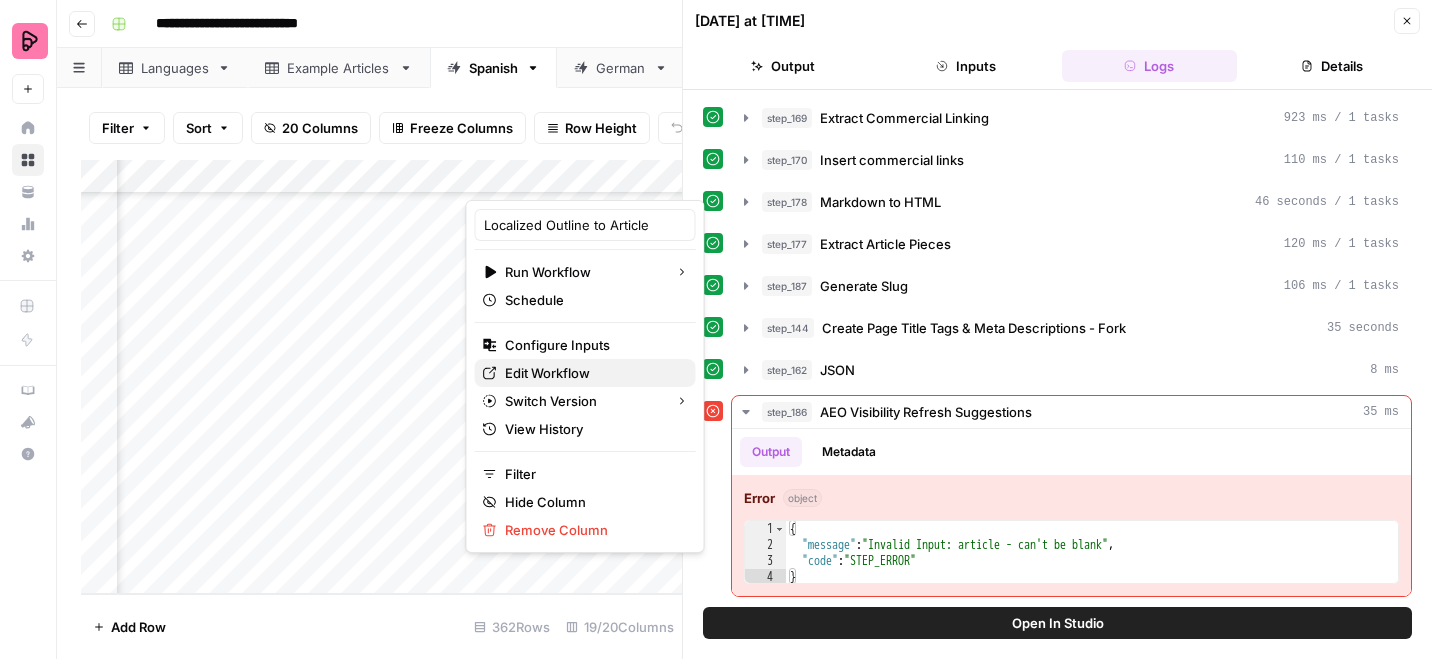 click on "Edit Workflow" at bounding box center [592, 373] 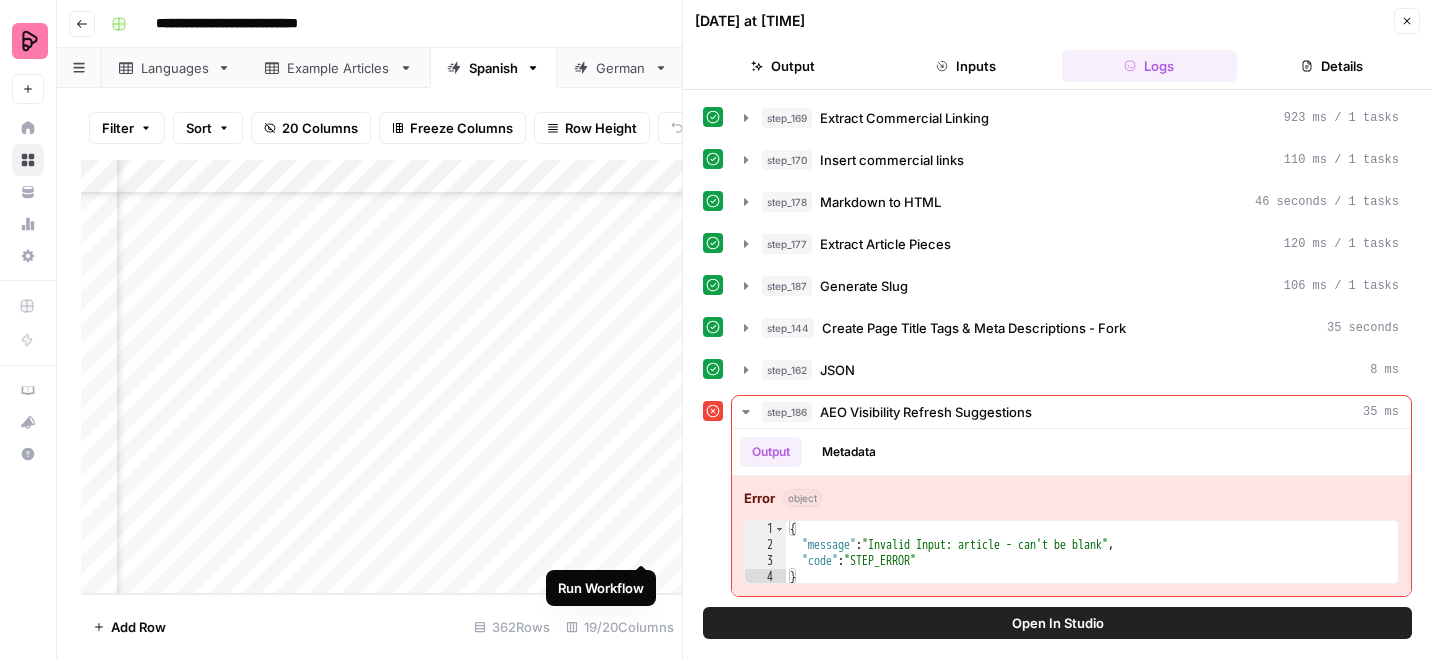 click on "Add Column" at bounding box center [381, 377] 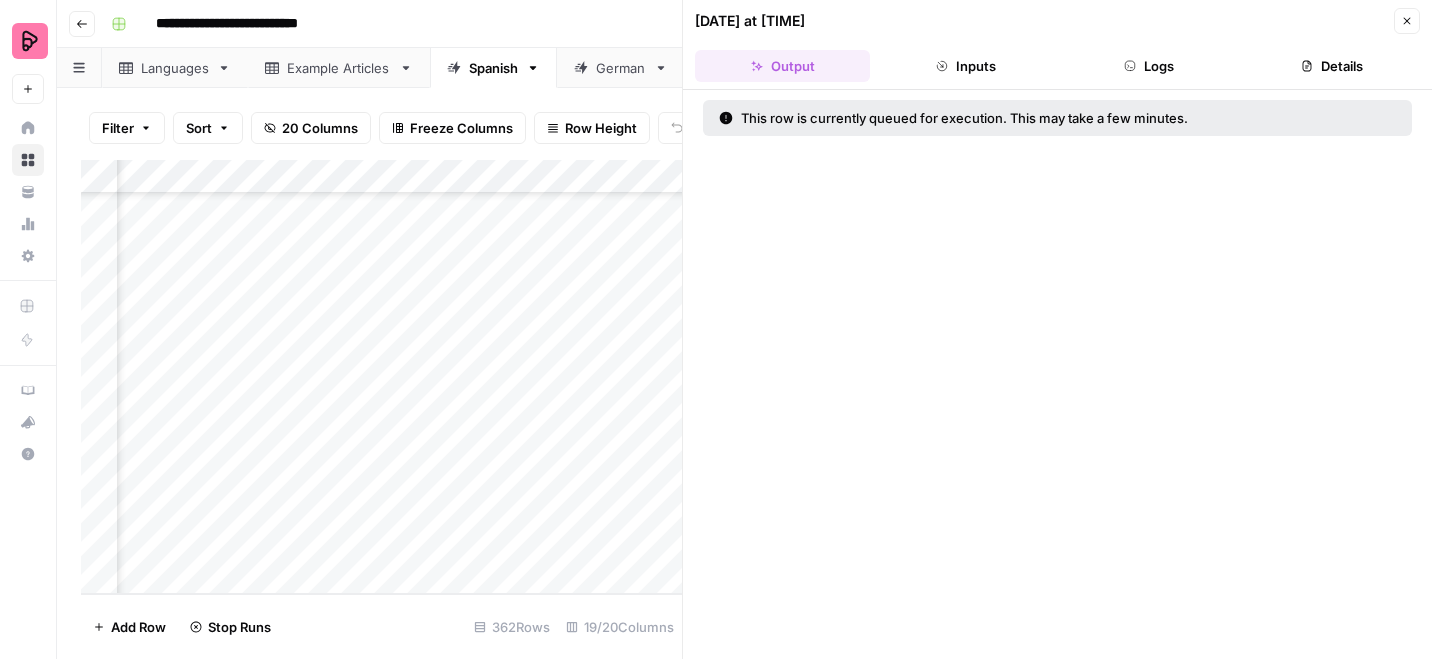 click 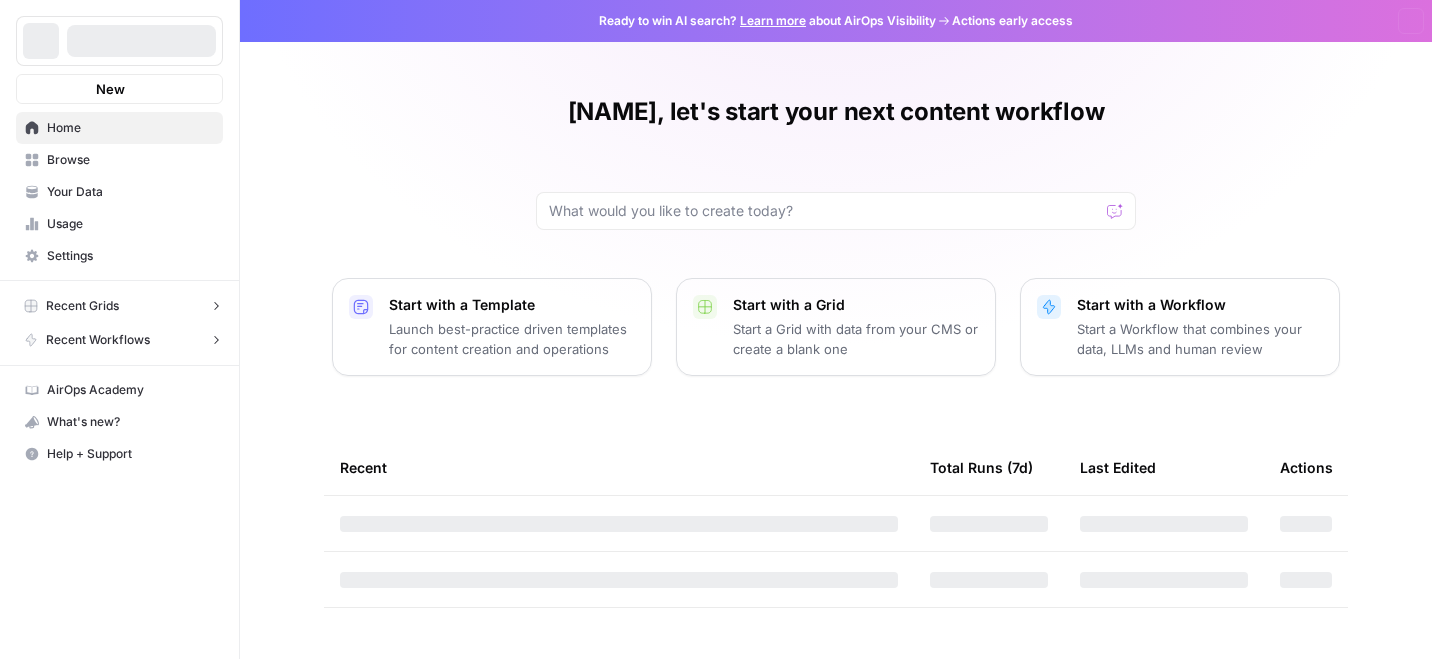 scroll, scrollTop: 0, scrollLeft: 0, axis: both 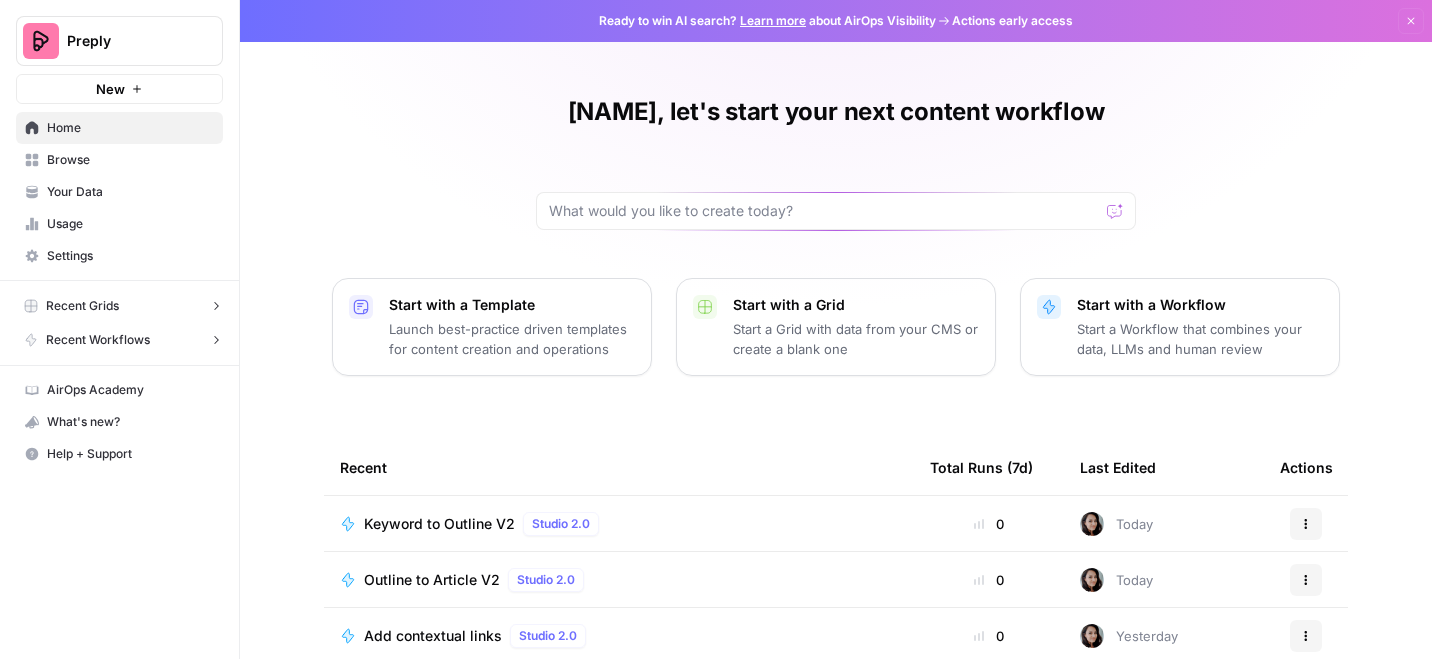 click on "Recent Grids" at bounding box center [123, 306] 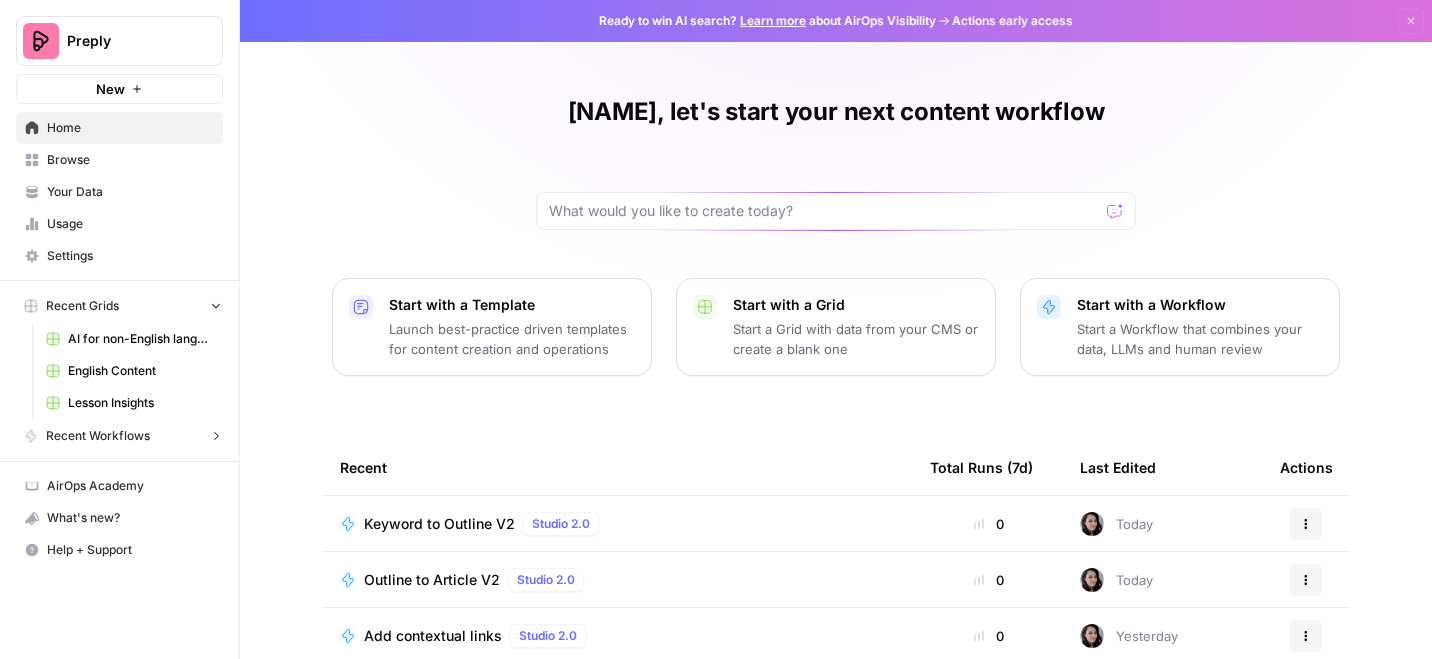 click on "English Content" at bounding box center (141, 371) 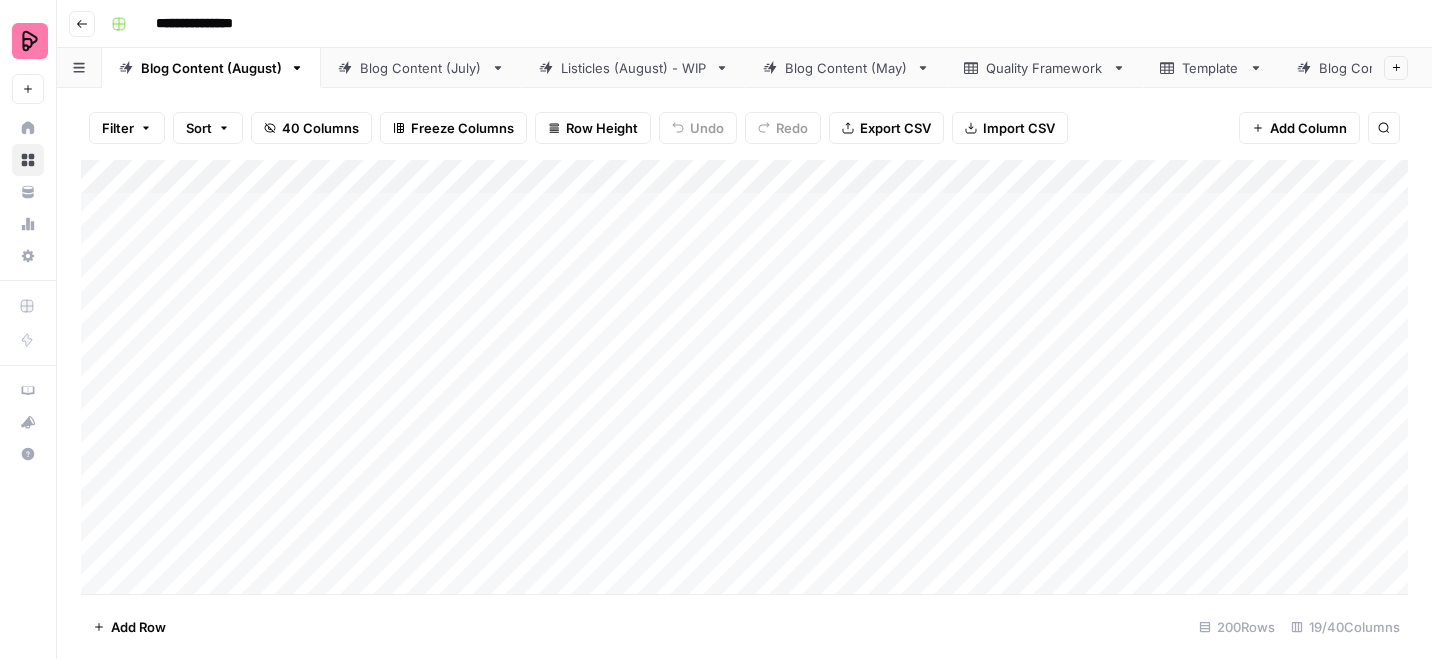 click on "Add Column" at bounding box center (744, 377) 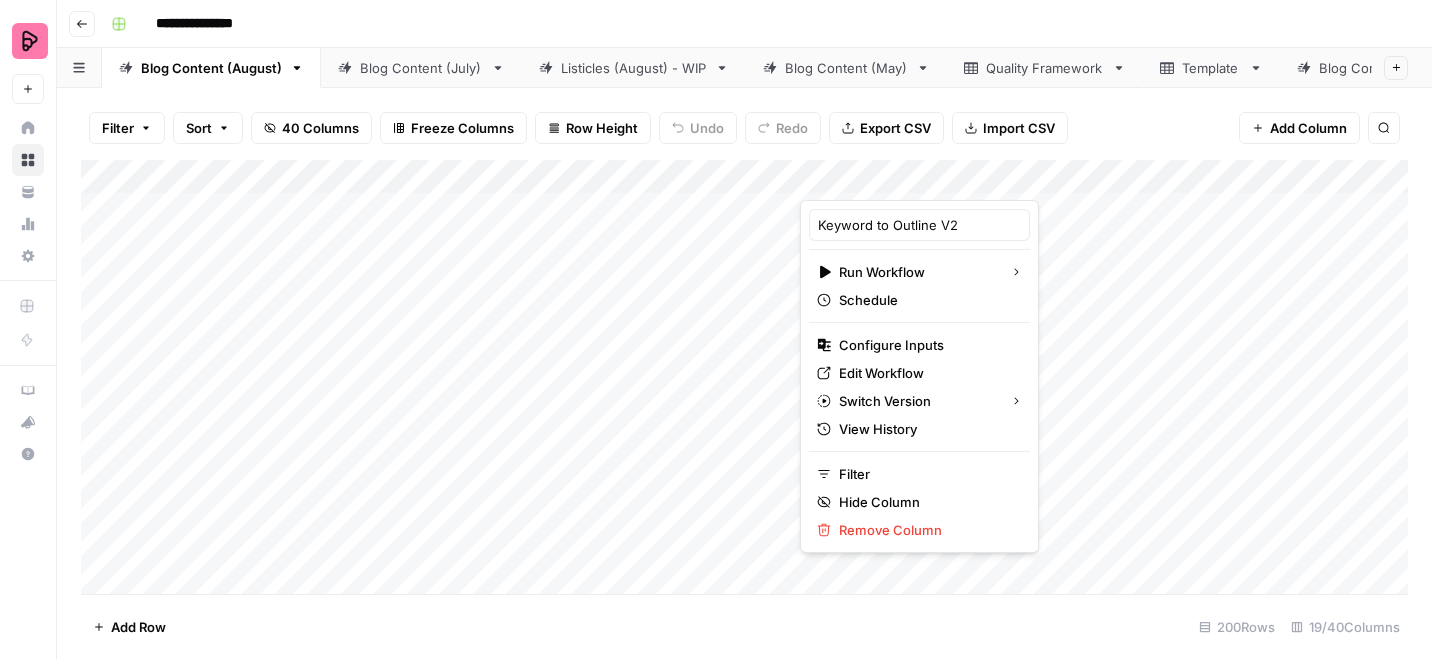 click on "Filter Sort 40 Columns Freeze Columns Row Height Undo Redo Export CSV Import CSV Add Column Search" at bounding box center [744, 128] 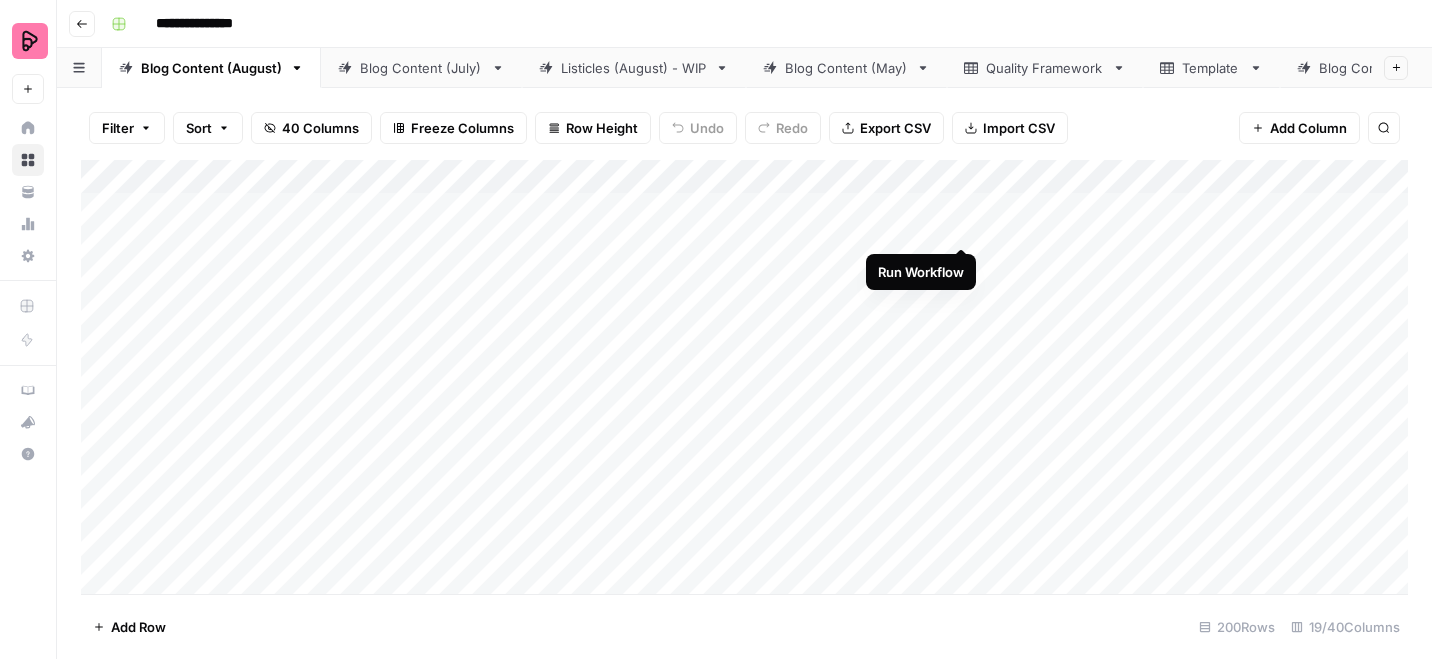 click on "Add Column" at bounding box center (744, 377) 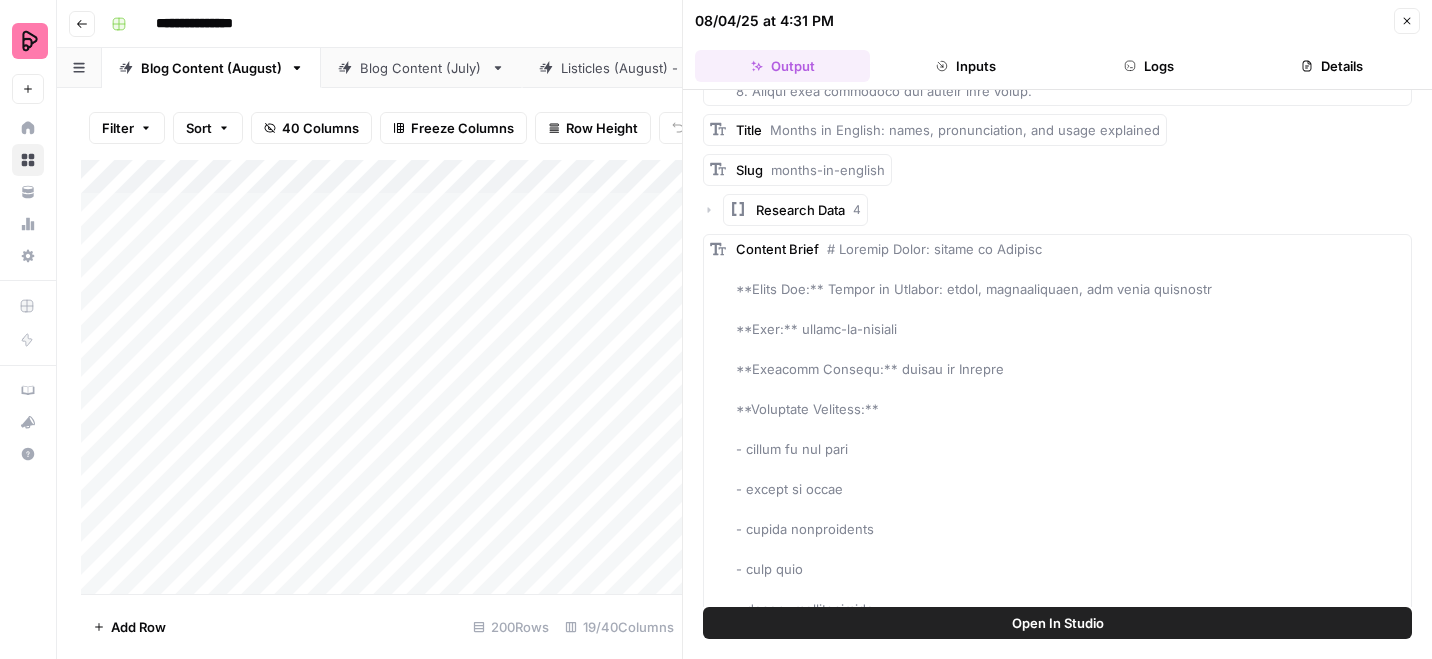 scroll, scrollTop: 10482, scrollLeft: 0, axis: vertical 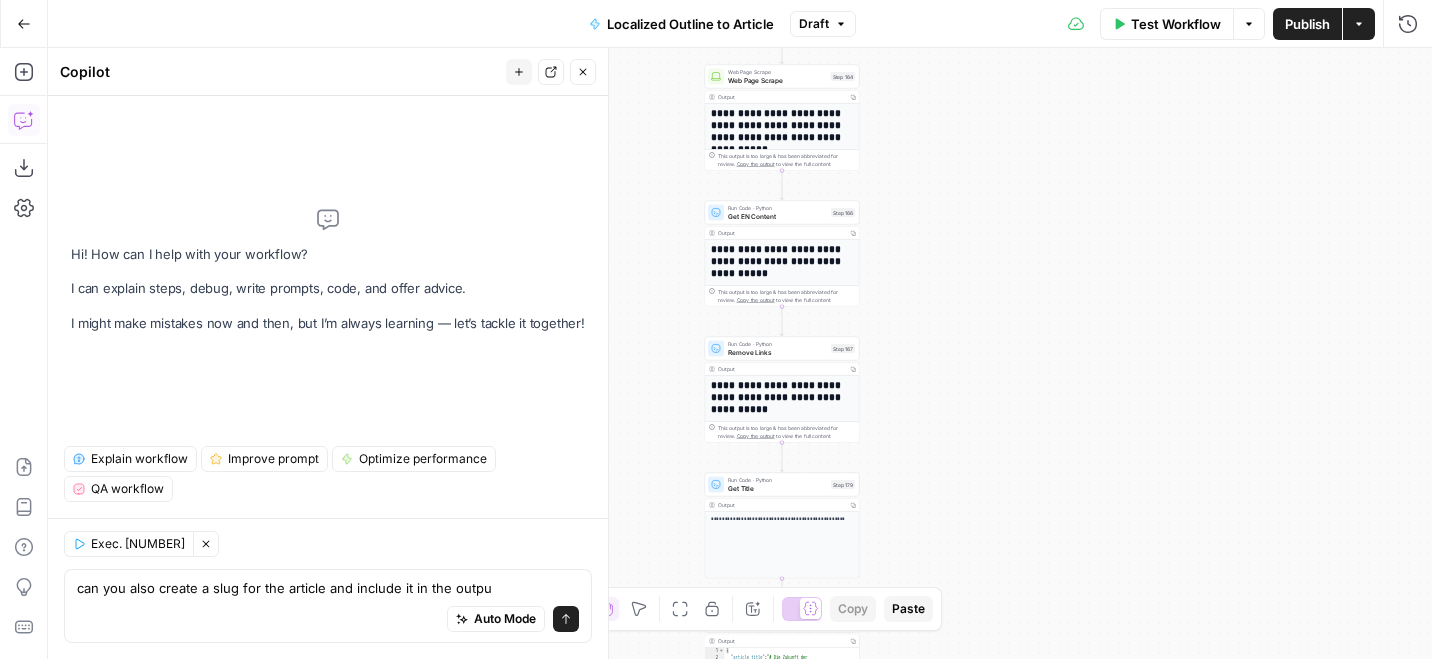 type on "can you also create a slug for the article and include it in the output" 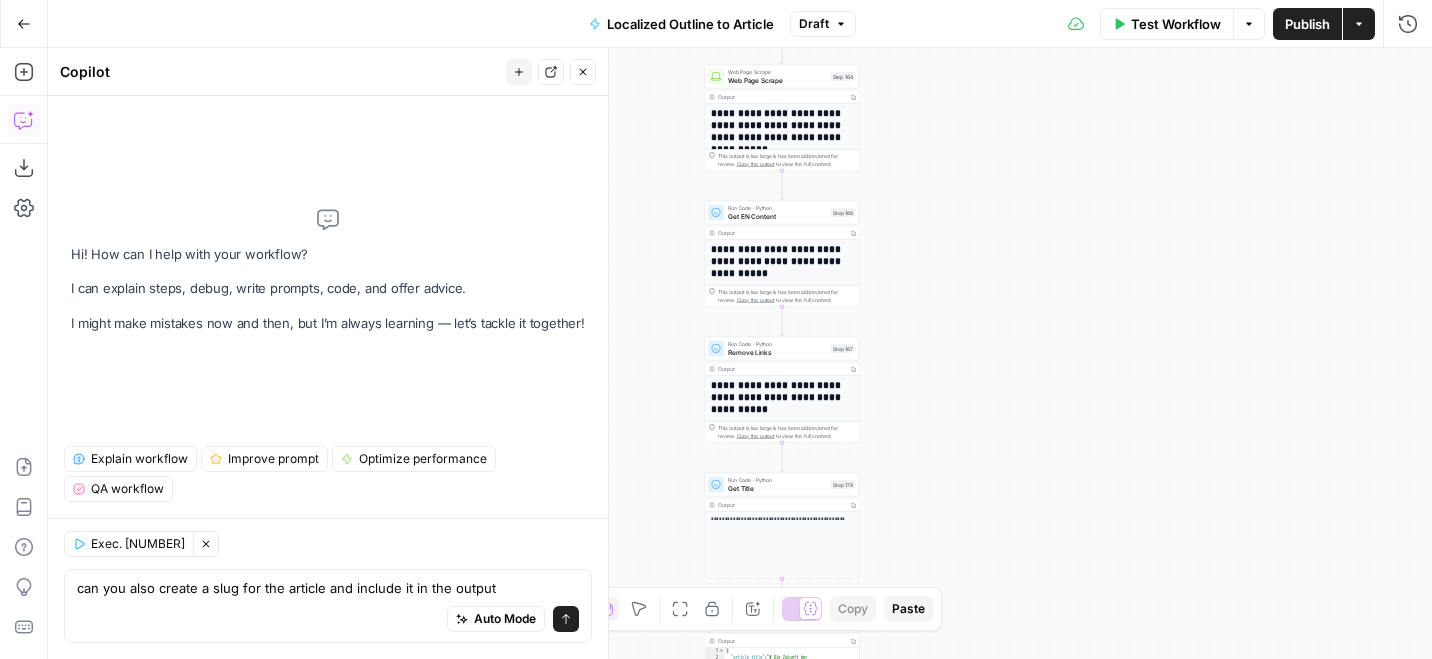 type 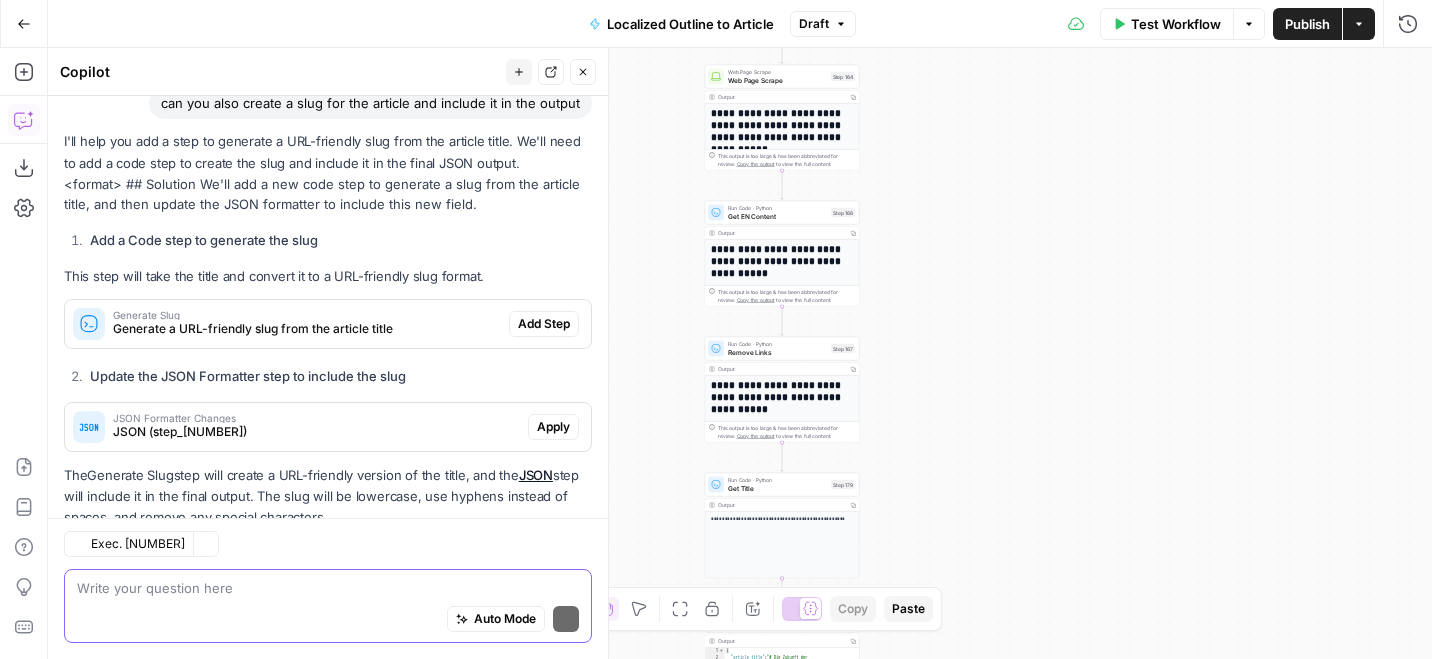 scroll, scrollTop: 184, scrollLeft: 0, axis: vertical 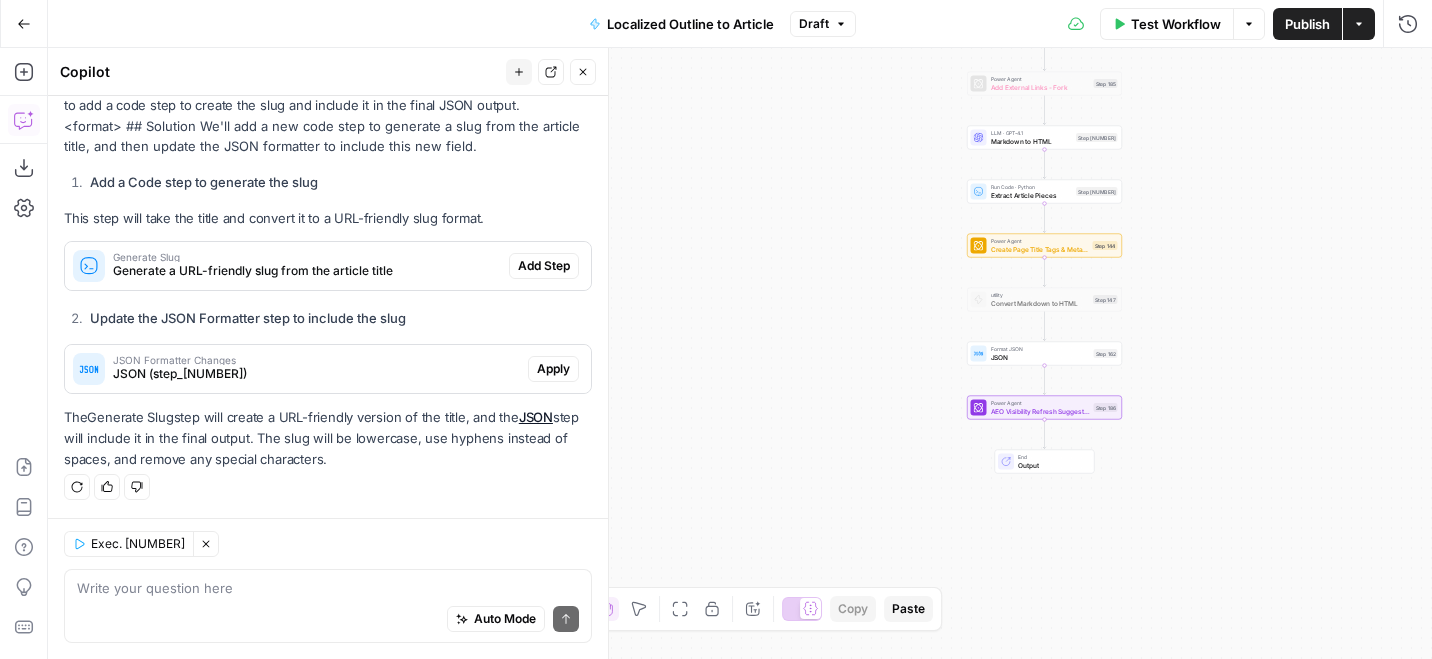 click on "Generate a URL-friendly slug from the article title" at bounding box center [307, 271] 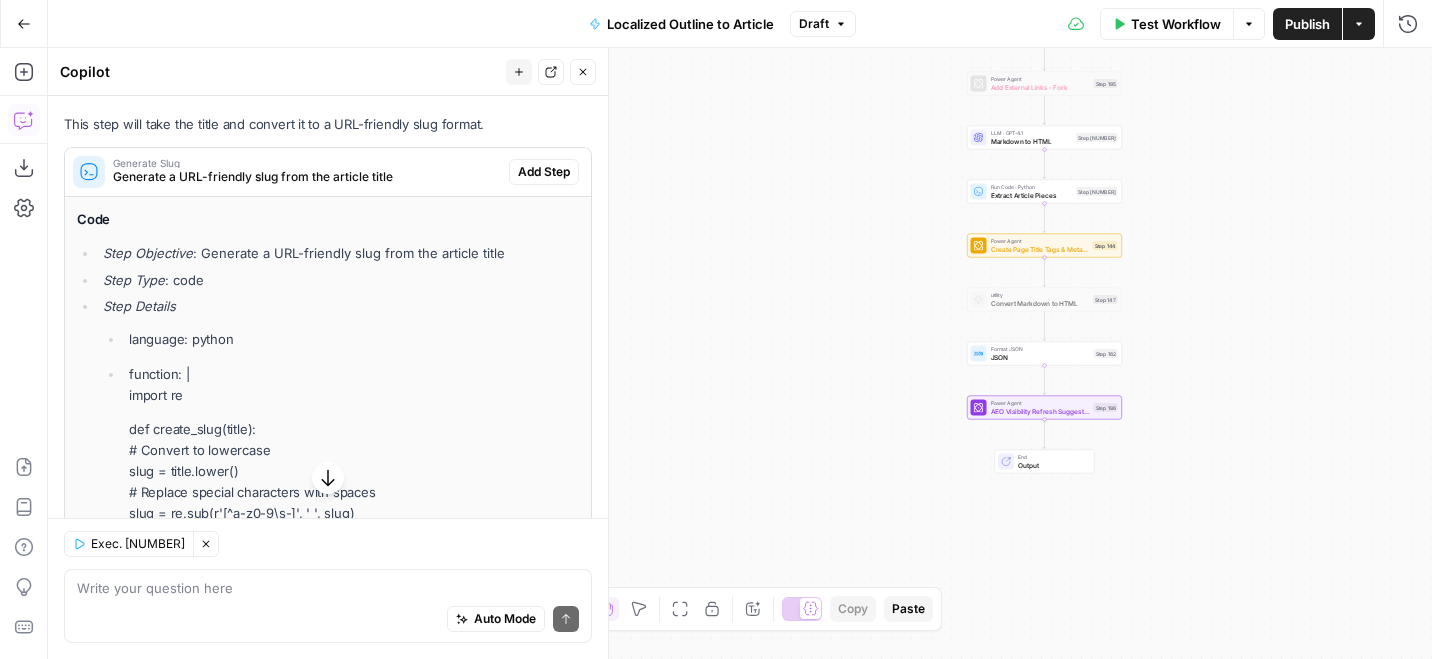 scroll, scrollTop: 240, scrollLeft: 0, axis: vertical 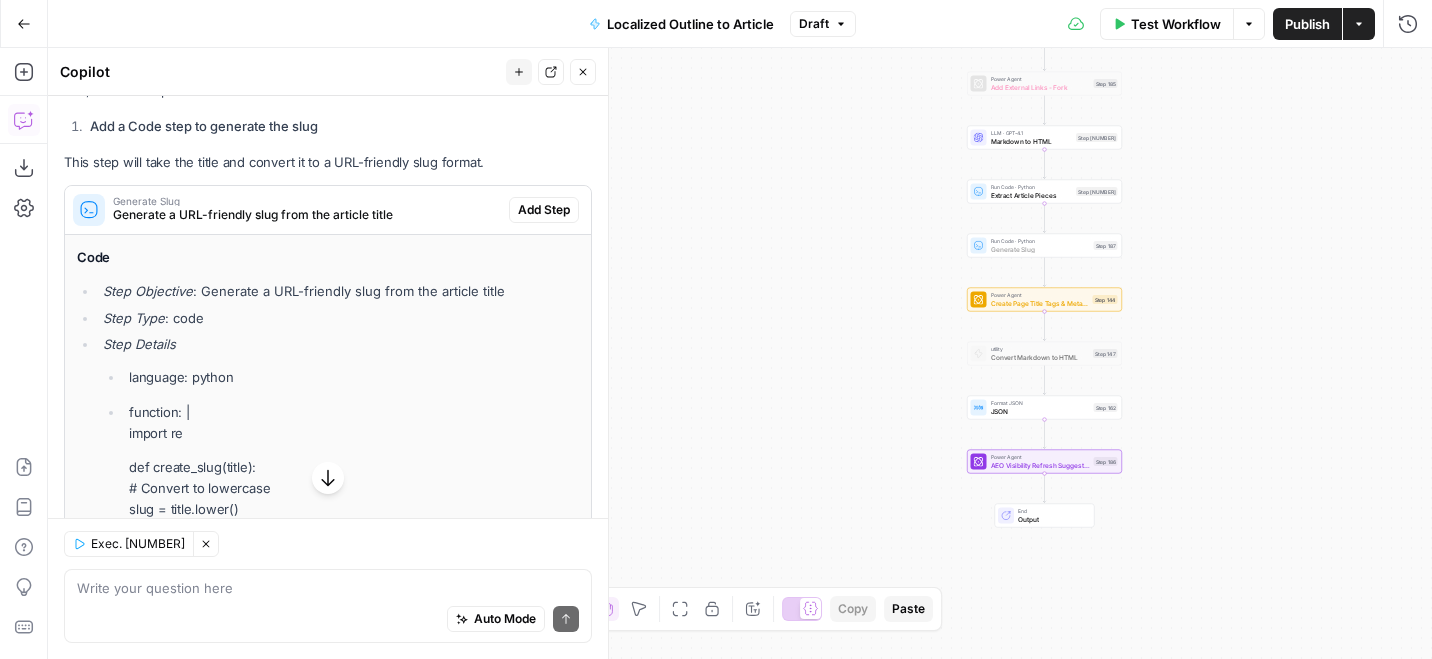 click on "Add Step" at bounding box center [544, 210] 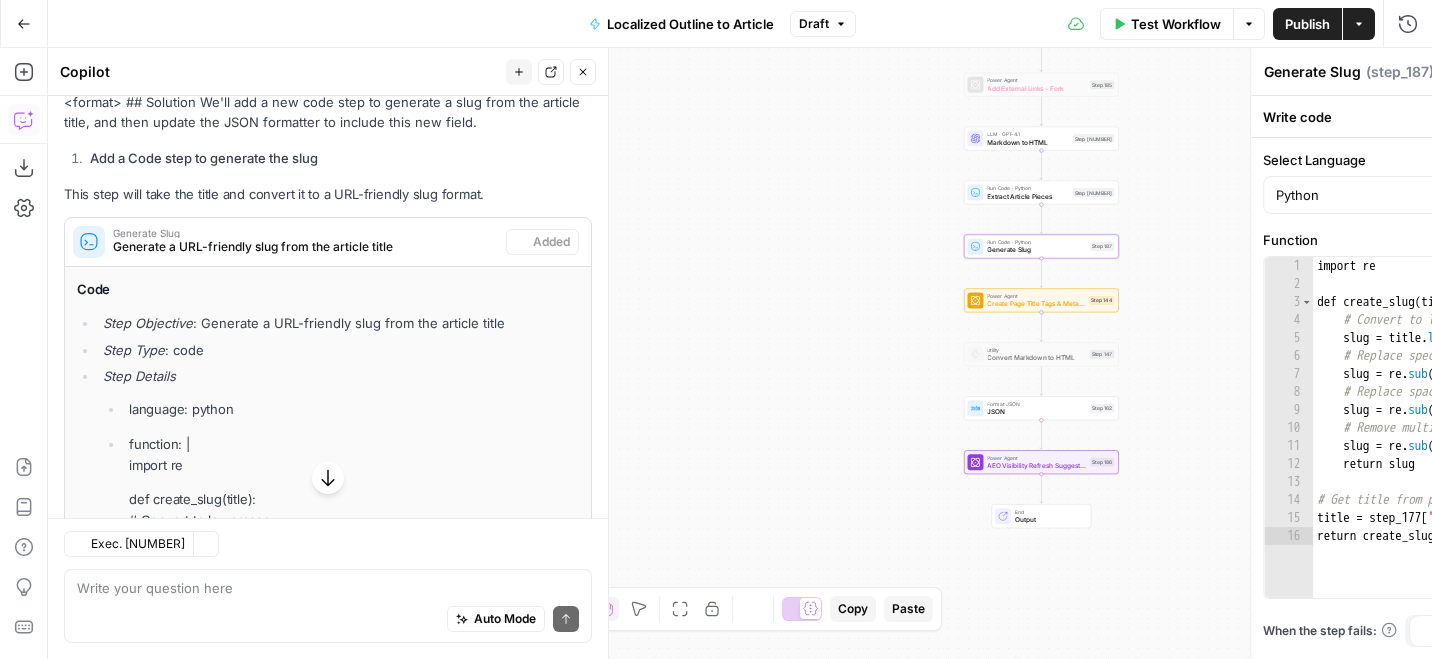 scroll, scrollTop: 272, scrollLeft: 0, axis: vertical 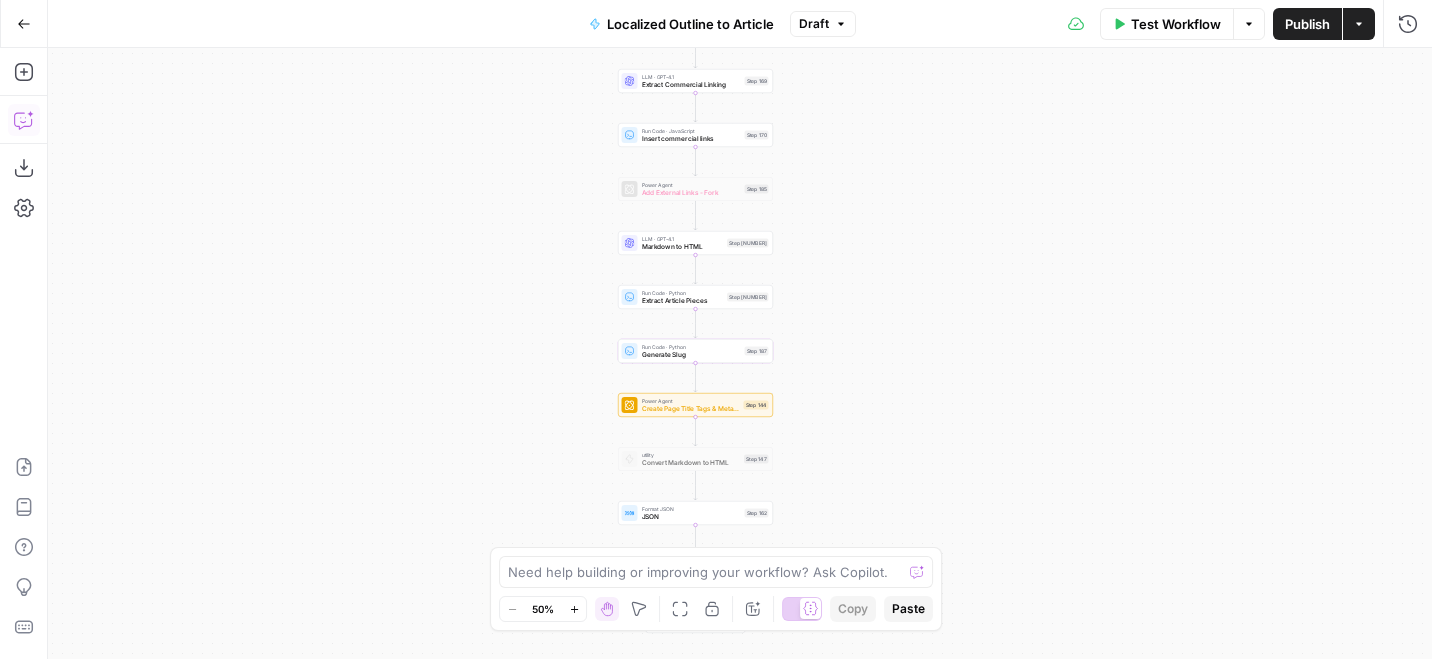 click 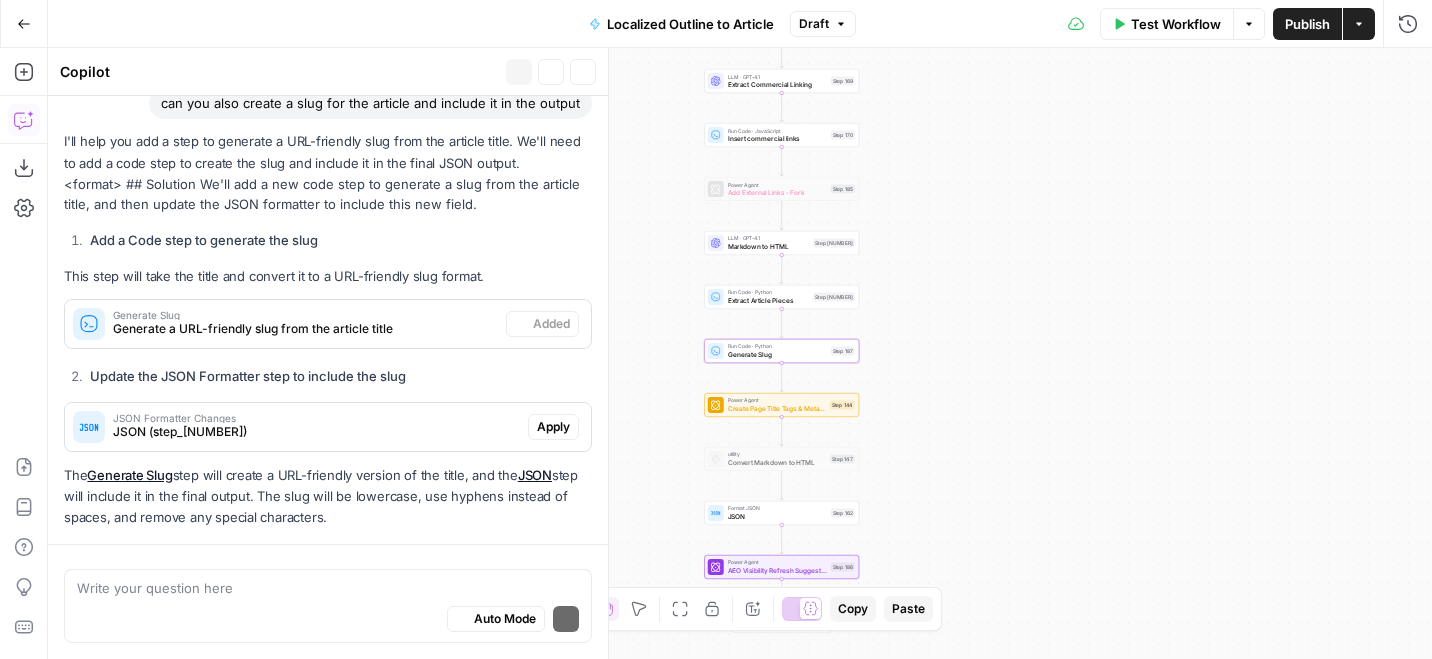 scroll, scrollTop: 216, scrollLeft: 0, axis: vertical 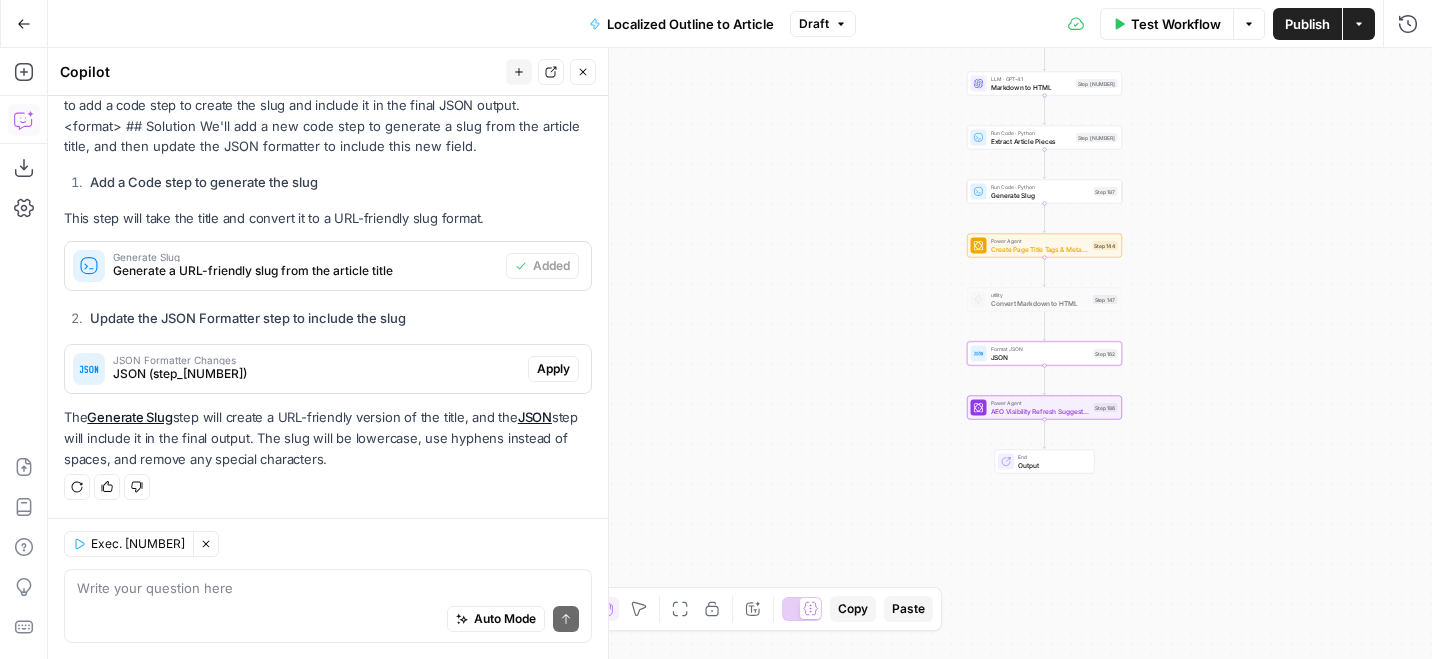 click on "Apply" at bounding box center (553, 369) 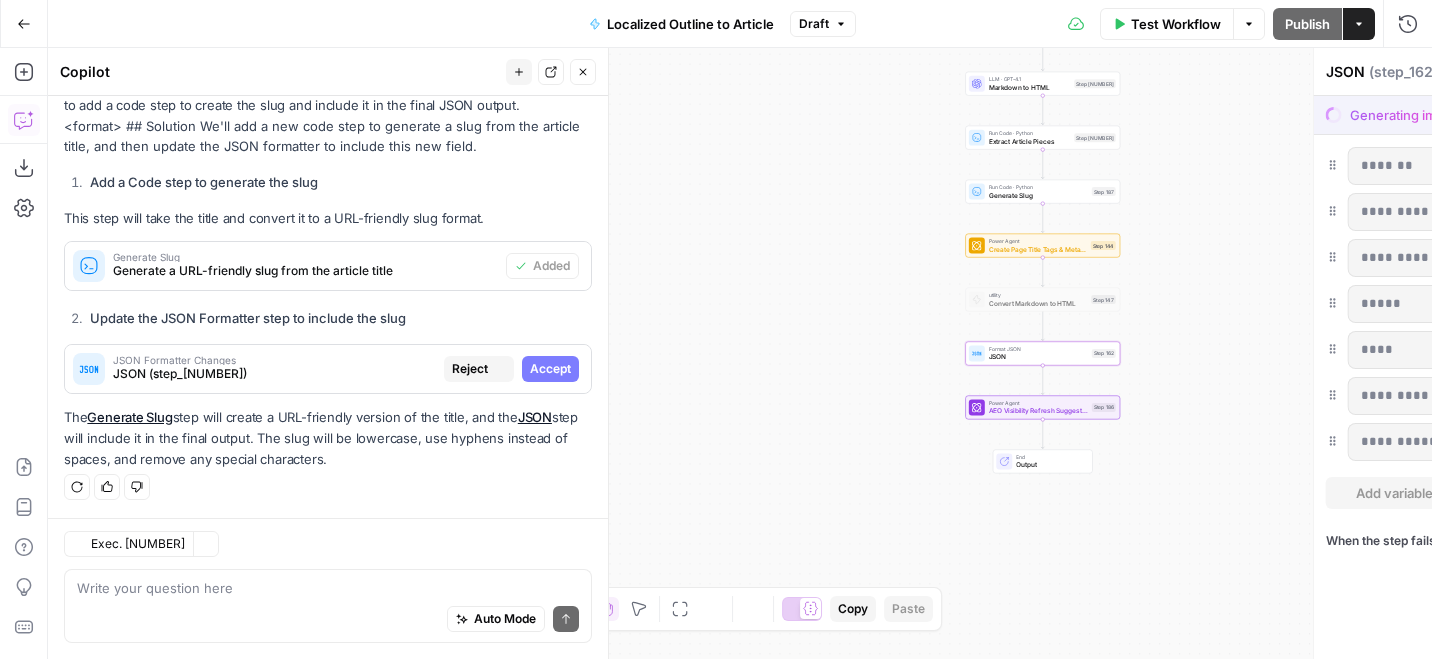 scroll, scrollTop: 184, scrollLeft: 0, axis: vertical 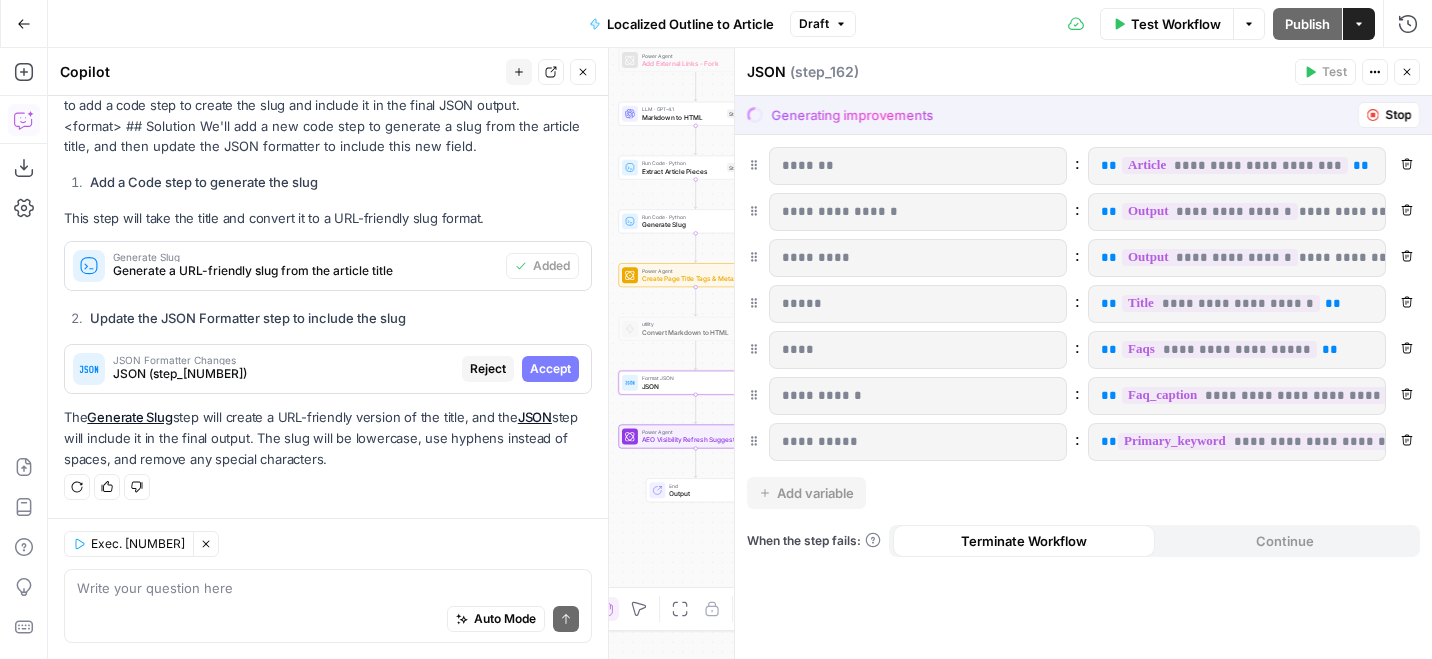 click on "JSON Formatter Changes" at bounding box center (283, 360) 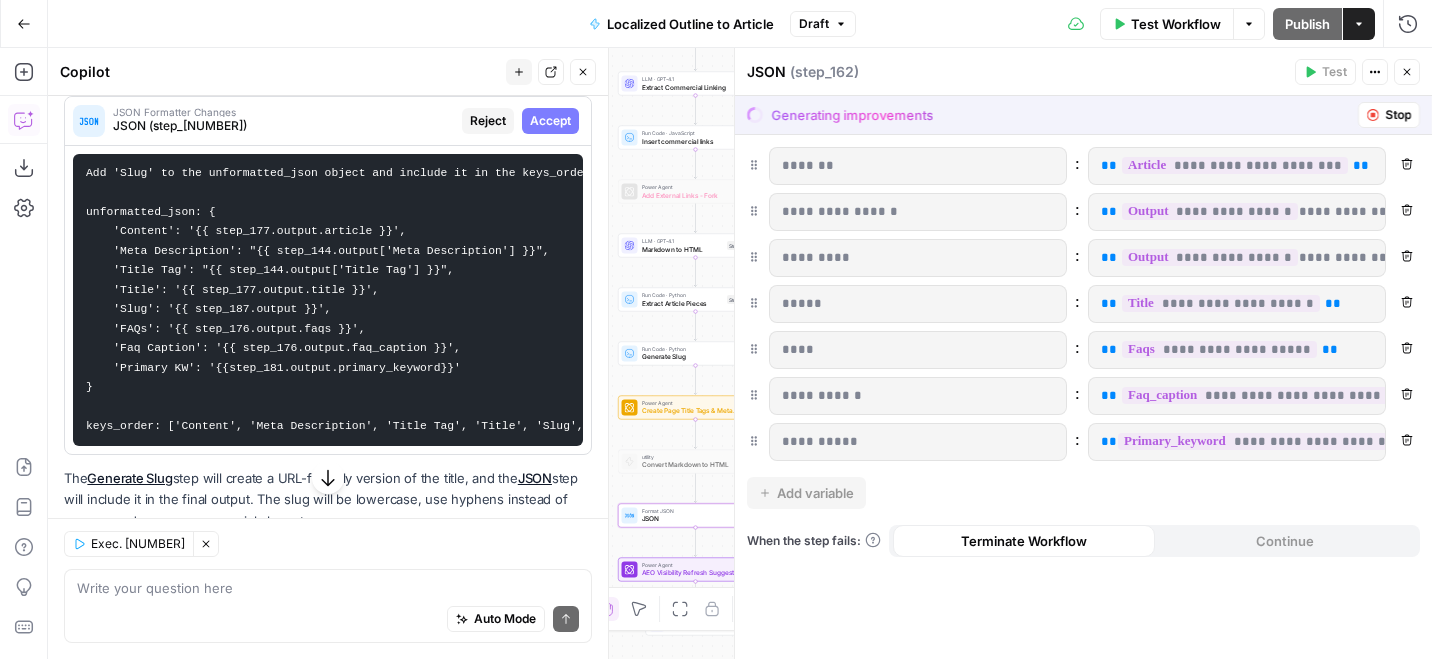 scroll, scrollTop: 448, scrollLeft: 0, axis: vertical 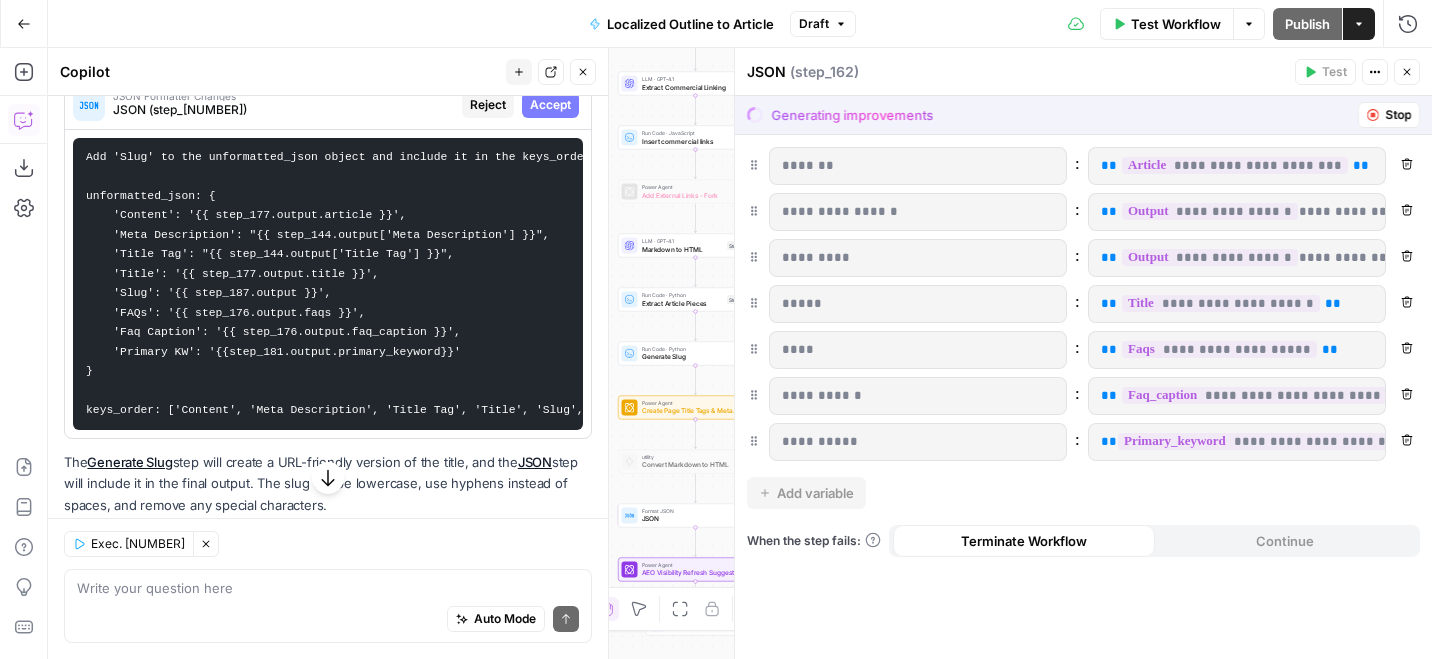 click on "Stop" at bounding box center [1398, 115] 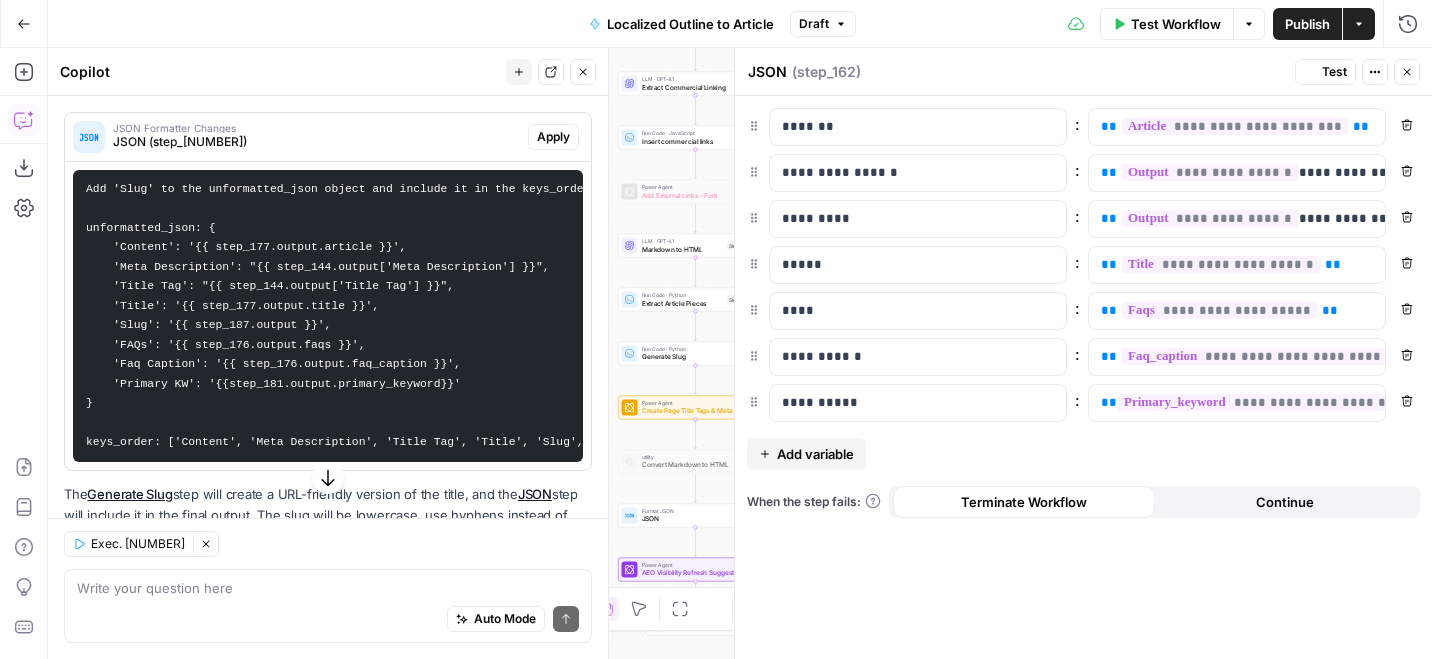 scroll, scrollTop: 480, scrollLeft: 0, axis: vertical 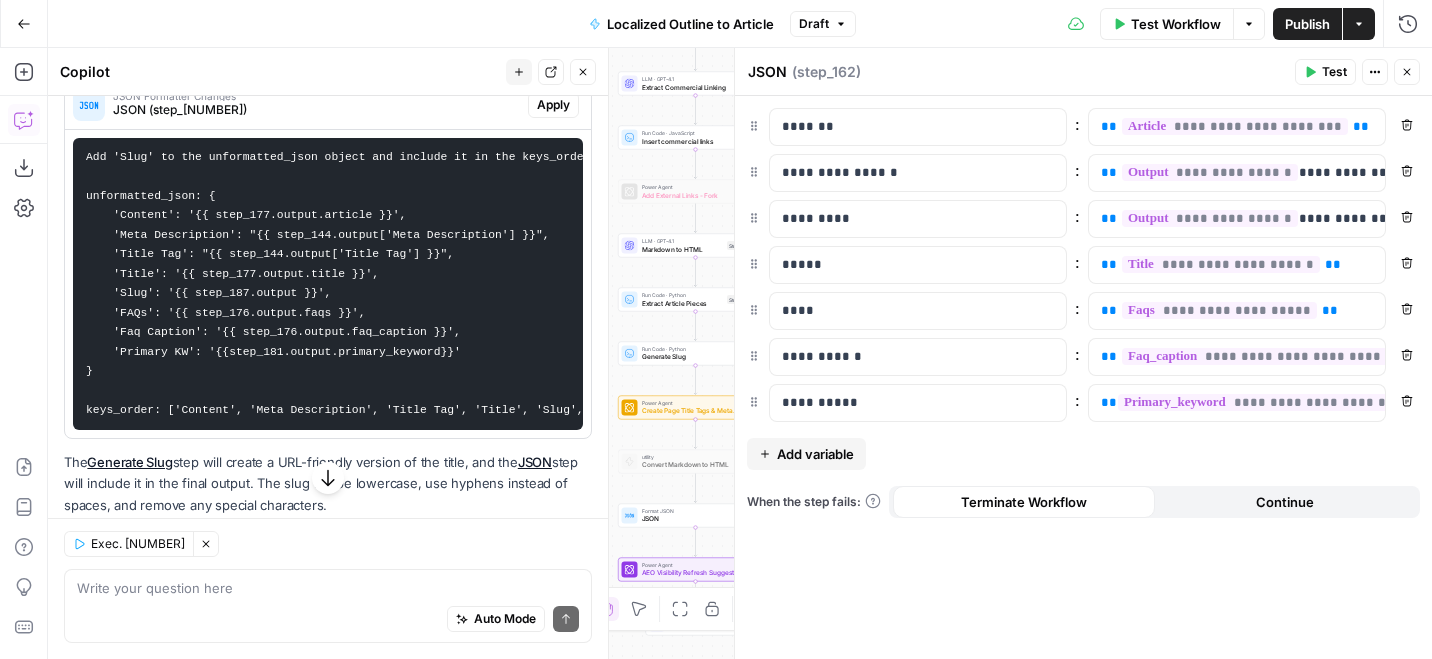 click on "Add variable" at bounding box center (815, 454) 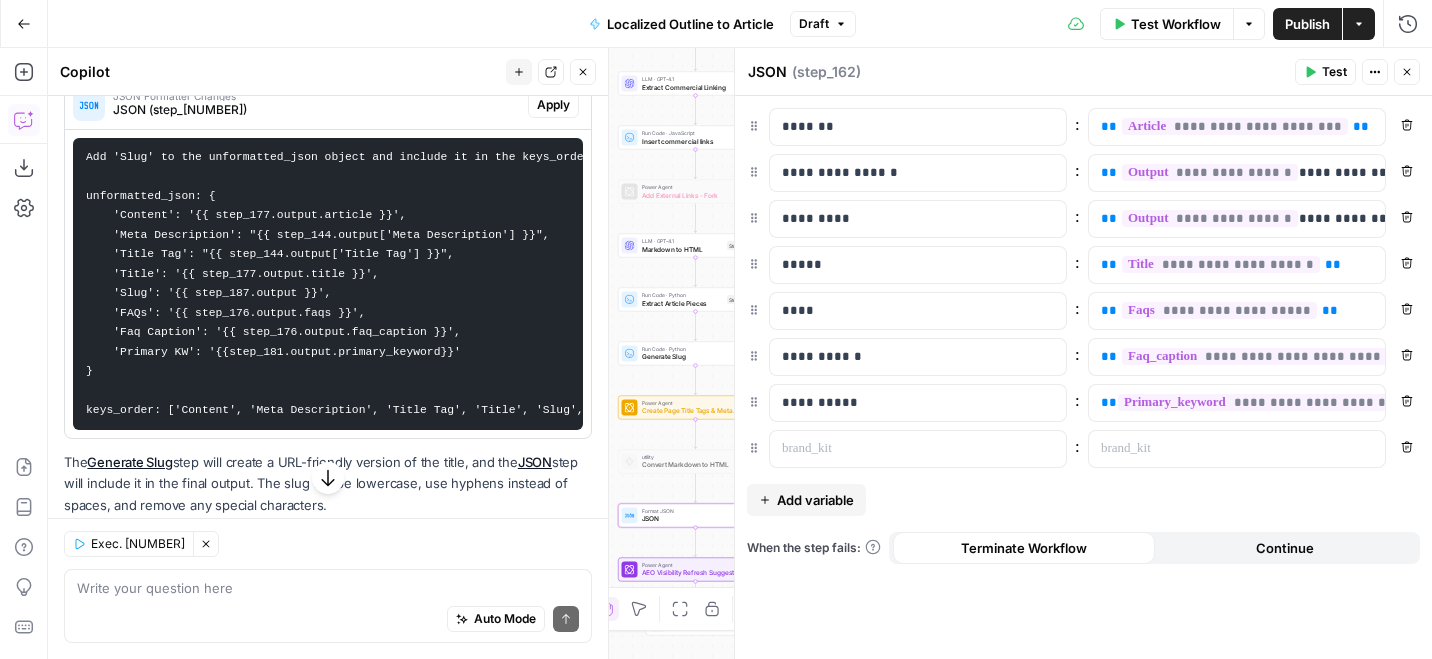 click on "Add 'Slug' to the unformatted_json object and include it in the keys_order array:
unformatted_json: {
'Content': '{{ step_177.output.article }}',
'Meta Description': "{{ step_144.output['Meta Description'] }}",
'Title Tag': "{{ step_144.output['Title Tag'] }}",
'Title': '{{ step_177.output.title }}',
'Slug': '{{ step_187.output }}',
'FAQs': '{{ step_176.output.faqs }}',
'Faq Caption': '{{ step_176.output.faq_caption }}',
'Primary KW': '{{step_181.output.primary_keyword}}'
}
keys_order: ['Content', 'Meta Description', 'Title Tag', 'Title', 'Slug', 'FAQs', 'Faq Caption', 'Primary KW']" at bounding box center (328, 284) 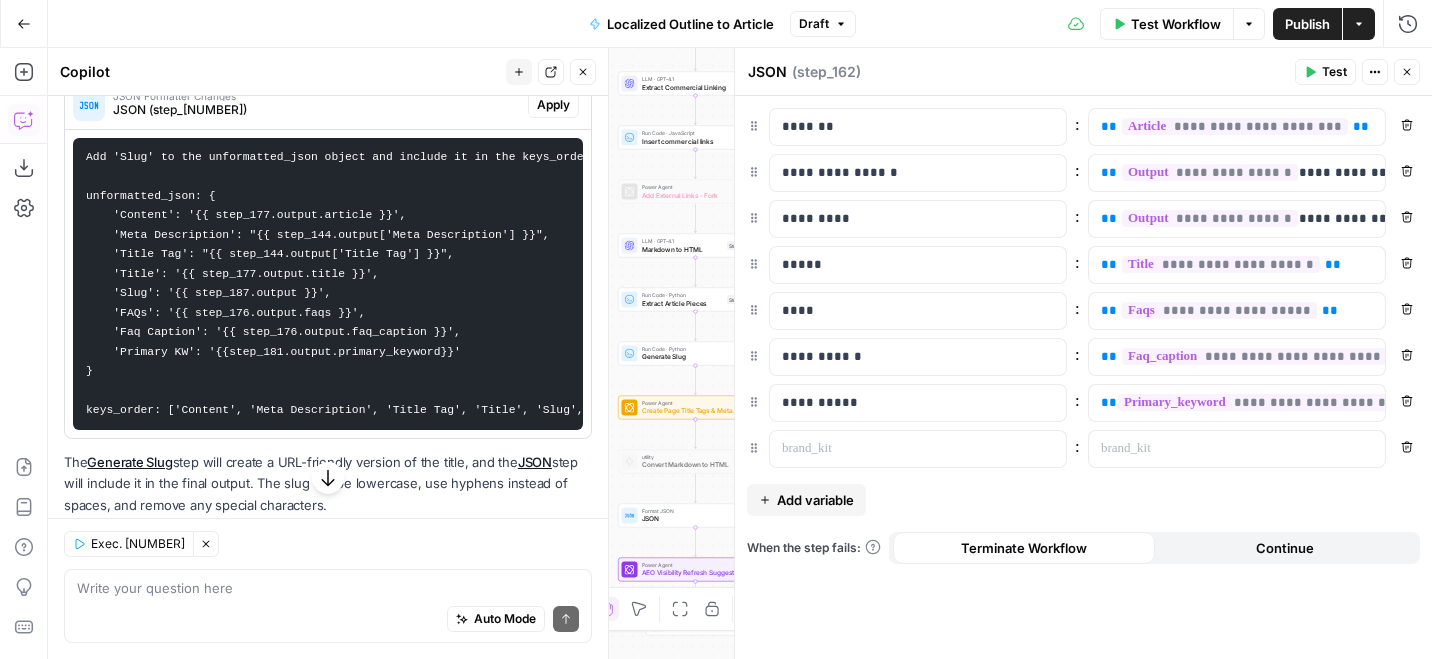 copy on "Slug" 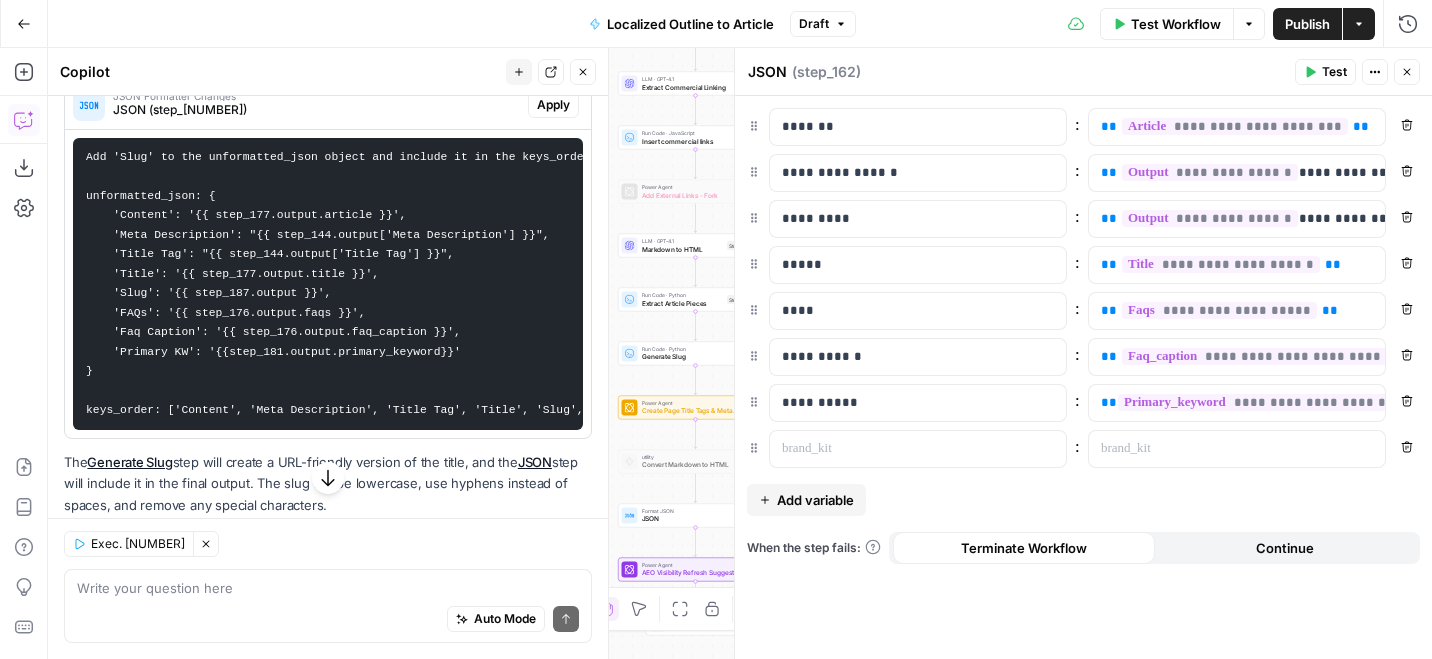 click on "If you terminate a workflow, your execution will stop. If you continue, the step will provide an error with the code and message, in addition to the output which will be null." at bounding box center [871, 482] 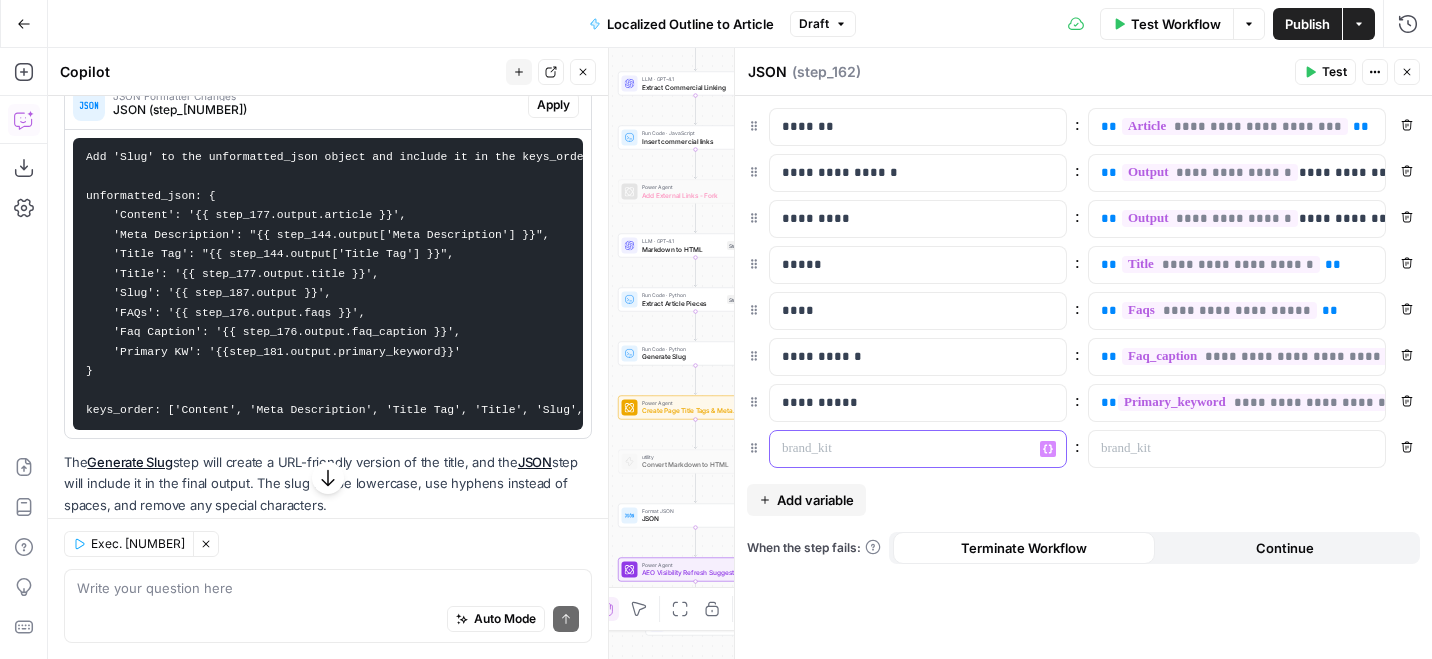 click at bounding box center [902, 449] 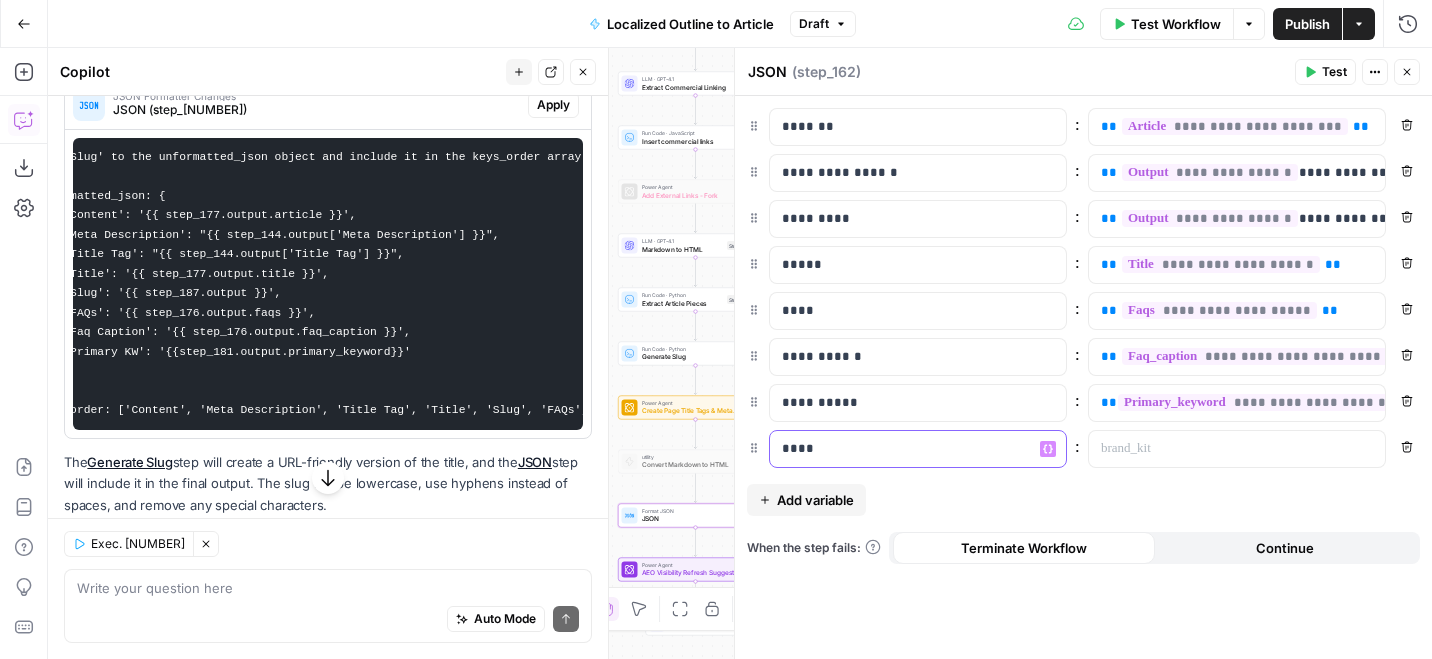 scroll, scrollTop: 0, scrollLeft: 0, axis: both 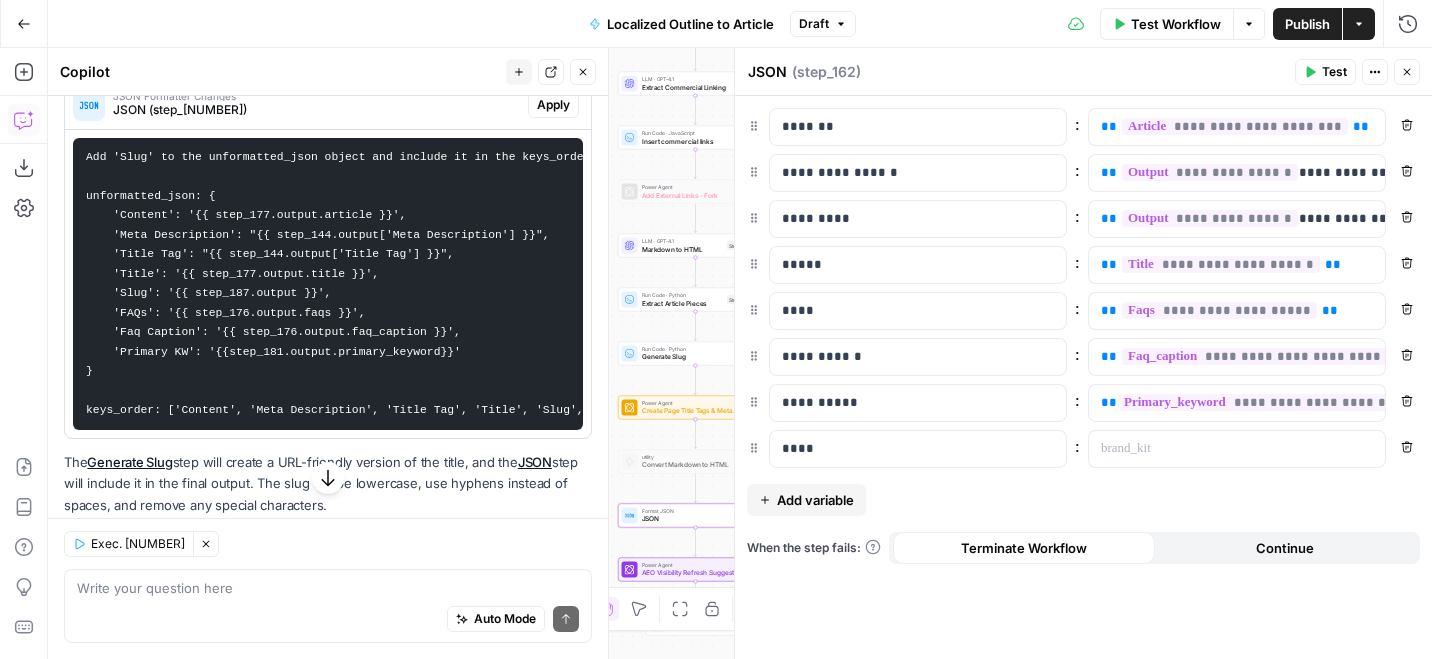 drag, startPoint x: 176, startPoint y: 292, endPoint x: 318, endPoint y: 293, distance: 142.00352 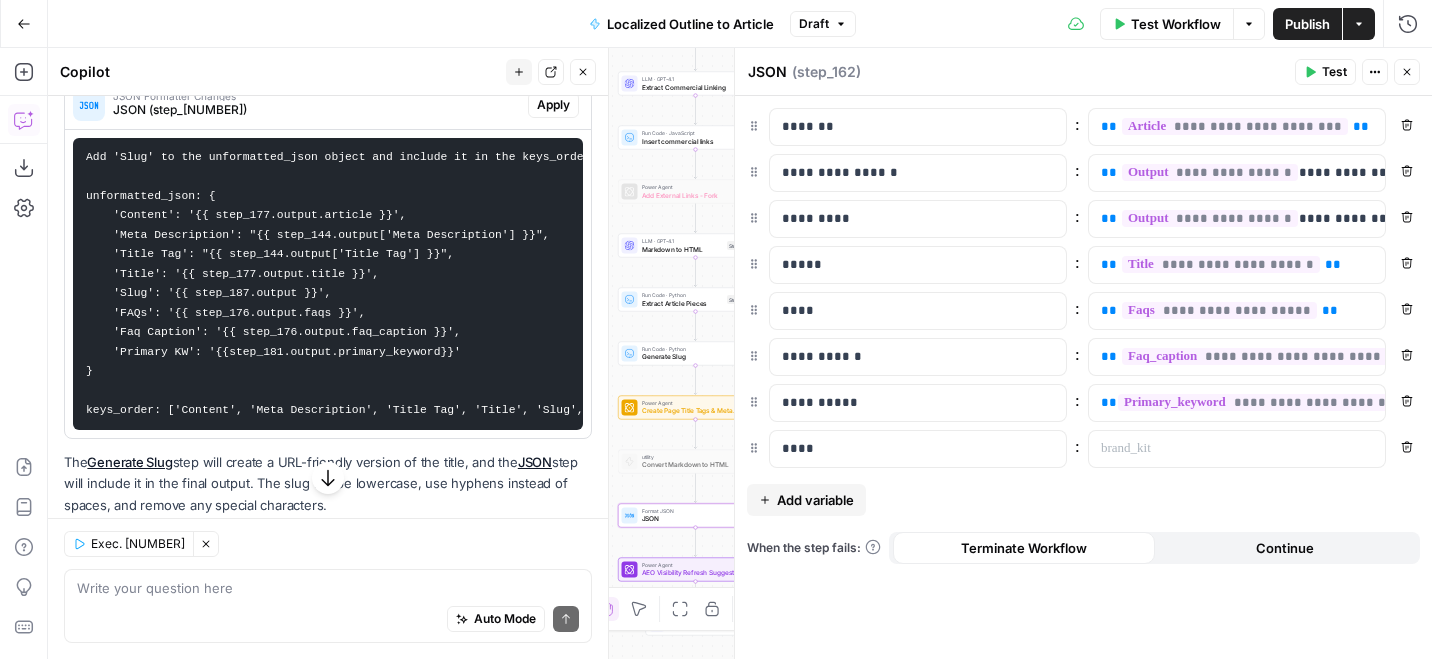 click on "Add 'Slug' to the unformatted_json object and include it in the keys_order array:
unformatted_json: {
'Content': '{{ step_177.output.article }}',
'Meta Description': "{{ step_144.output['Meta Description'] }}",
'Title Tag': "{{ step_144.output['Title Tag'] }}",
'Title': '{{ step_177.output.title }}',
'Slug': '{{ step_187.output }}',
'FAQs': '{{ step_176.output.faqs }}',
'Faq Caption': '{{ step_176.output.faq_caption }}',
'Primary KW': '{{step_181.output.primary_keyword}}'
}
keys_order: ['Content', 'Meta Description', 'Title Tag', 'Title', 'Slug', 'FAQs', 'Faq Caption', 'Primary KW']" at bounding box center (461, 284) 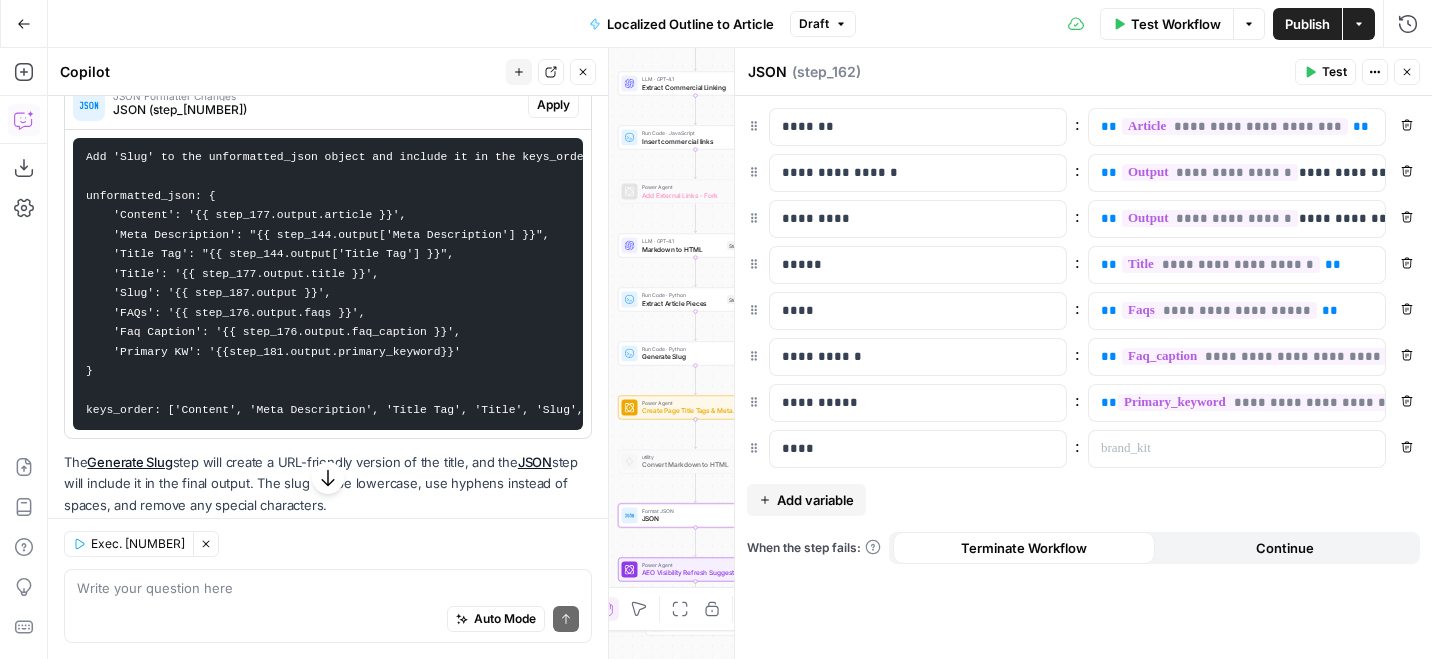 copy on "{{ step_187.output }}" 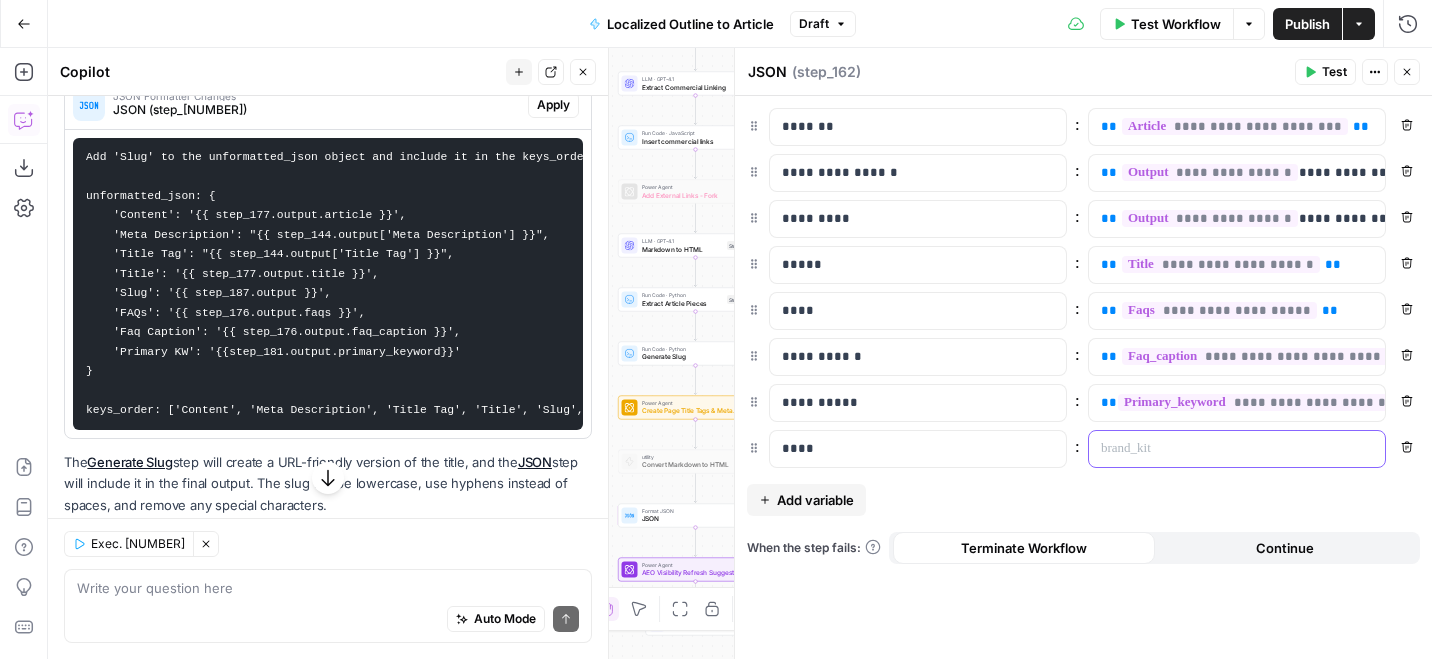 click at bounding box center [1221, 449] 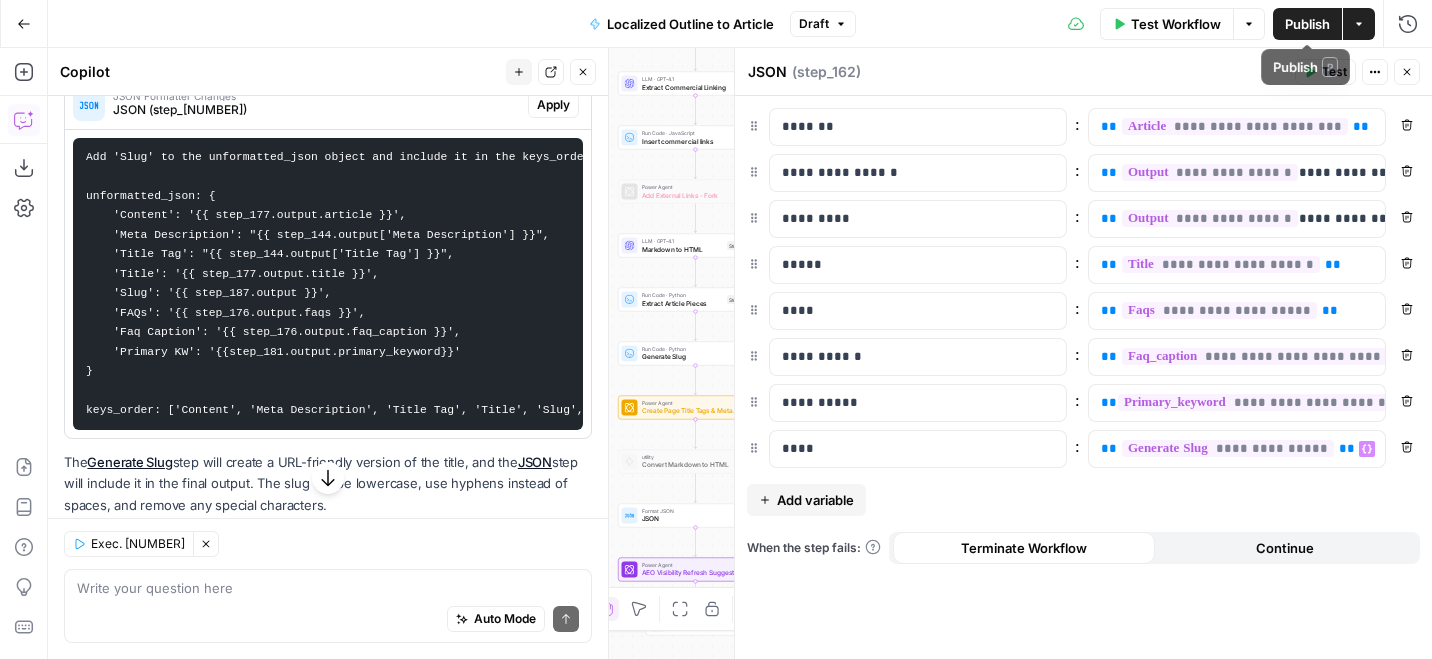 click on "Publish" at bounding box center (1307, 24) 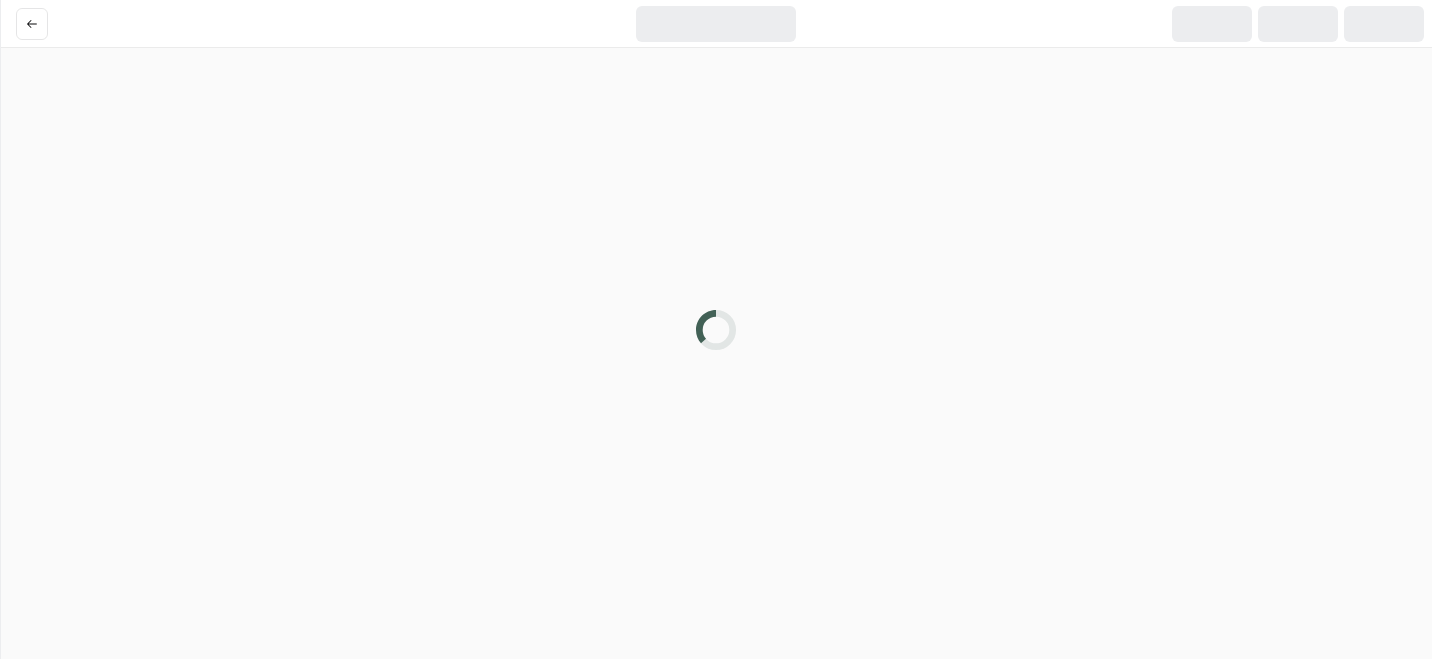 scroll, scrollTop: 0, scrollLeft: 0, axis: both 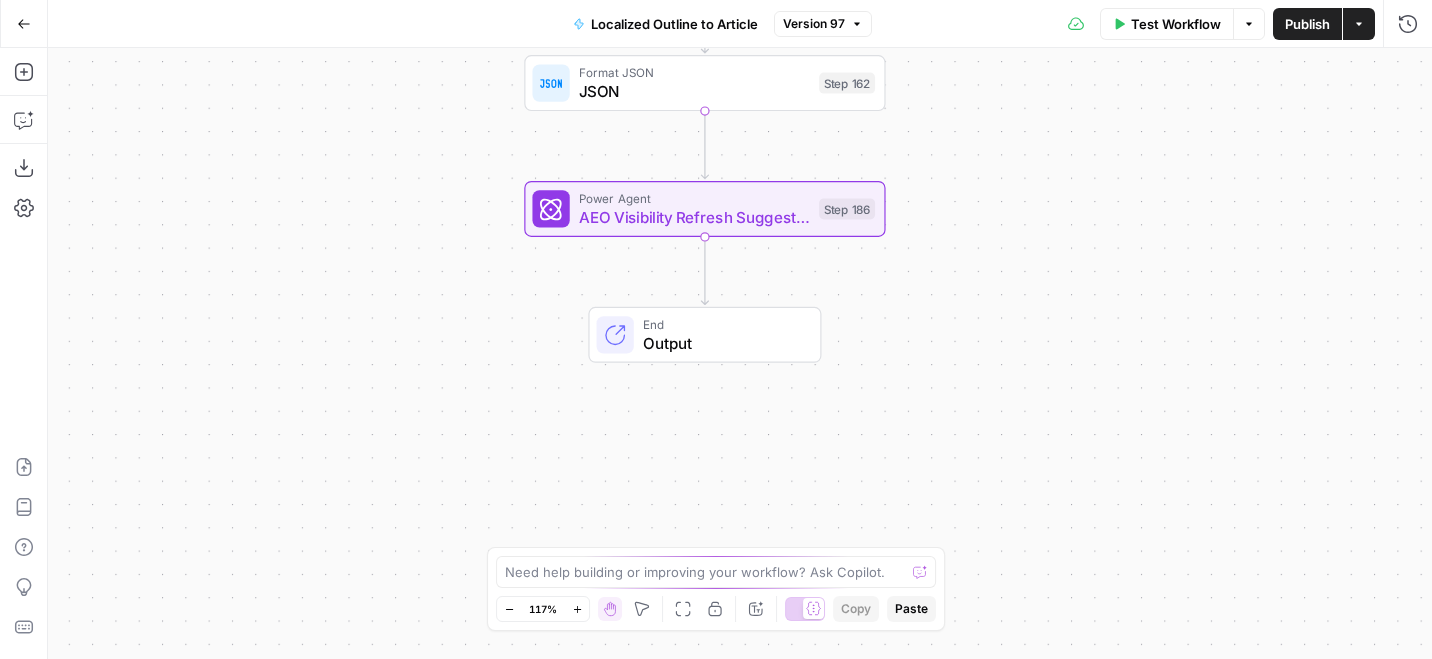 click on "Power Agent" at bounding box center [694, 198] 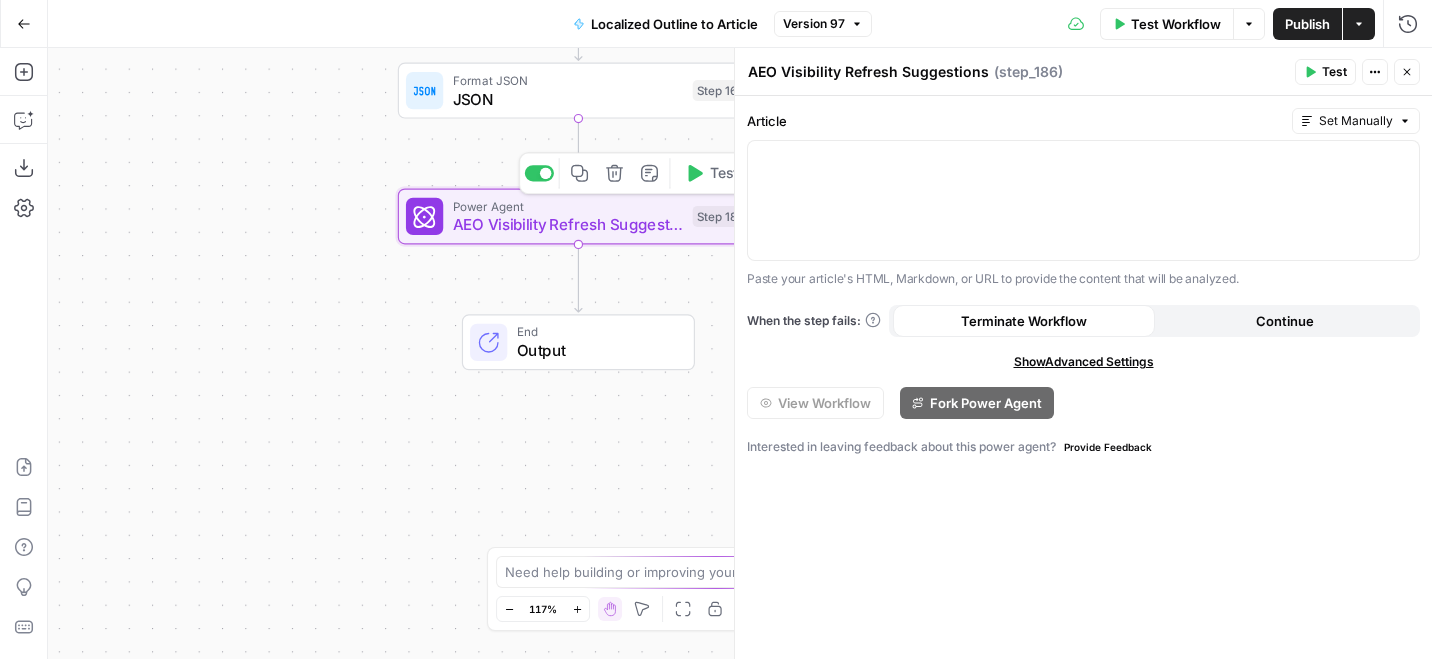 click 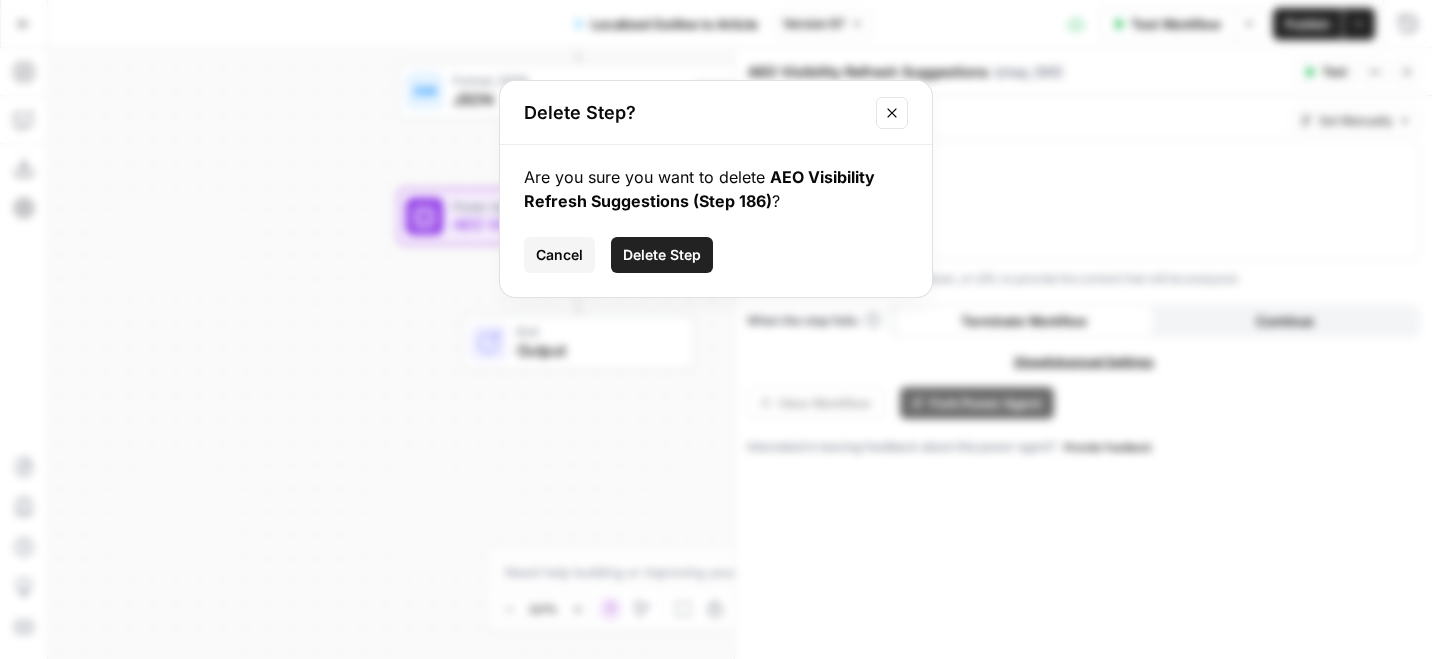 click on "Delete Step" at bounding box center (662, 255) 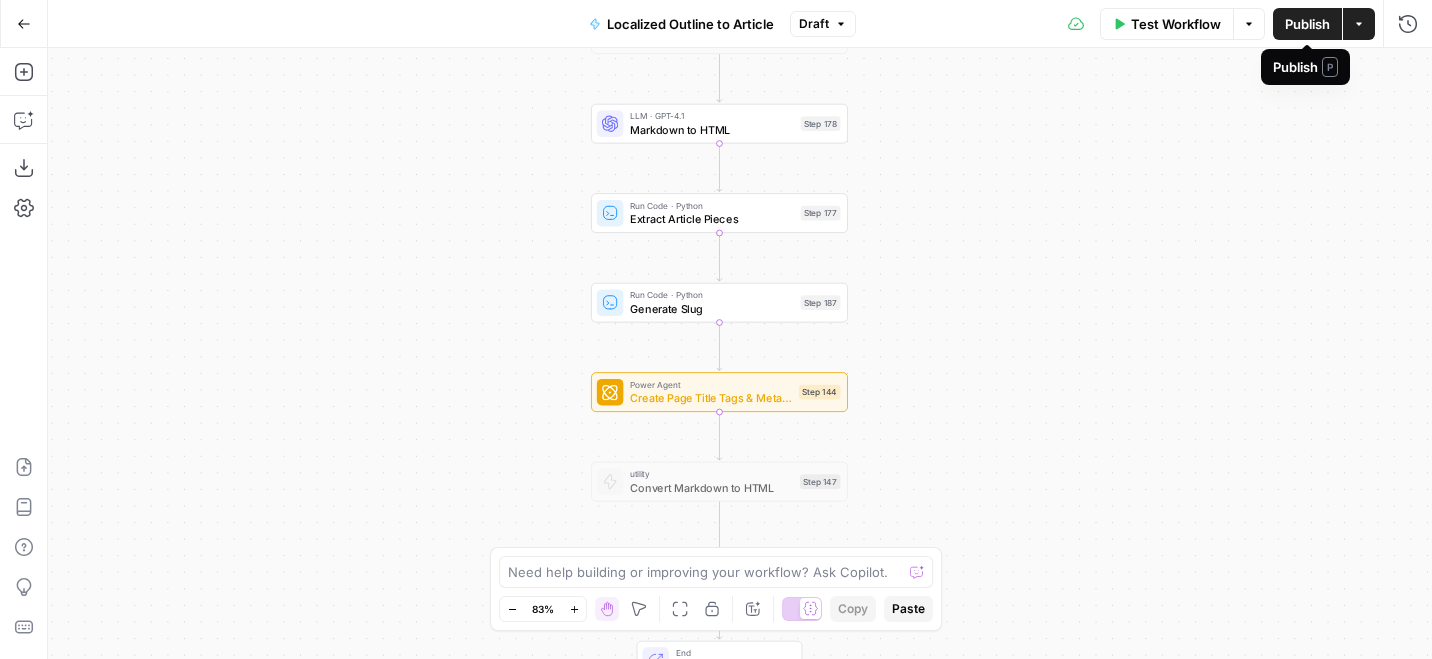 click on "Publish" at bounding box center [1307, 24] 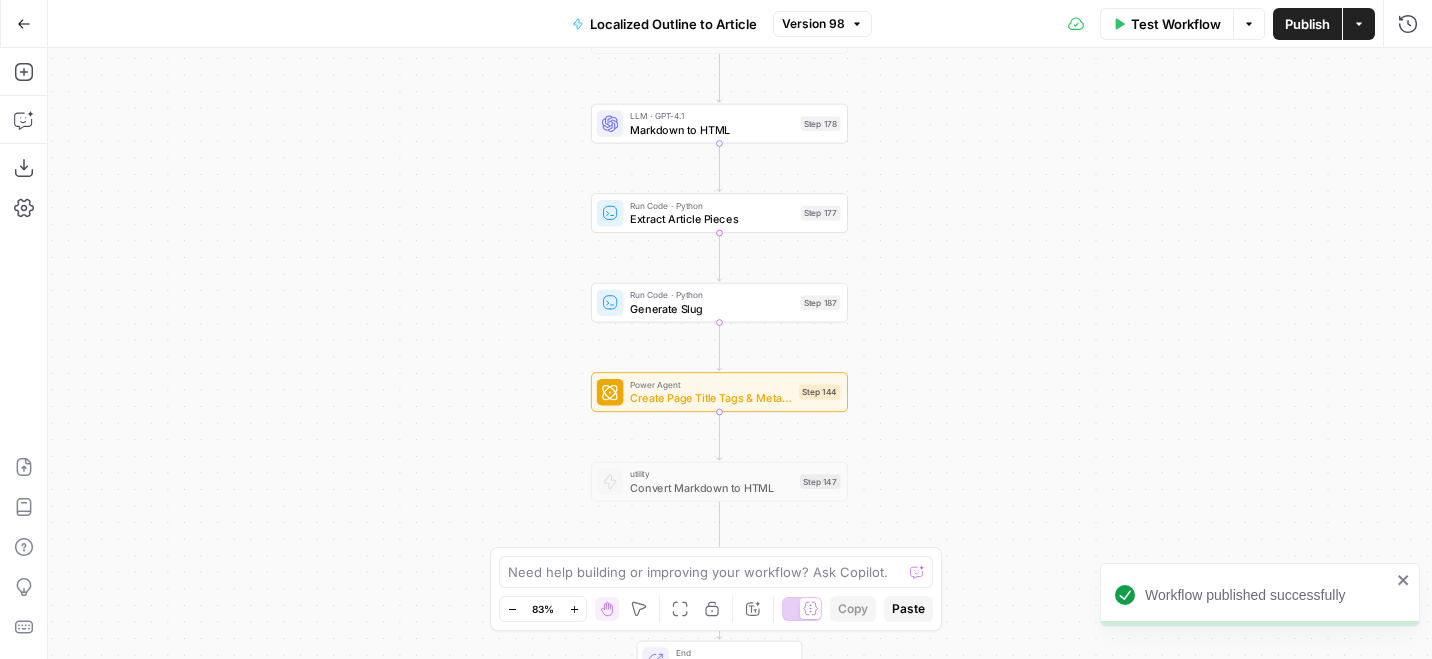 click on "Version 98" at bounding box center [813, 24] 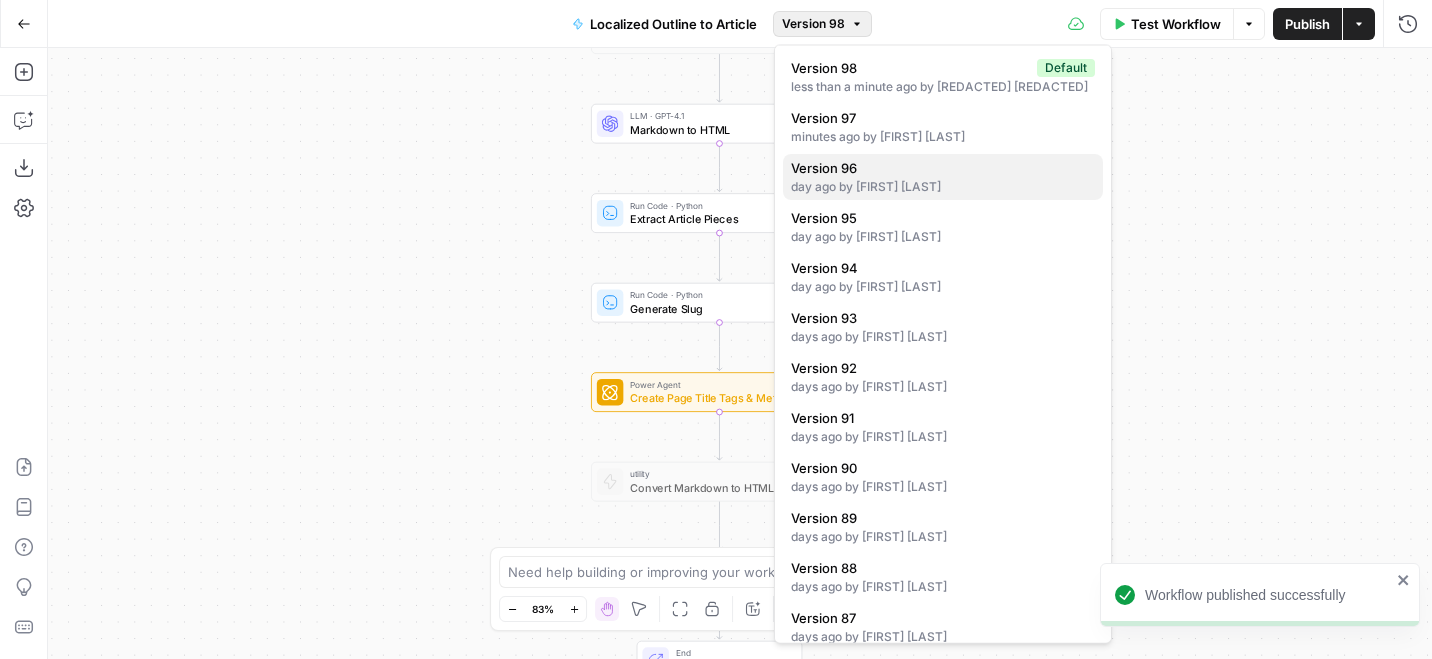 click on "1 day ago
by Martina Carucci" at bounding box center (943, 187) 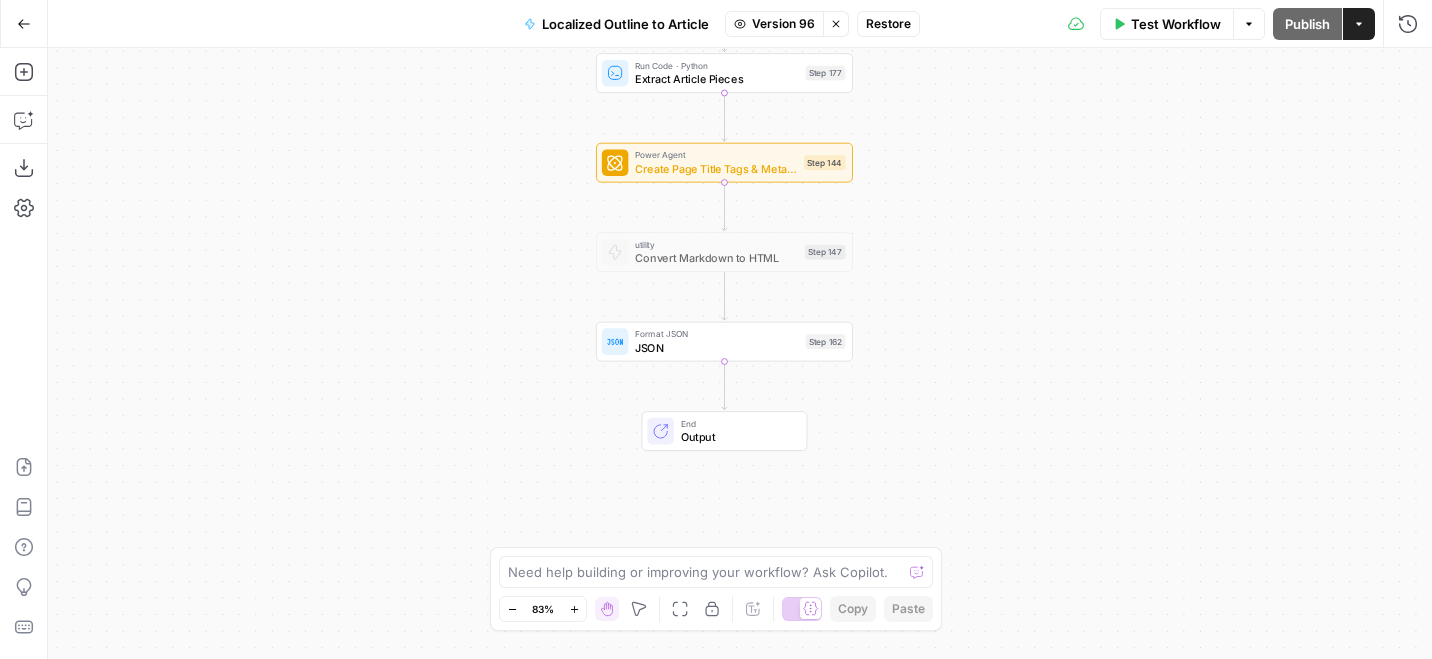 click on "Version 96" at bounding box center [783, 24] 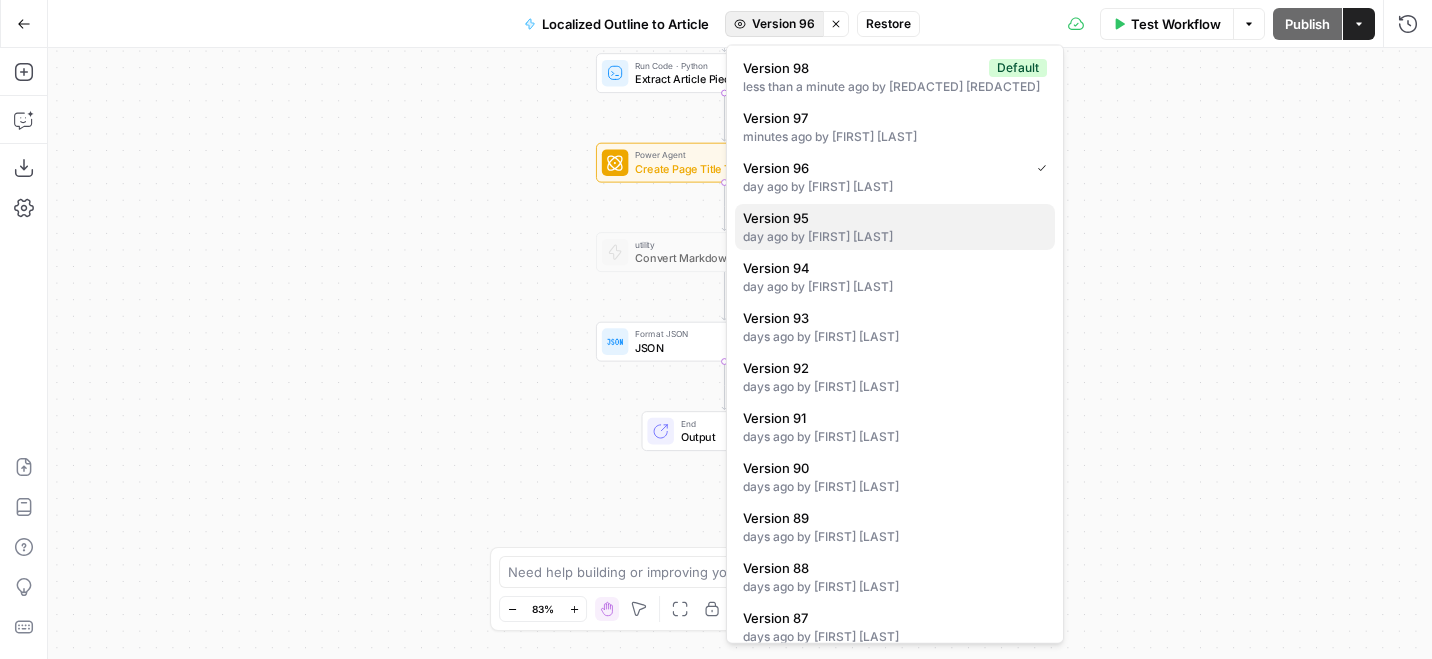 click on "1 day ago
by Martina Carucci" at bounding box center (895, 237) 